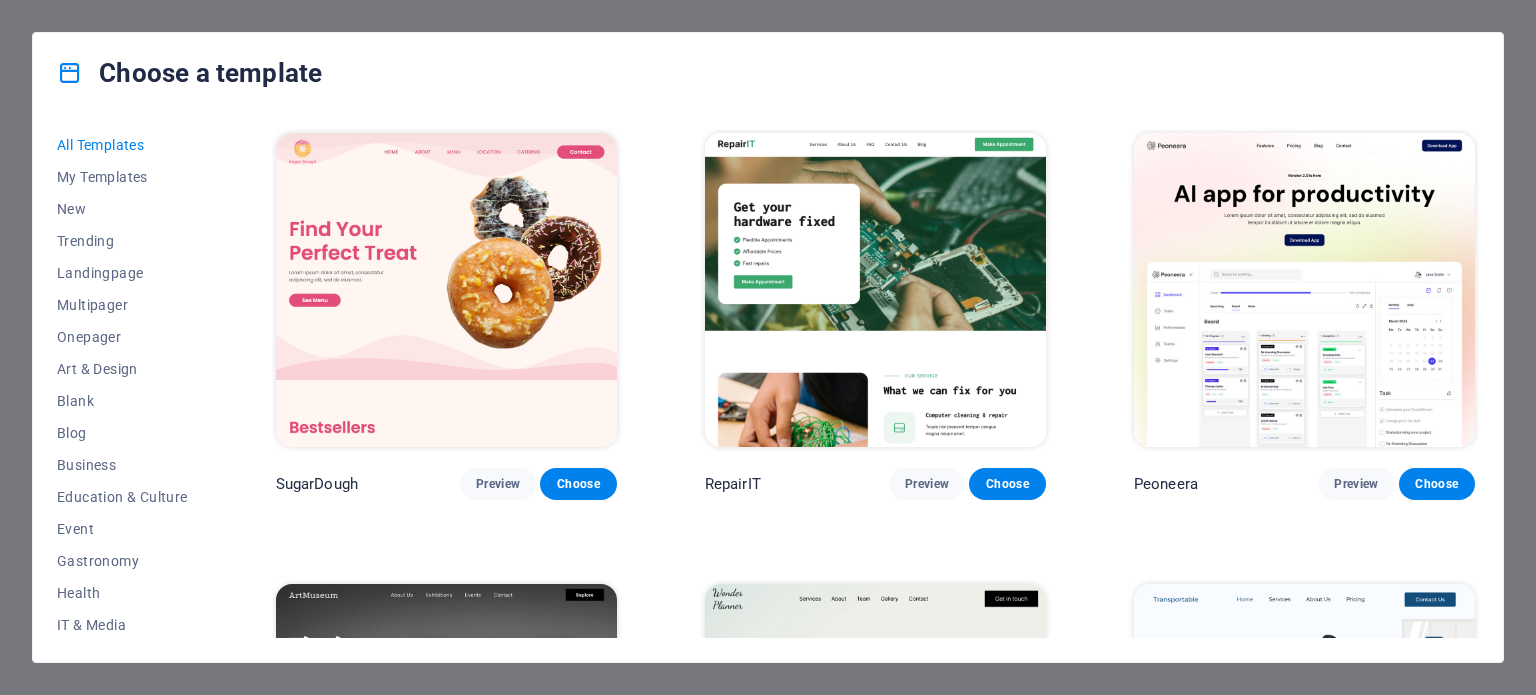 scroll, scrollTop: 0, scrollLeft: 0, axis: both 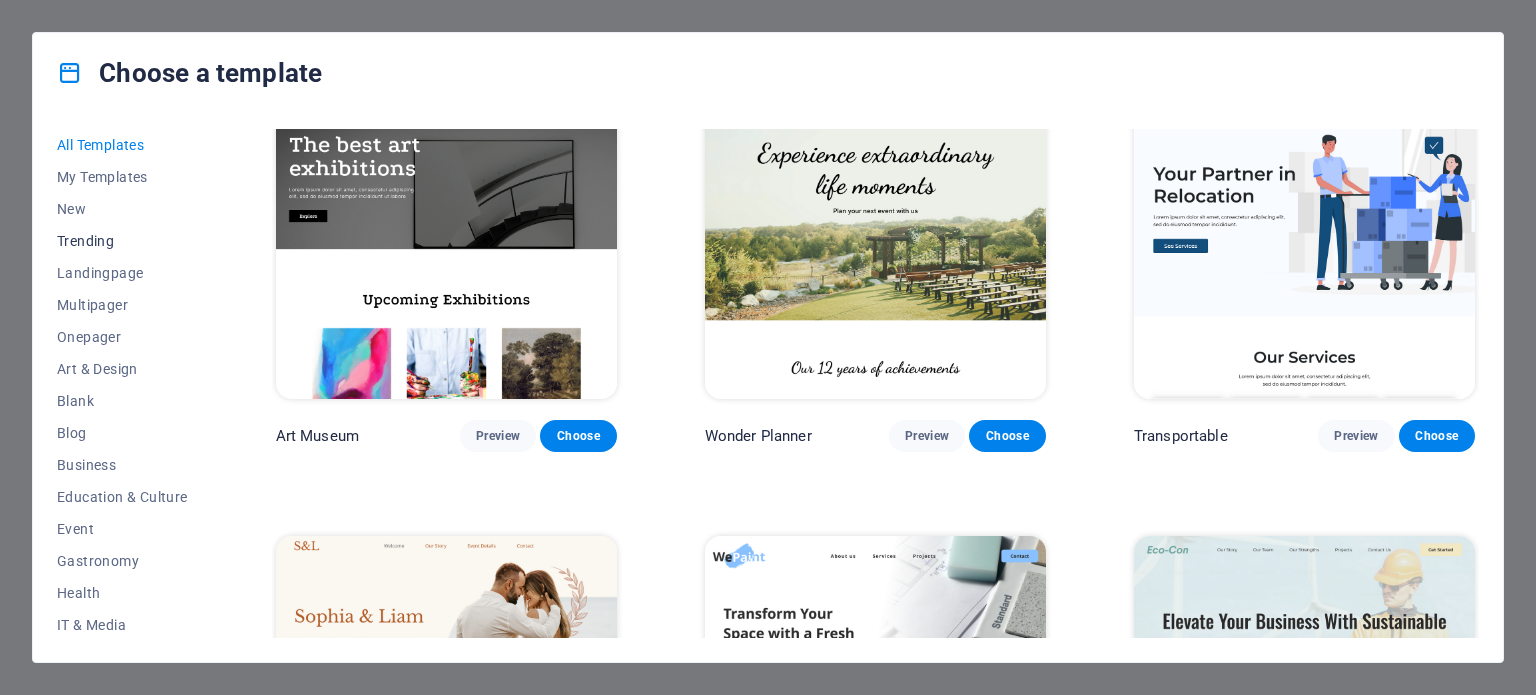 click on "Trending" at bounding box center [122, 241] 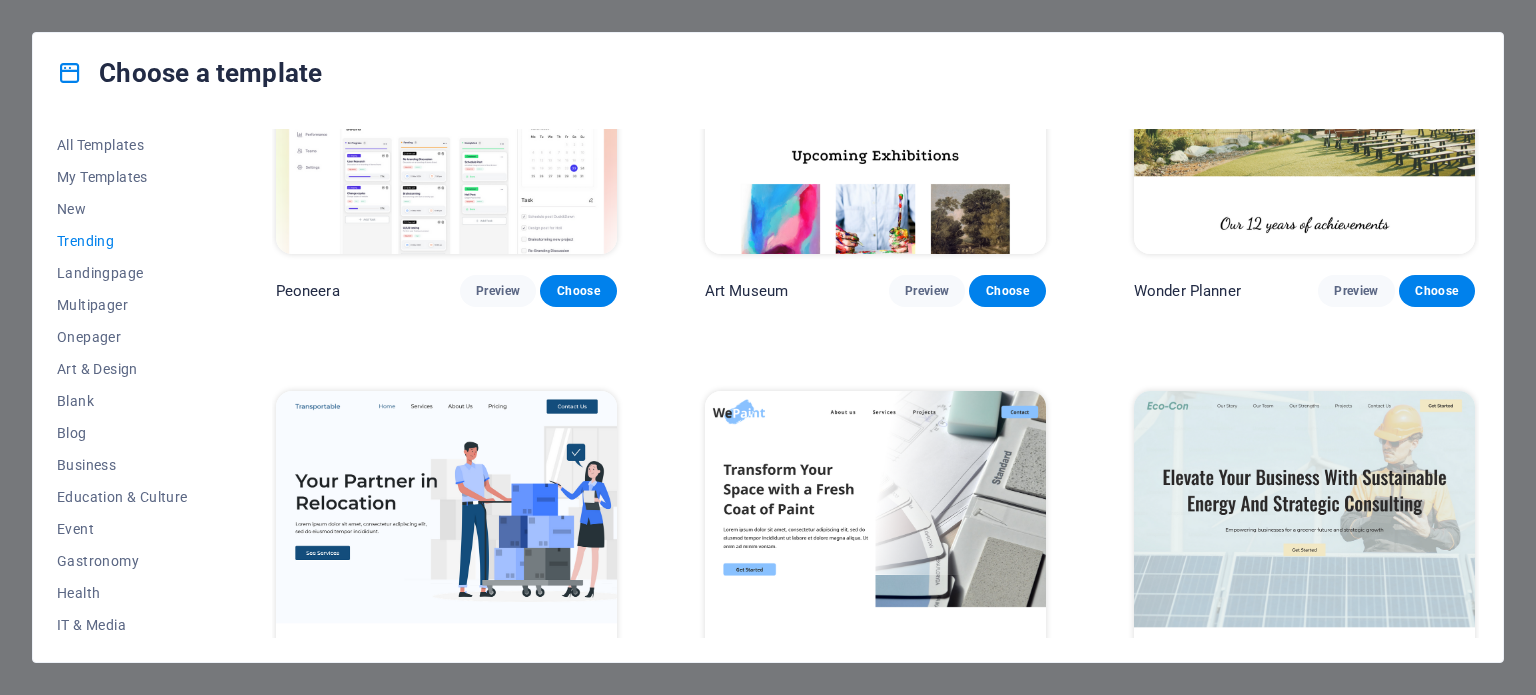 scroll, scrollTop: 250, scrollLeft: 0, axis: vertical 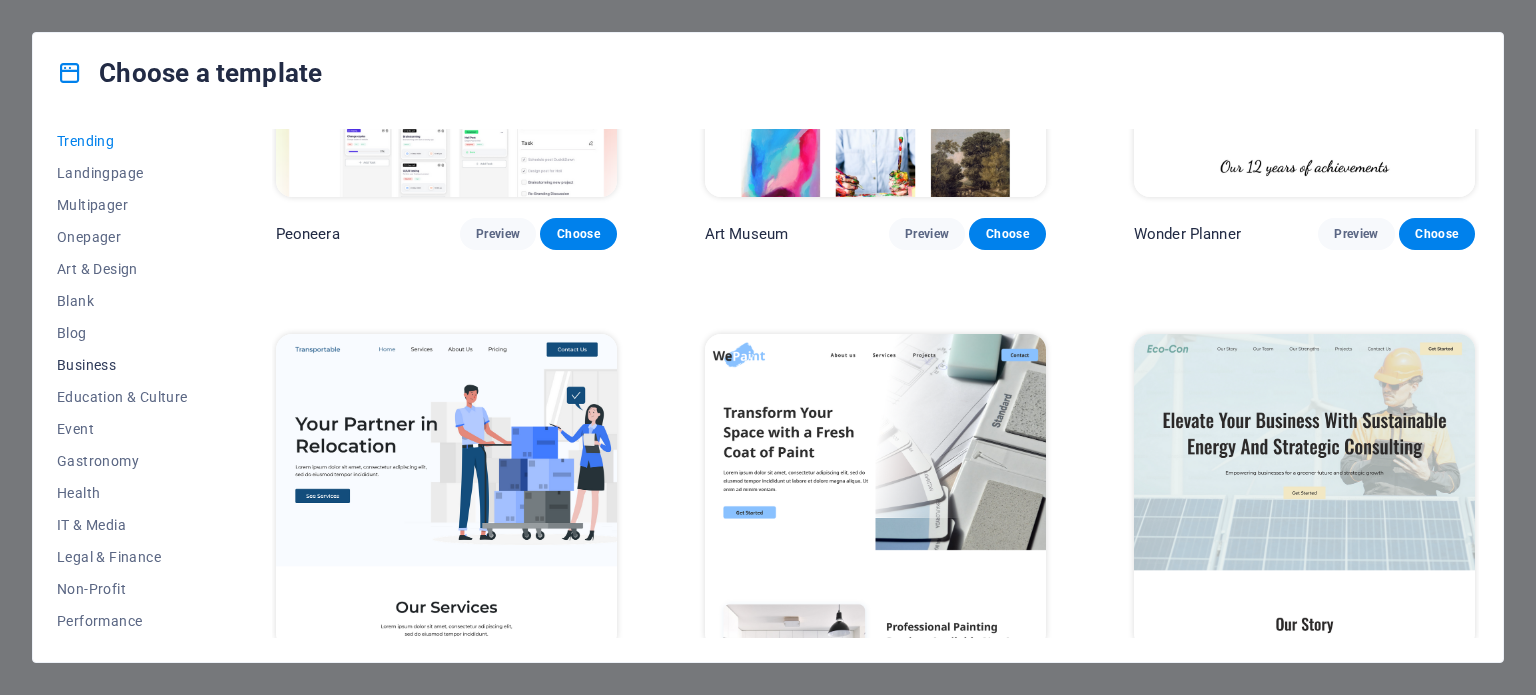 click on "Business" at bounding box center (122, 365) 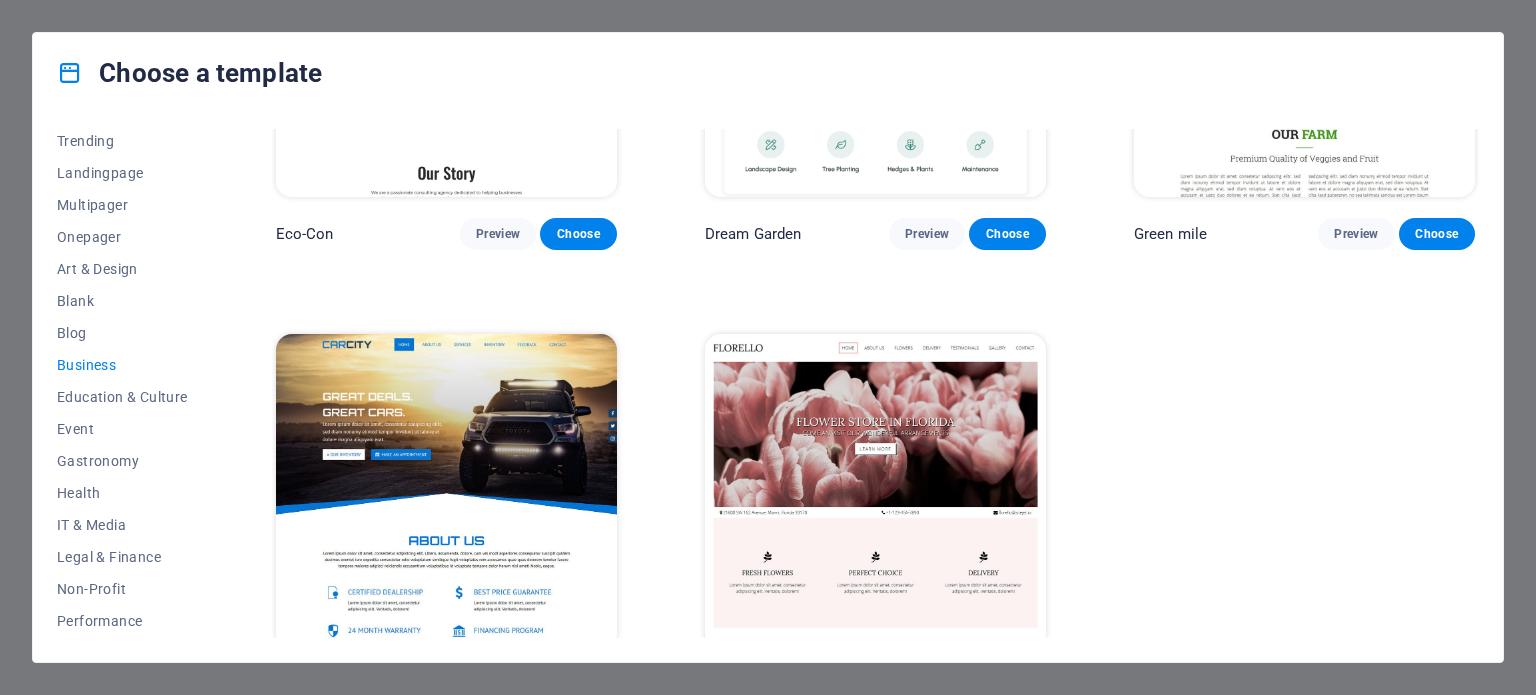 scroll, scrollTop: 0, scrollLeft: 0, axis: both 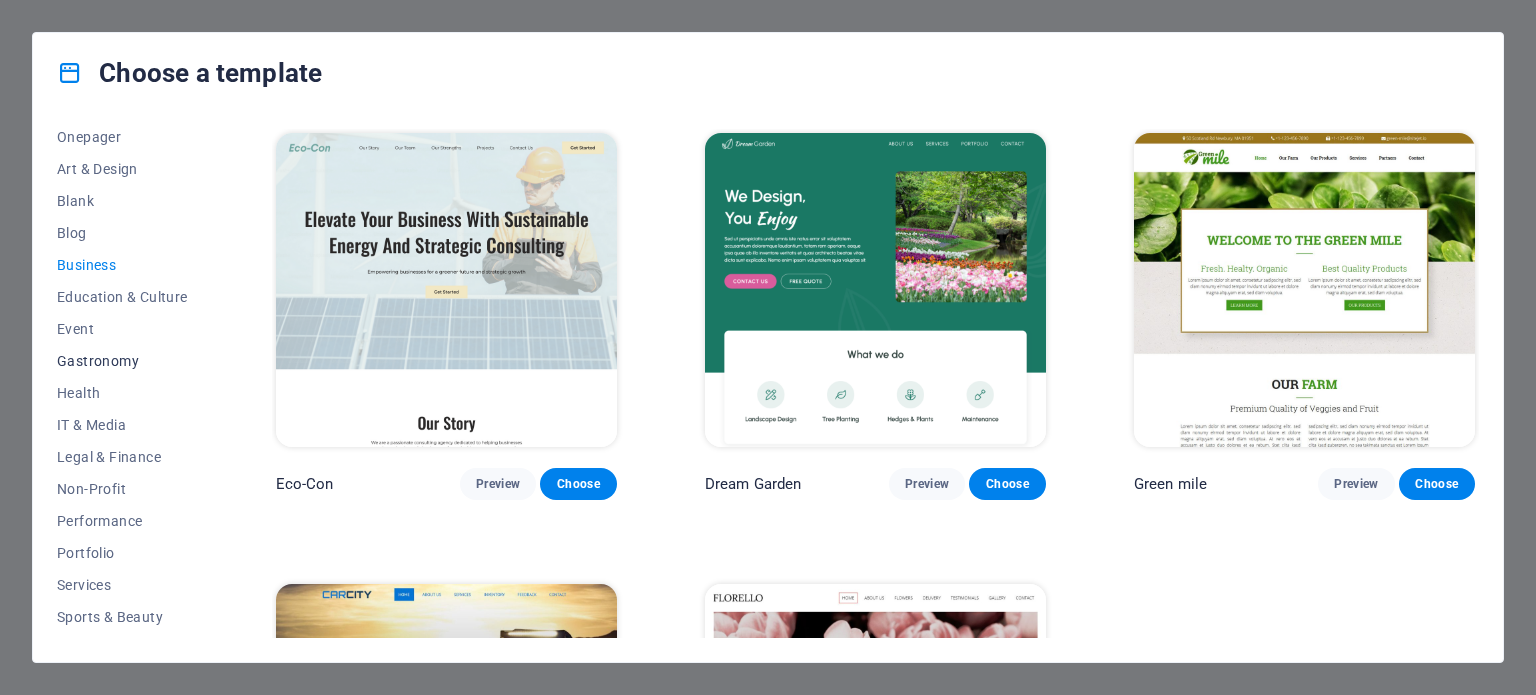 click on "Gastronomy" at bounding box center [122, 361] 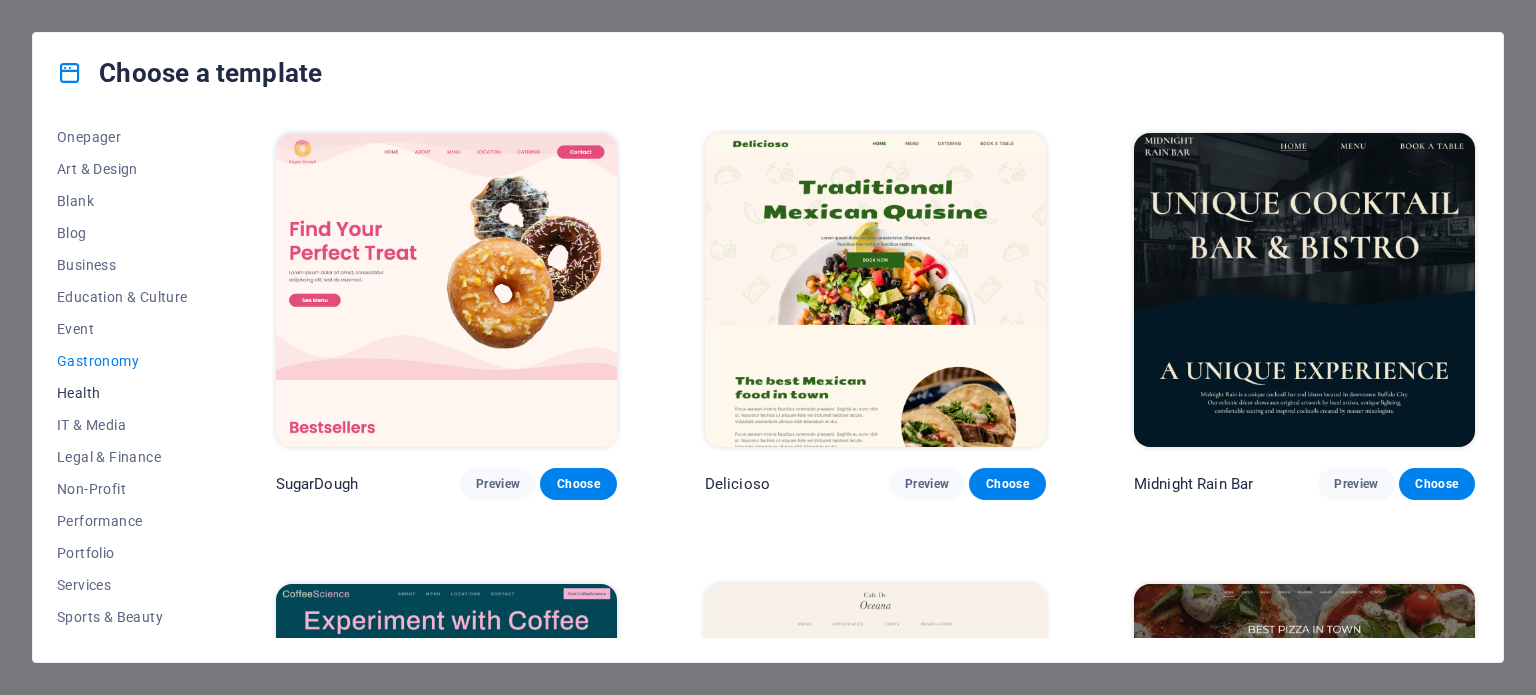 click on "Health" at bounding box center [122, 393] 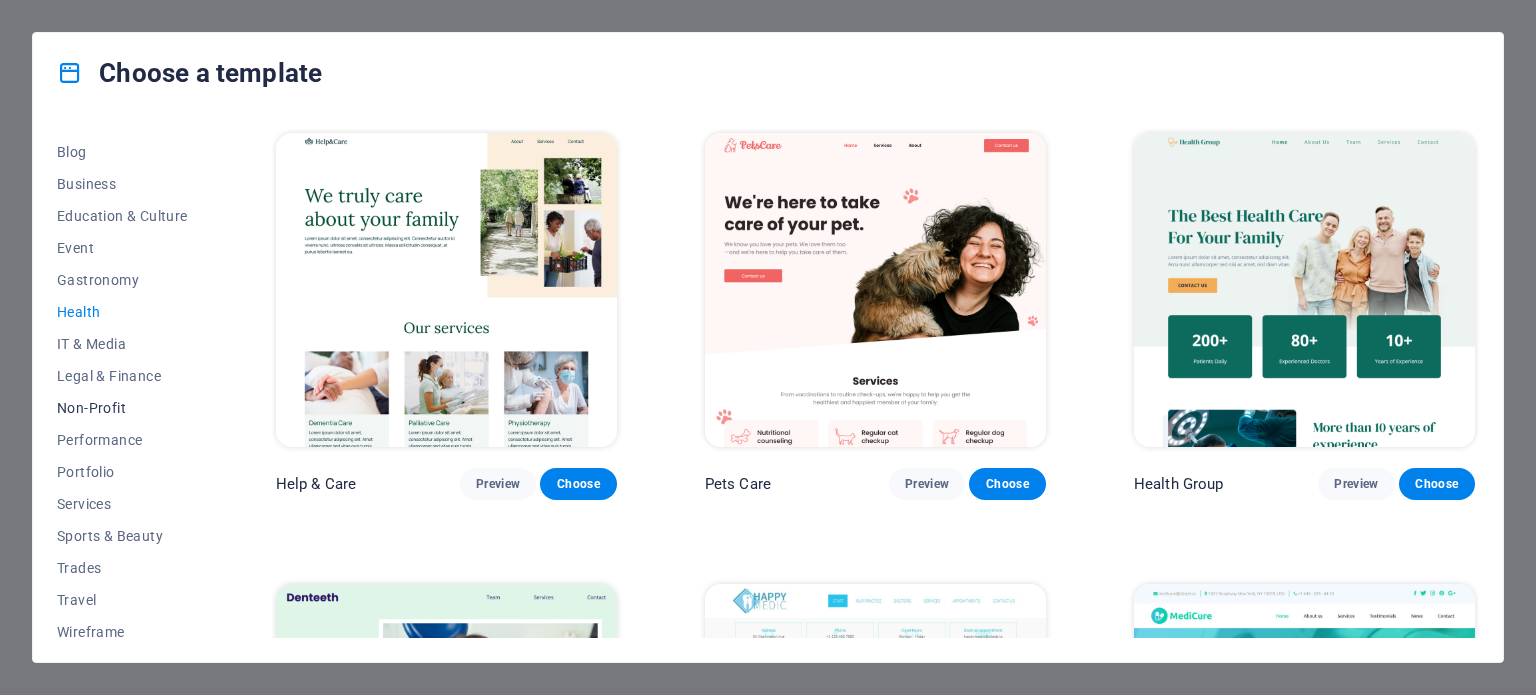 scroll, scrollTop: 290, scrollLeft: 0, axis: vertical 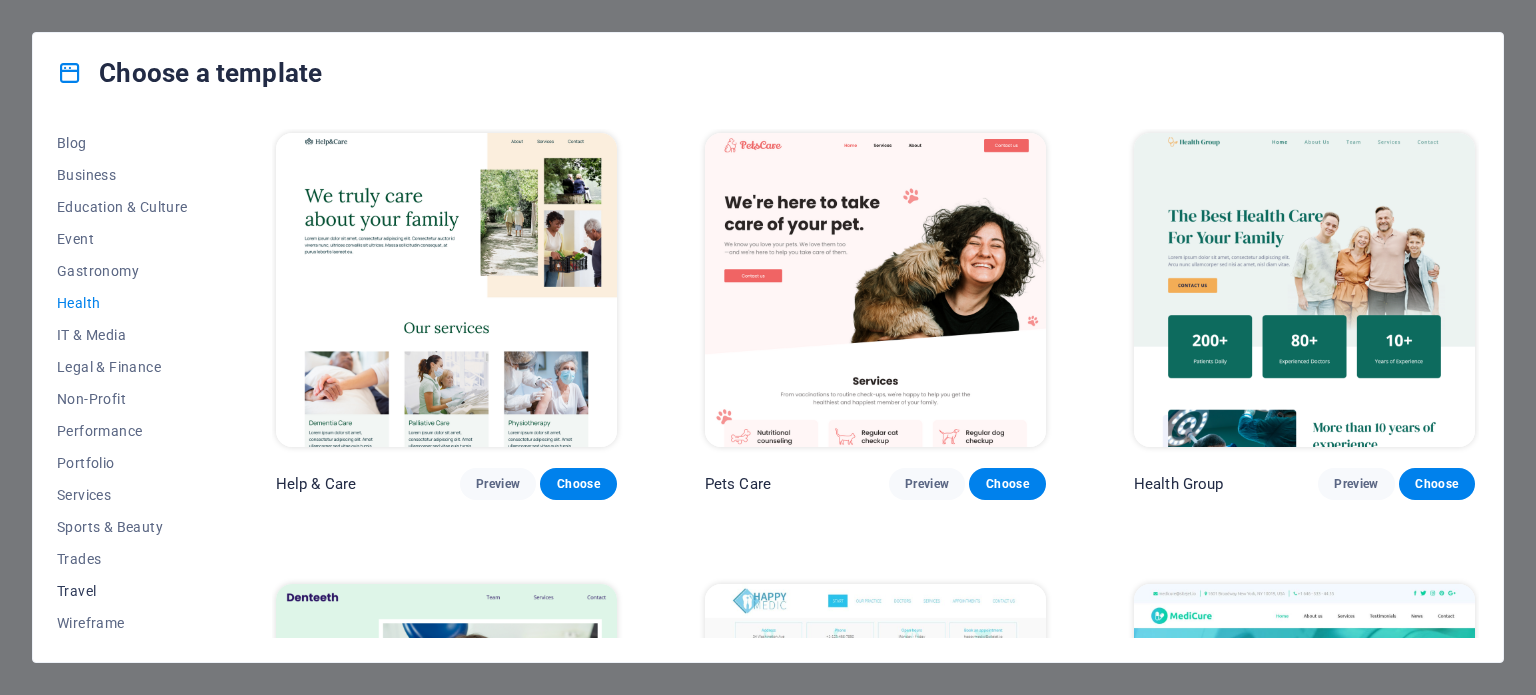 click on "Travel" at bounding box center [122, 591] 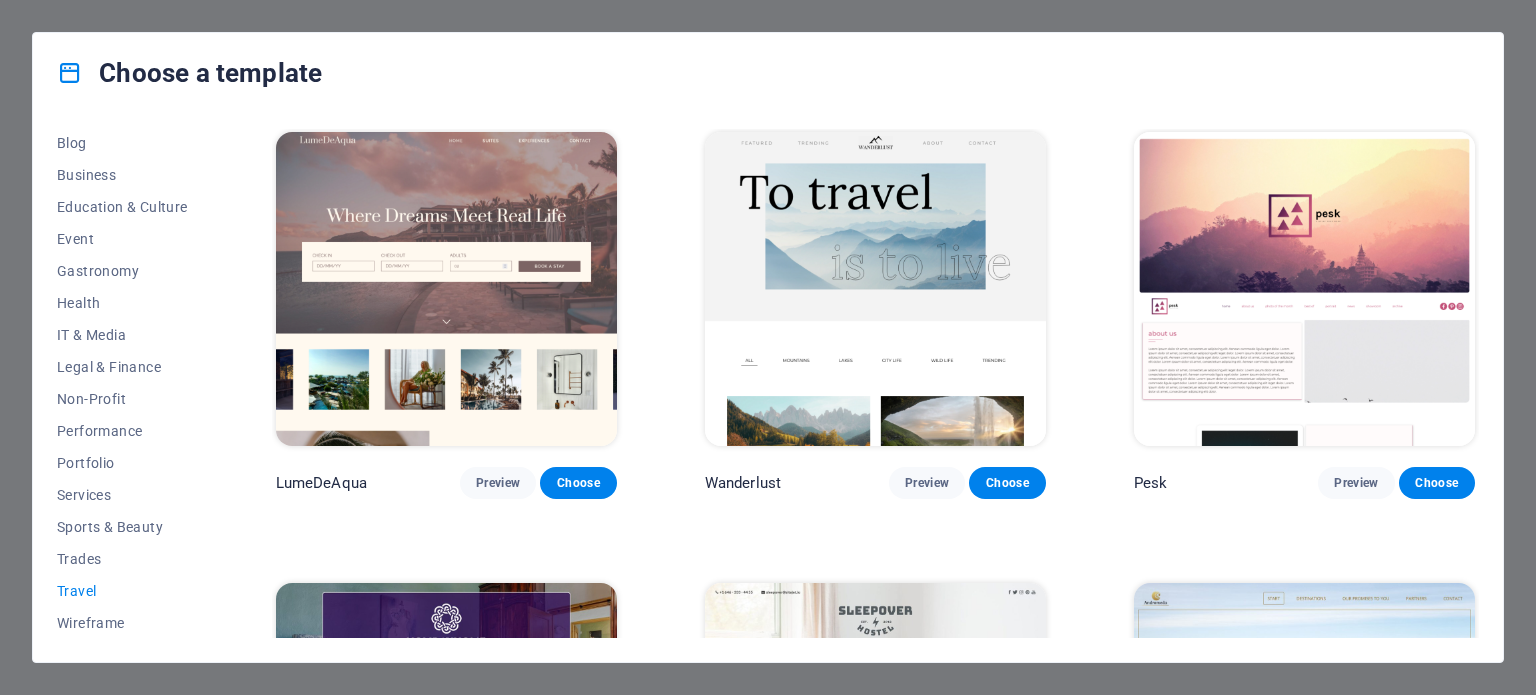 scroll, scrollTop: 0, scrollLeft: 0, axis: both 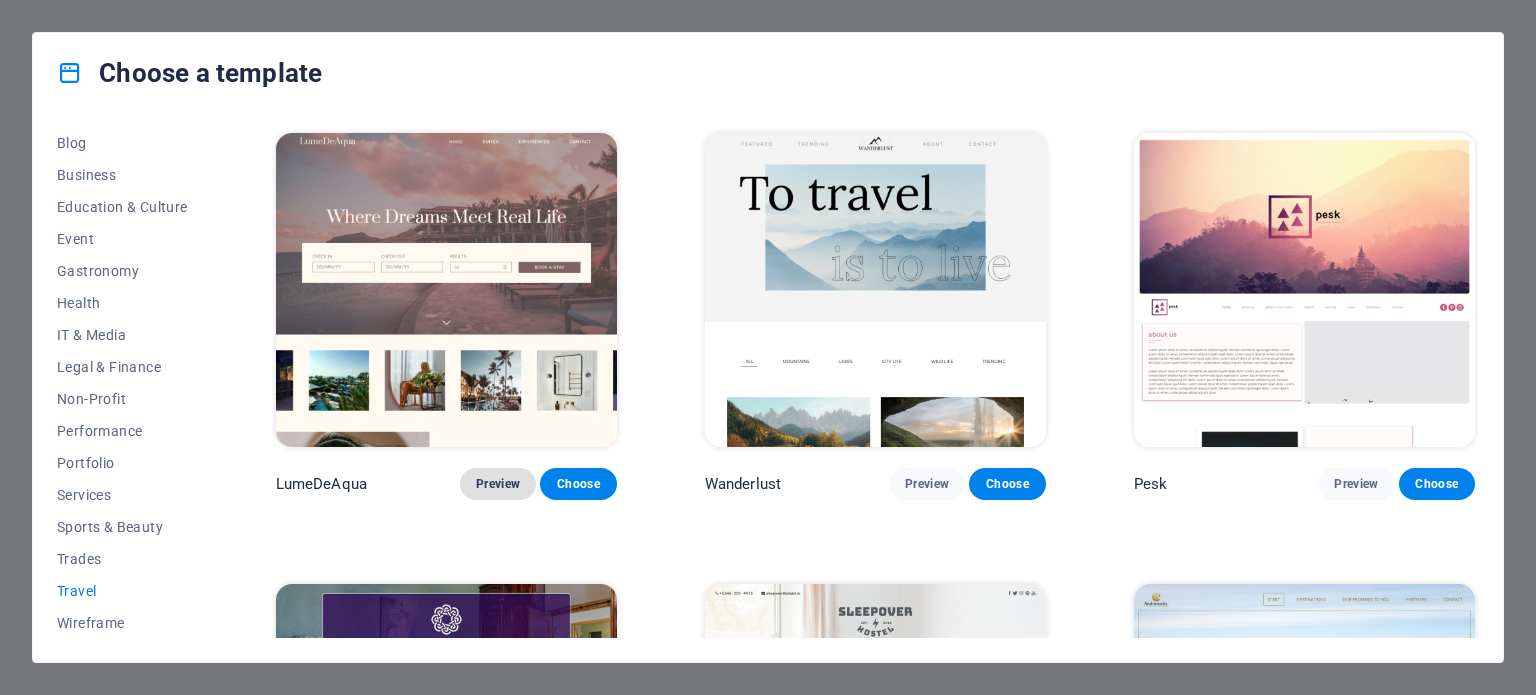 click on "Preview" at bounding box center (498, 484) 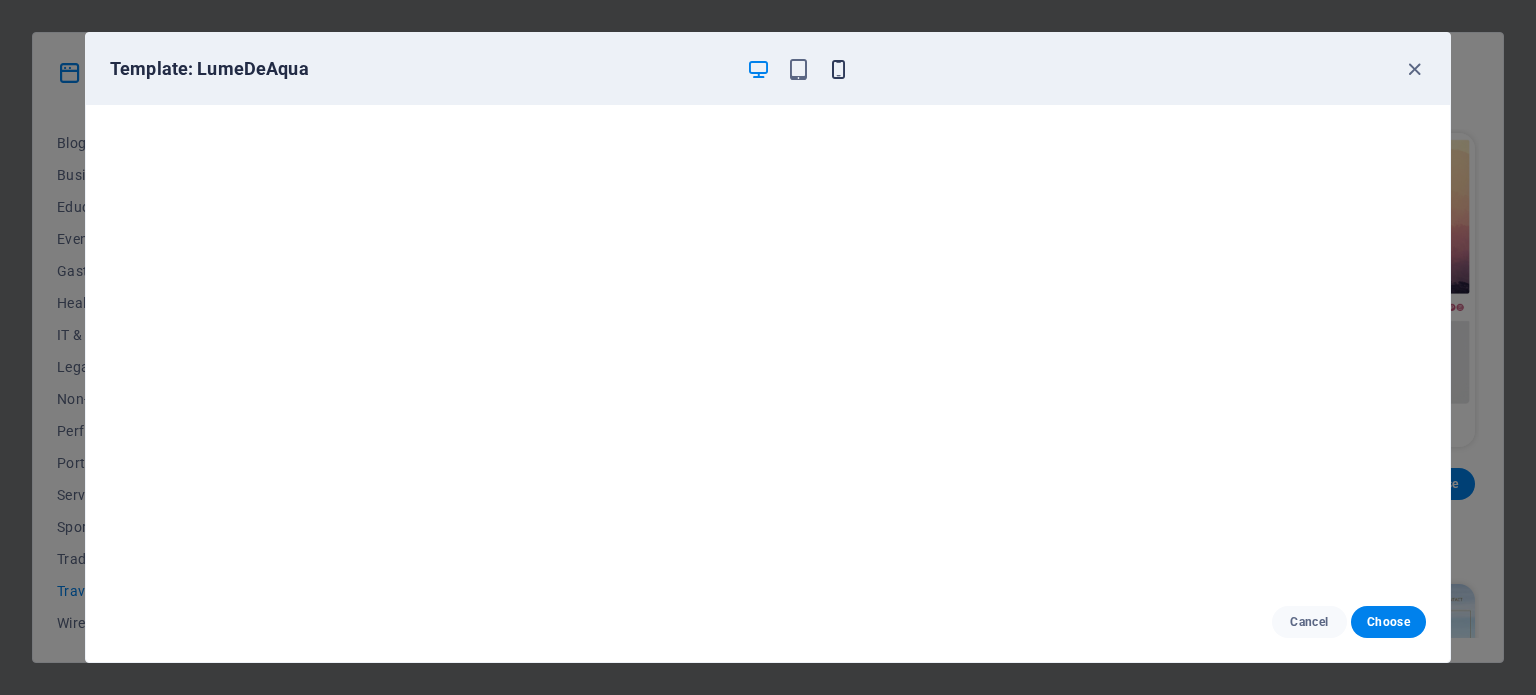 click at bounding box center (838, 69) 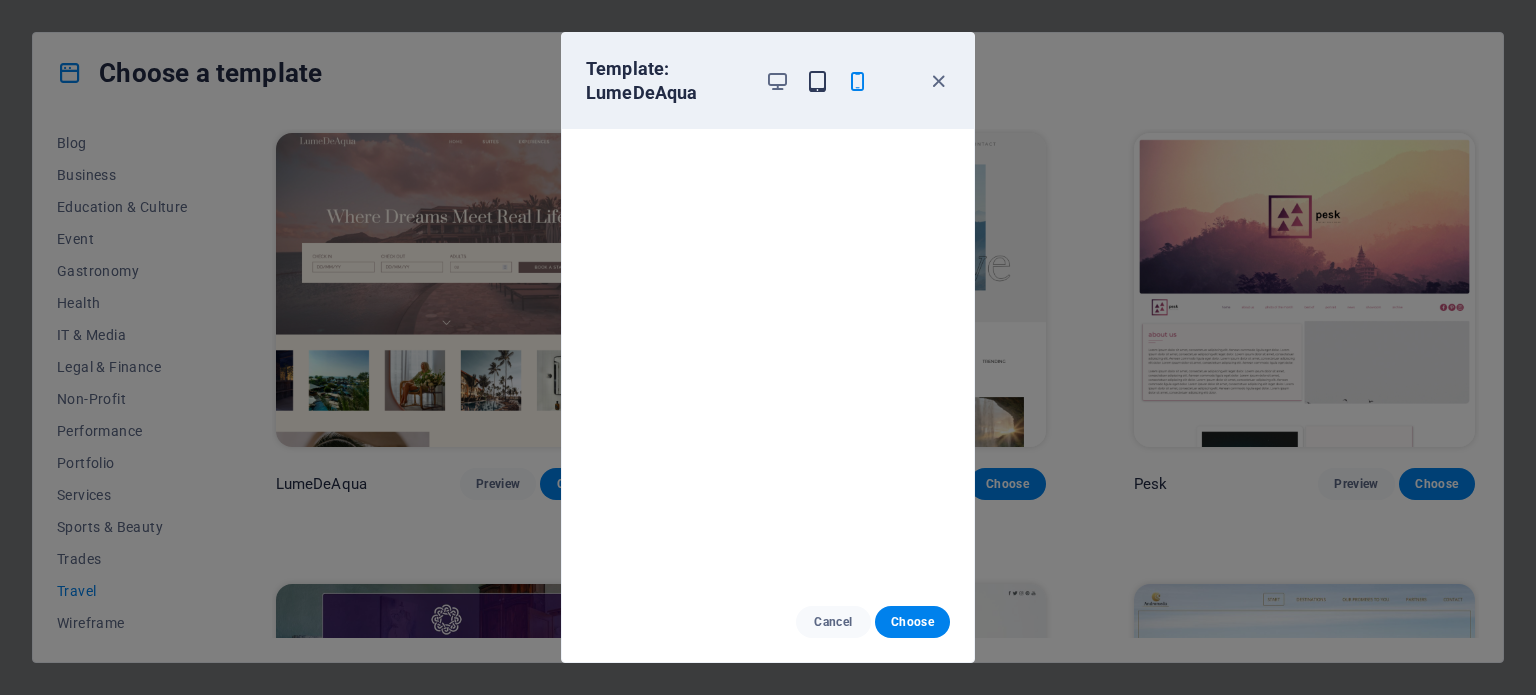 click at bounding box center [817, 81] 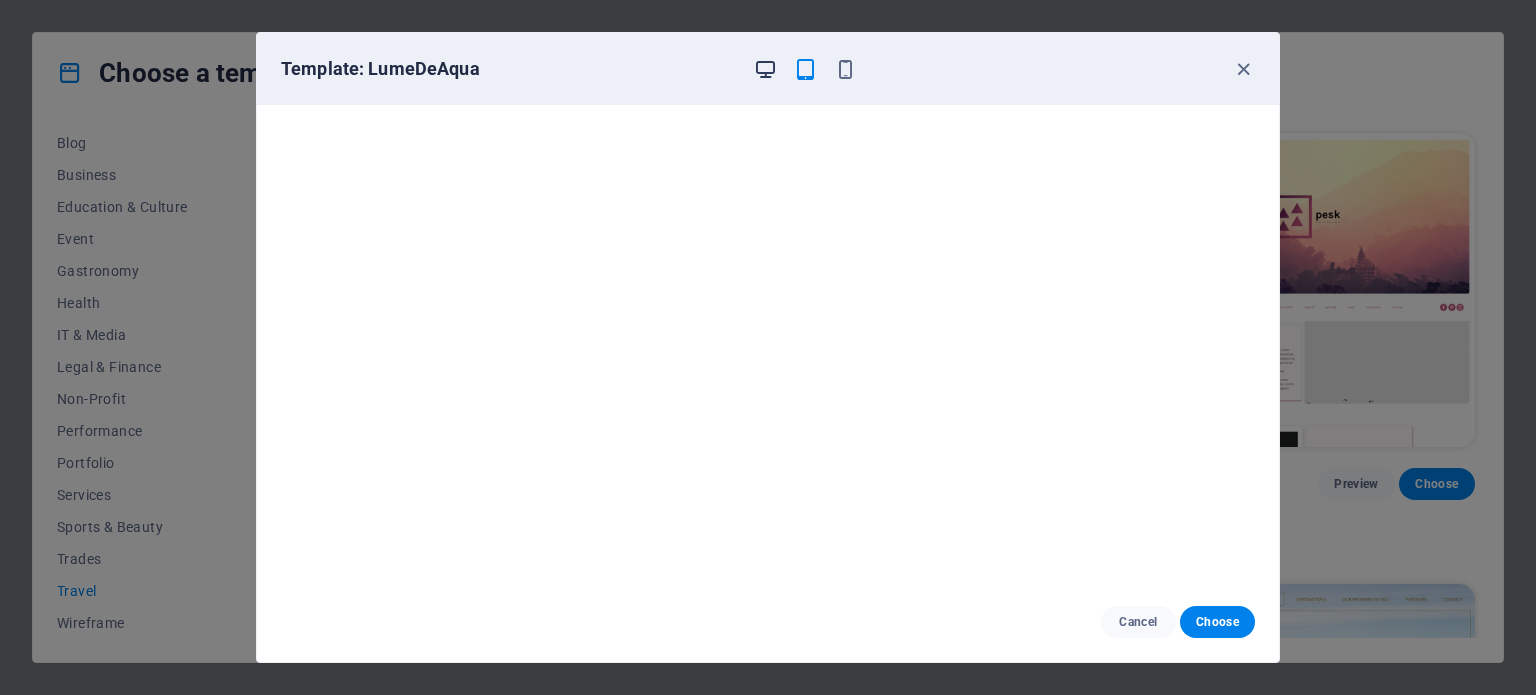 click at bounding box center (765, 69) 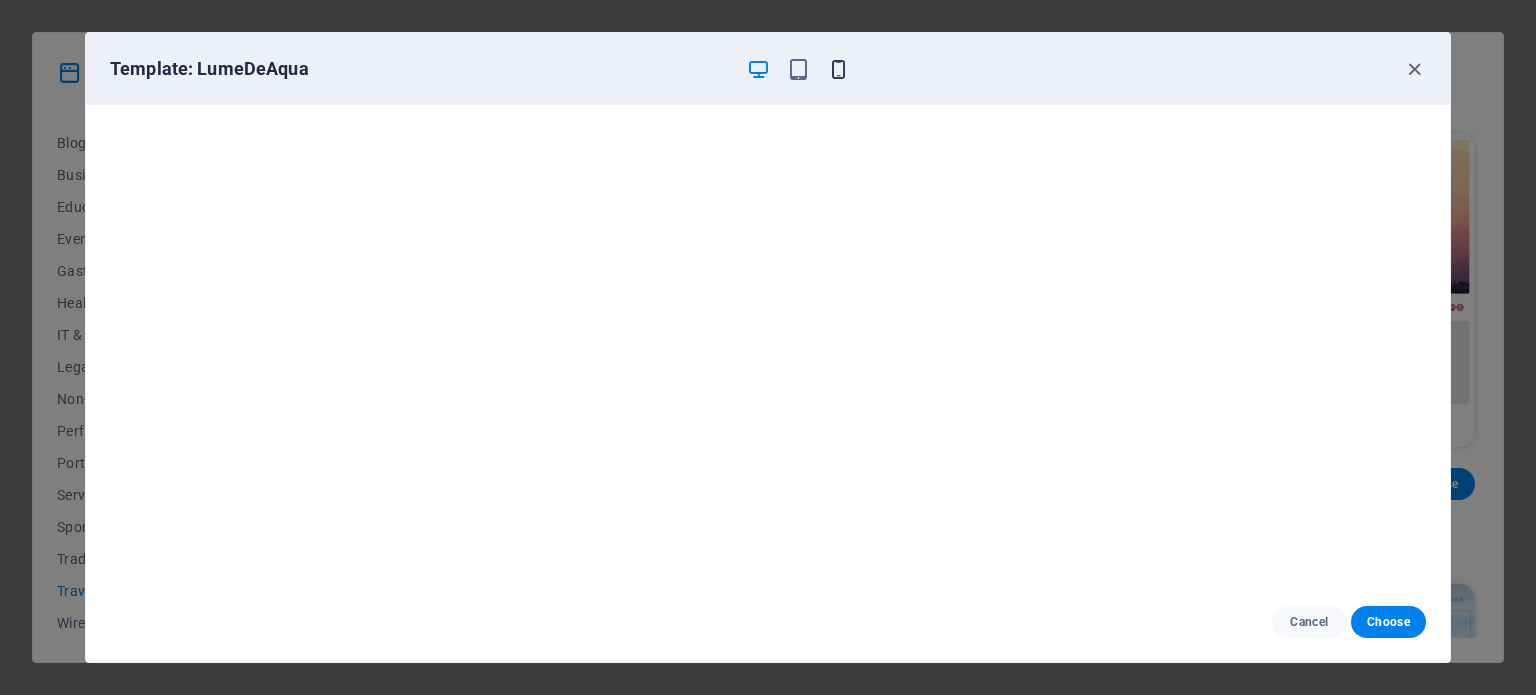 click at bounding box center [838, 69] 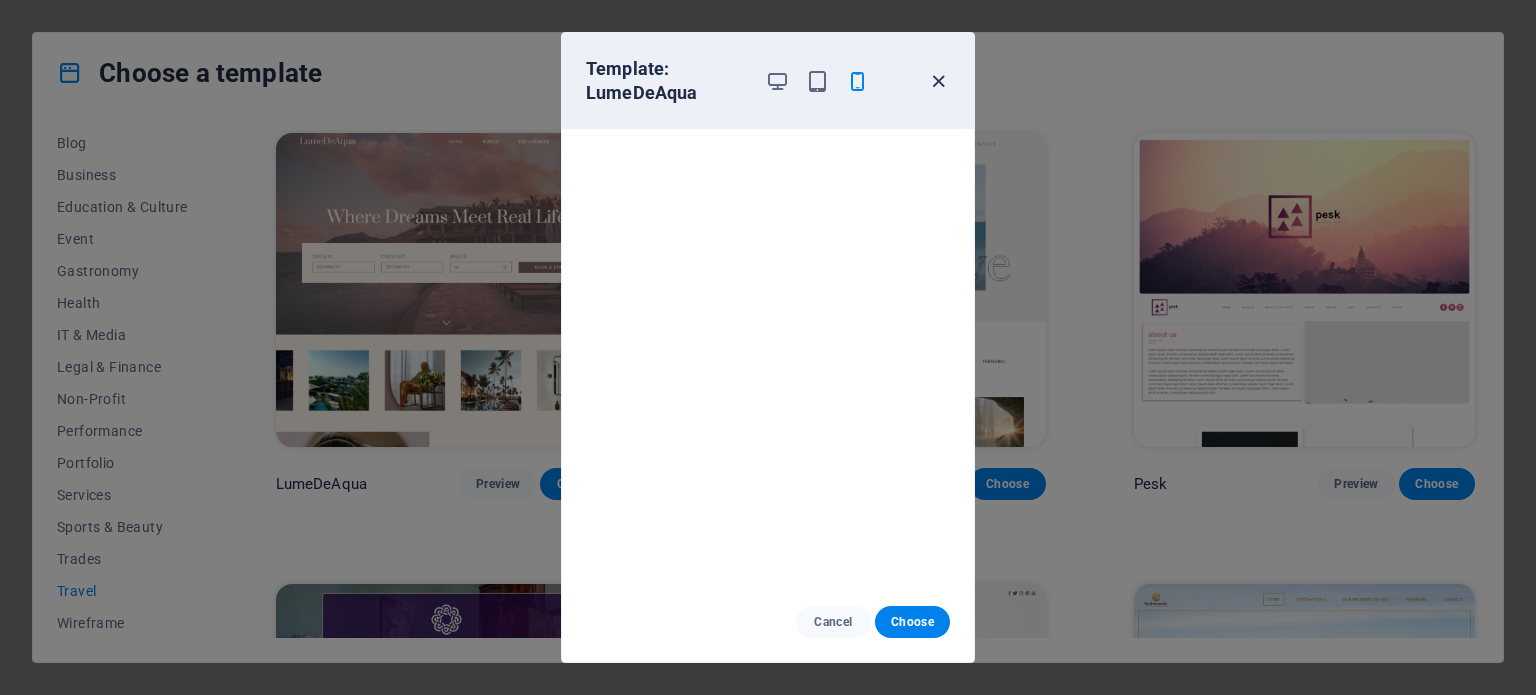 click at bounding box center [938, 81] 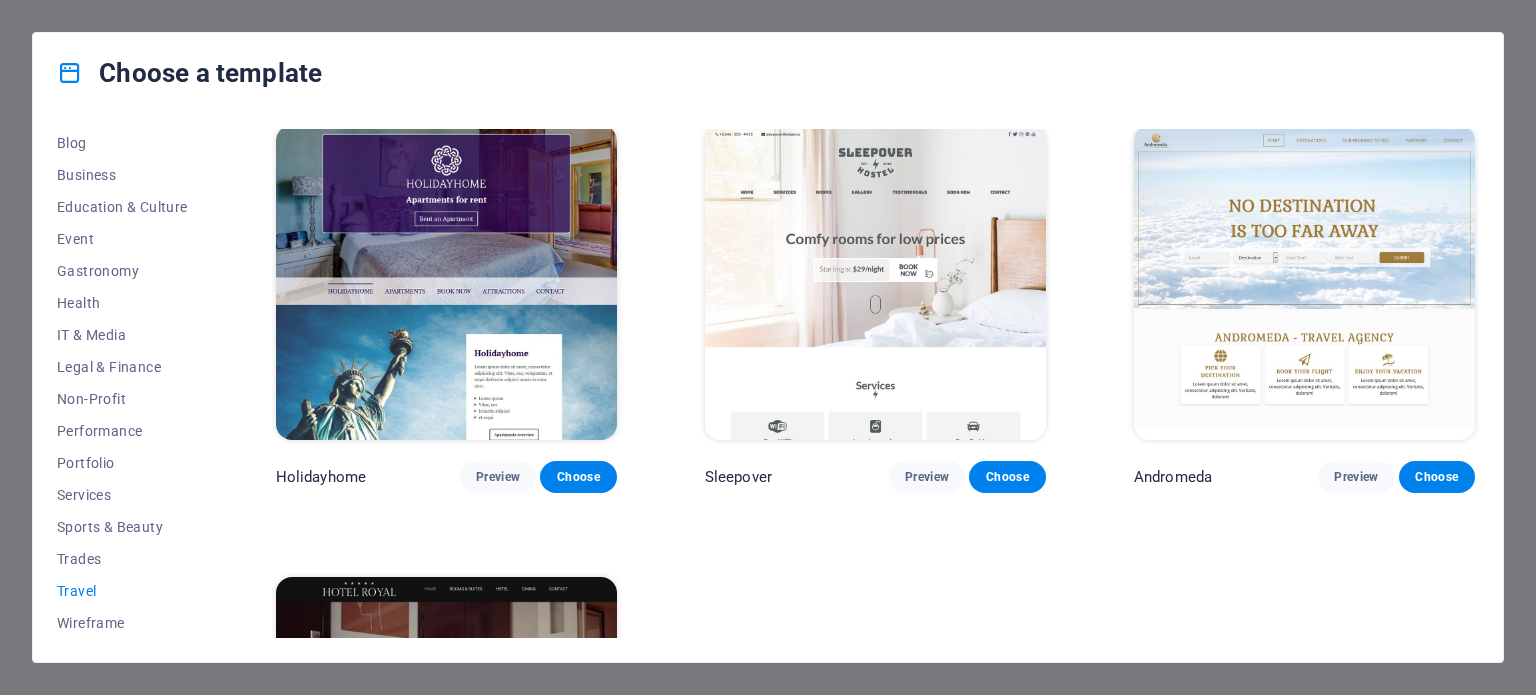 scroll, scrollTop: 500, scrollLeft: 0, axis: vertical 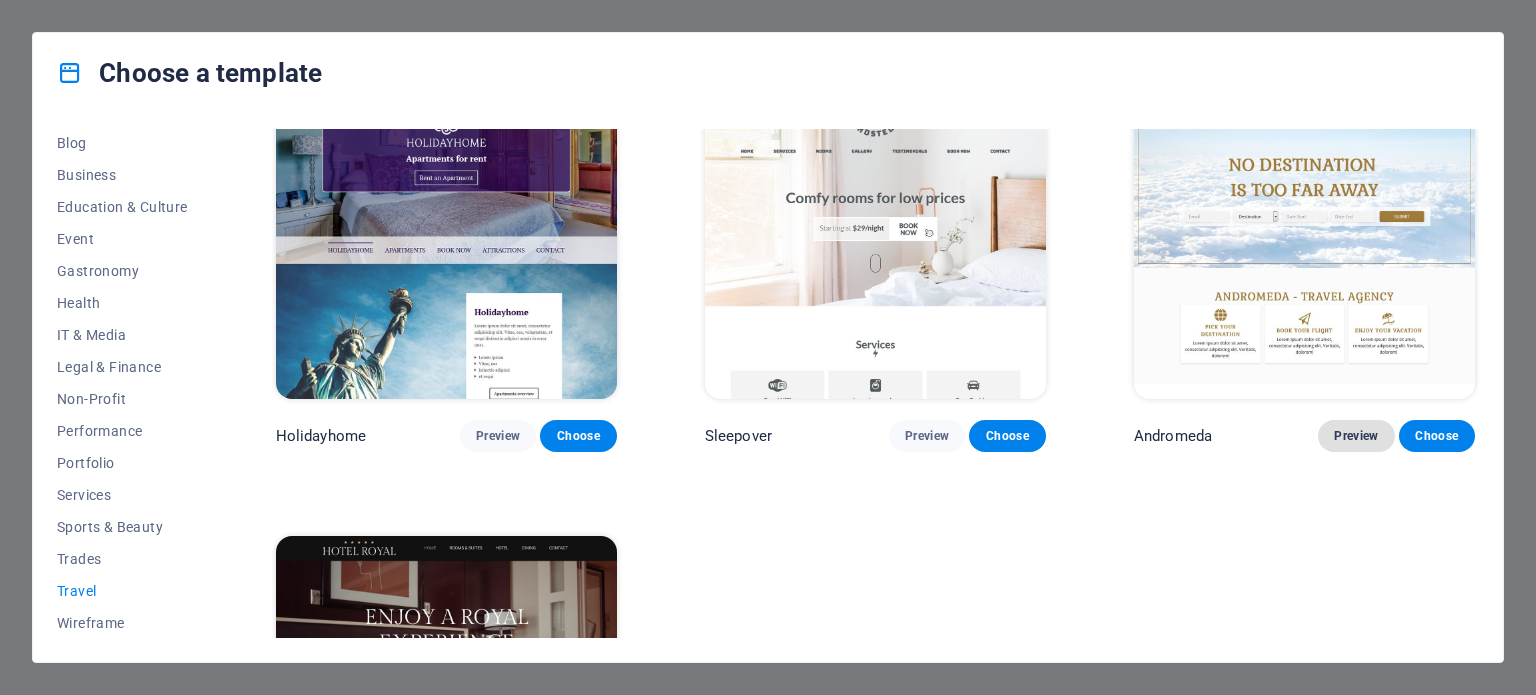 click on "Preview" at bounding box center [1356, 436] 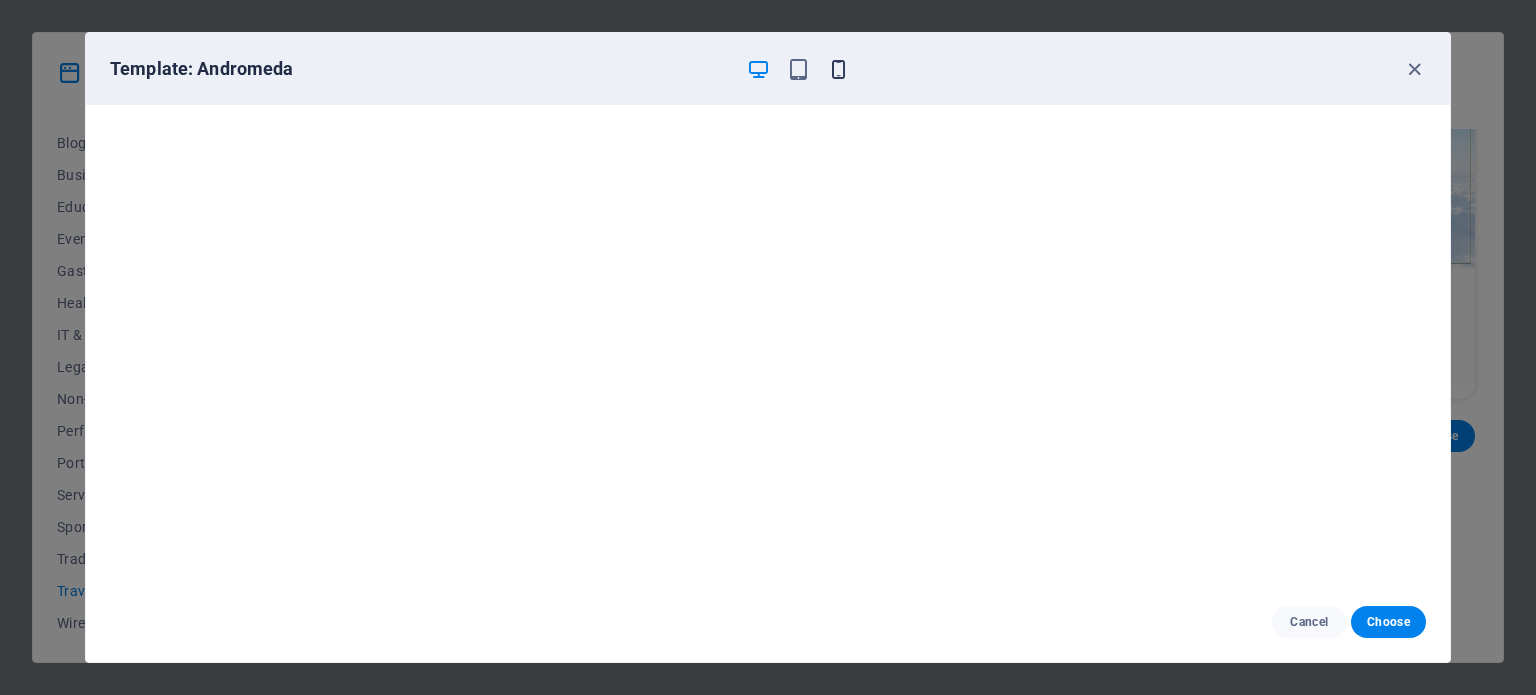 click at bounding box center (838, 69) 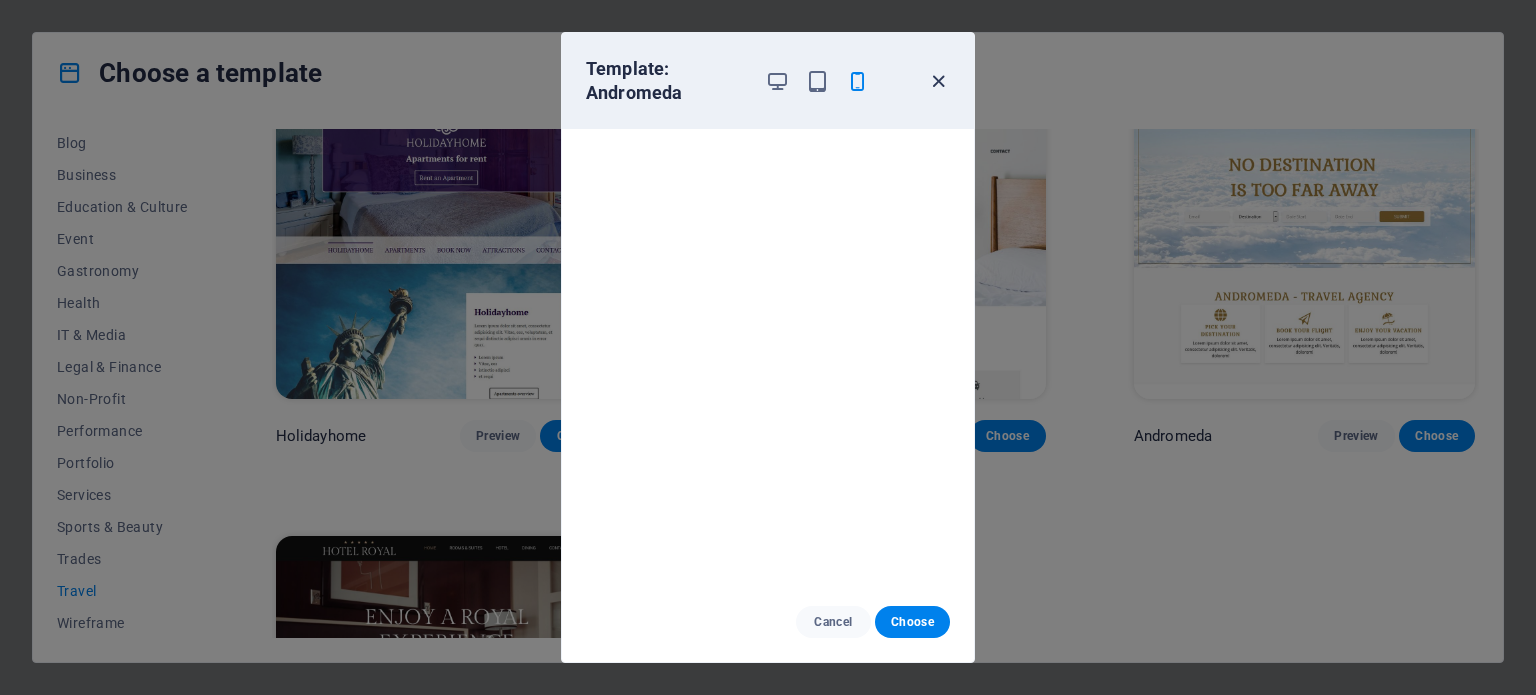 click at bounding box center [938, 81] 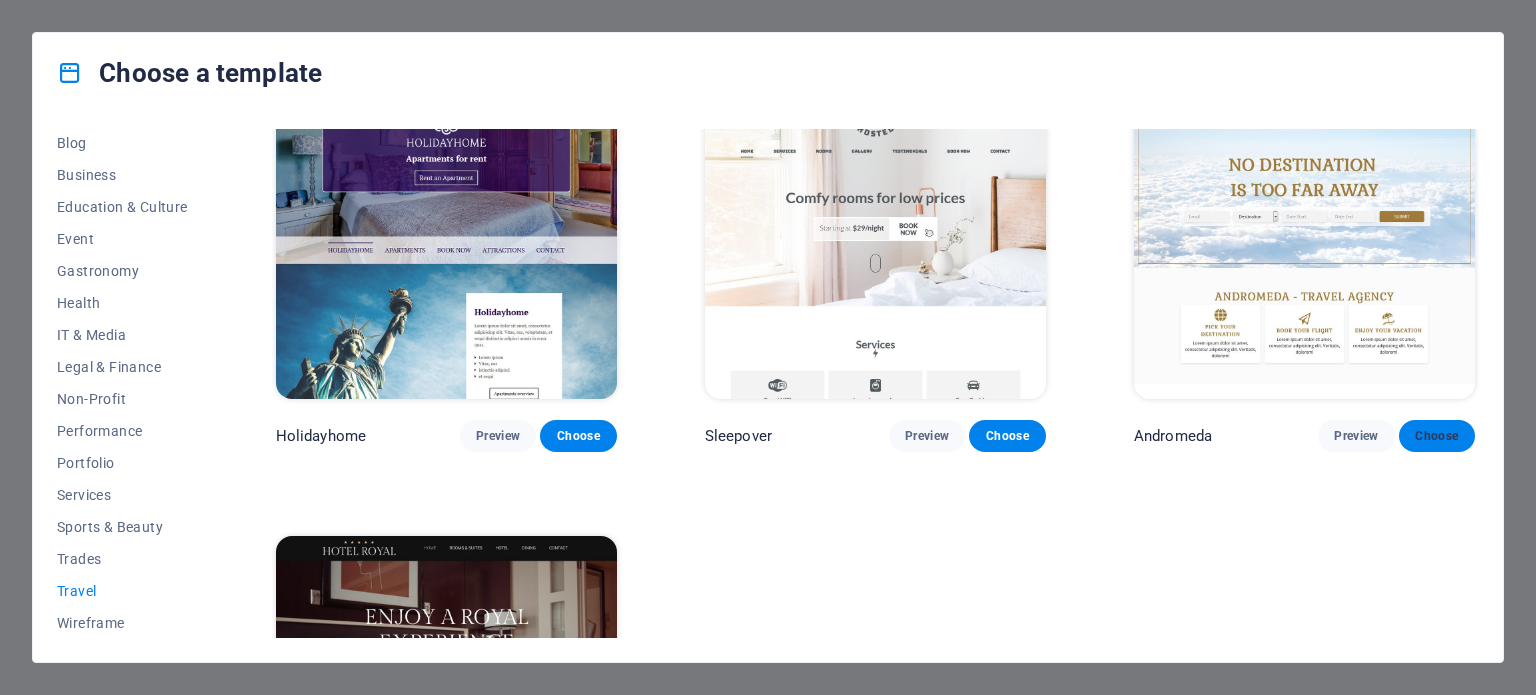 click on "Choose" at bounding box center (1437, 436) 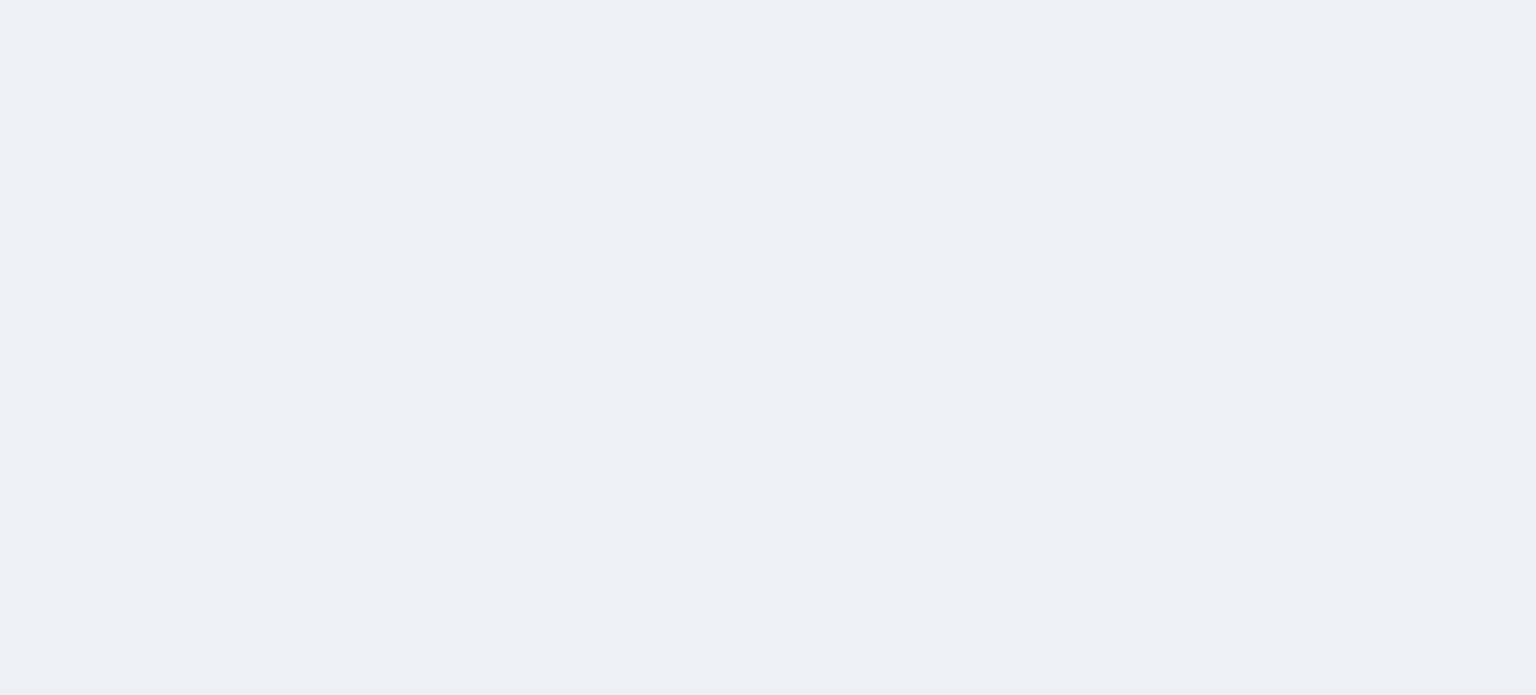 scroll, scrollTop: 0, scrollLeft: 0, axis: both 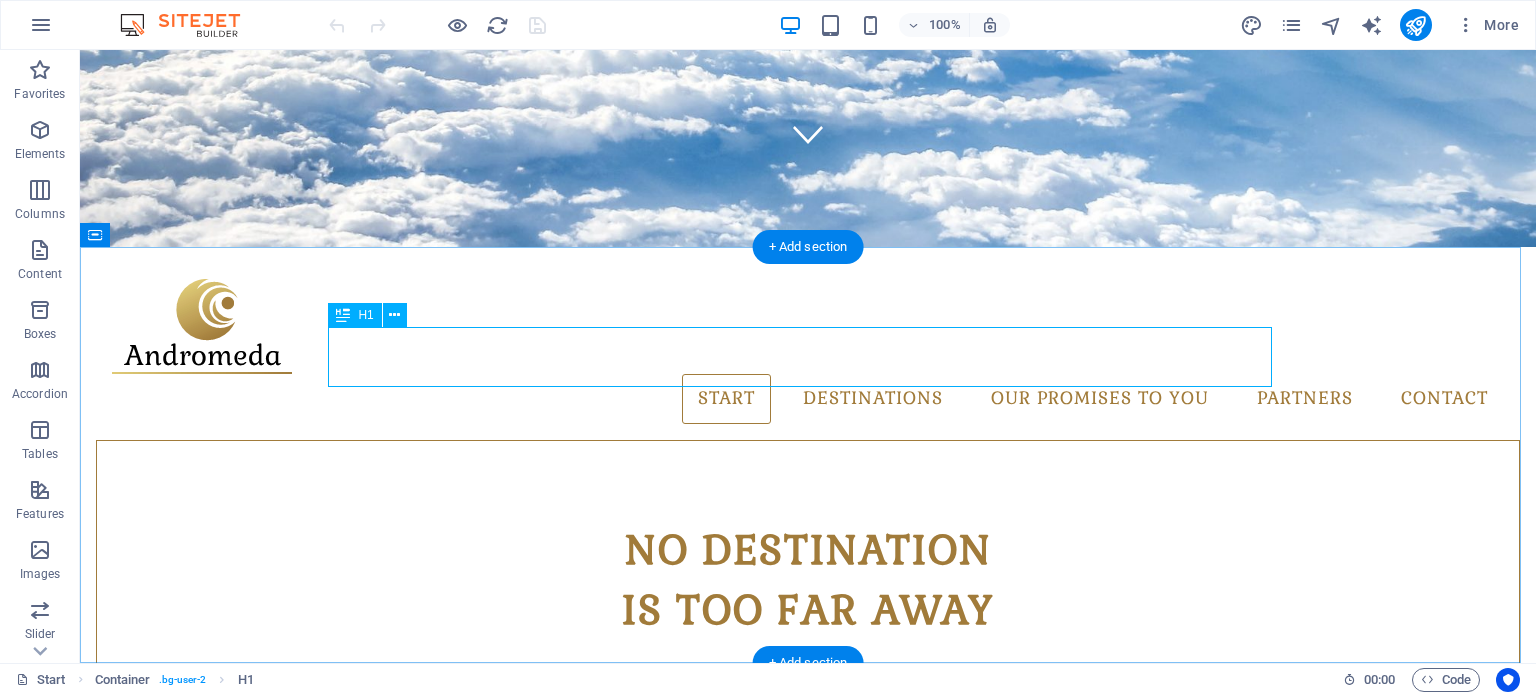 click on "[EXAMPLE.COM]  - Travel Agency" at bounding box center [808, 1205] 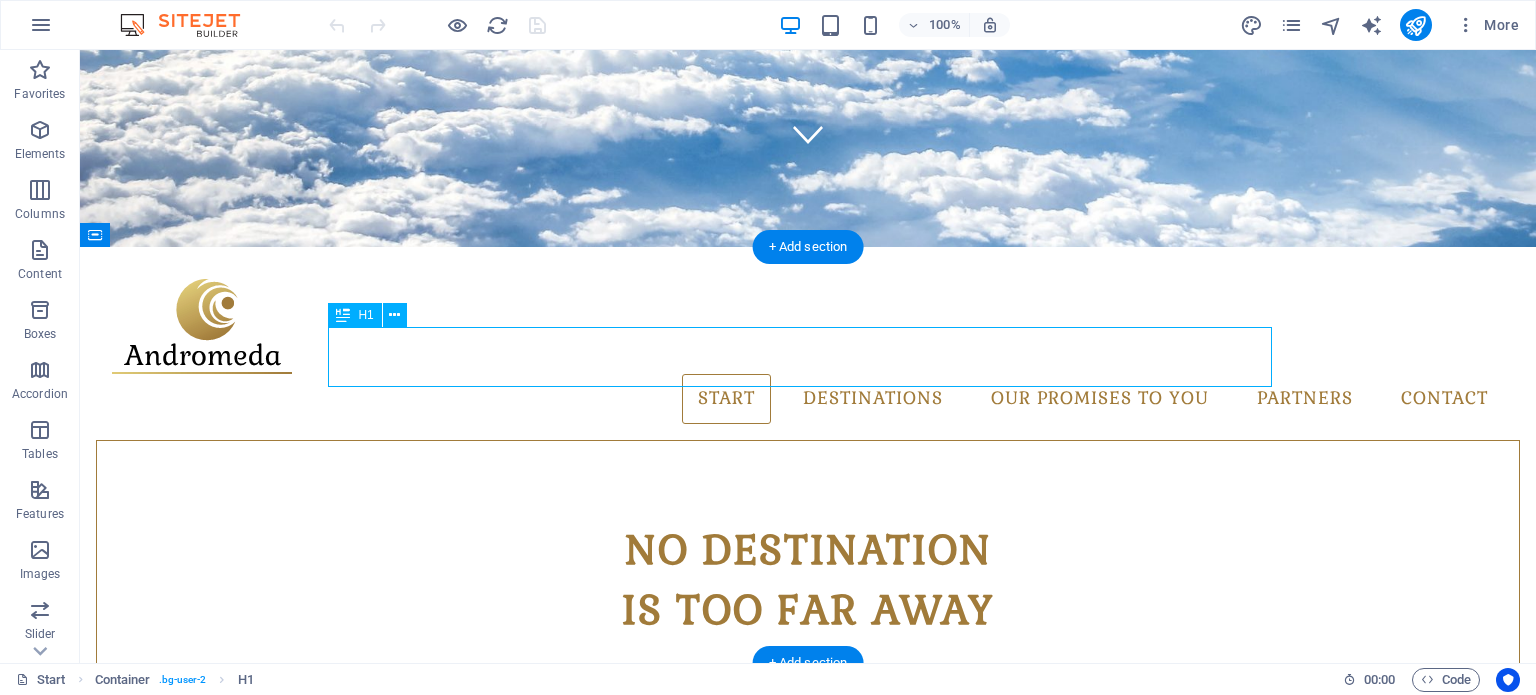 click on "[EXAMPLE.COM]  - Travel Agency" at bounding box center (808, 1205) 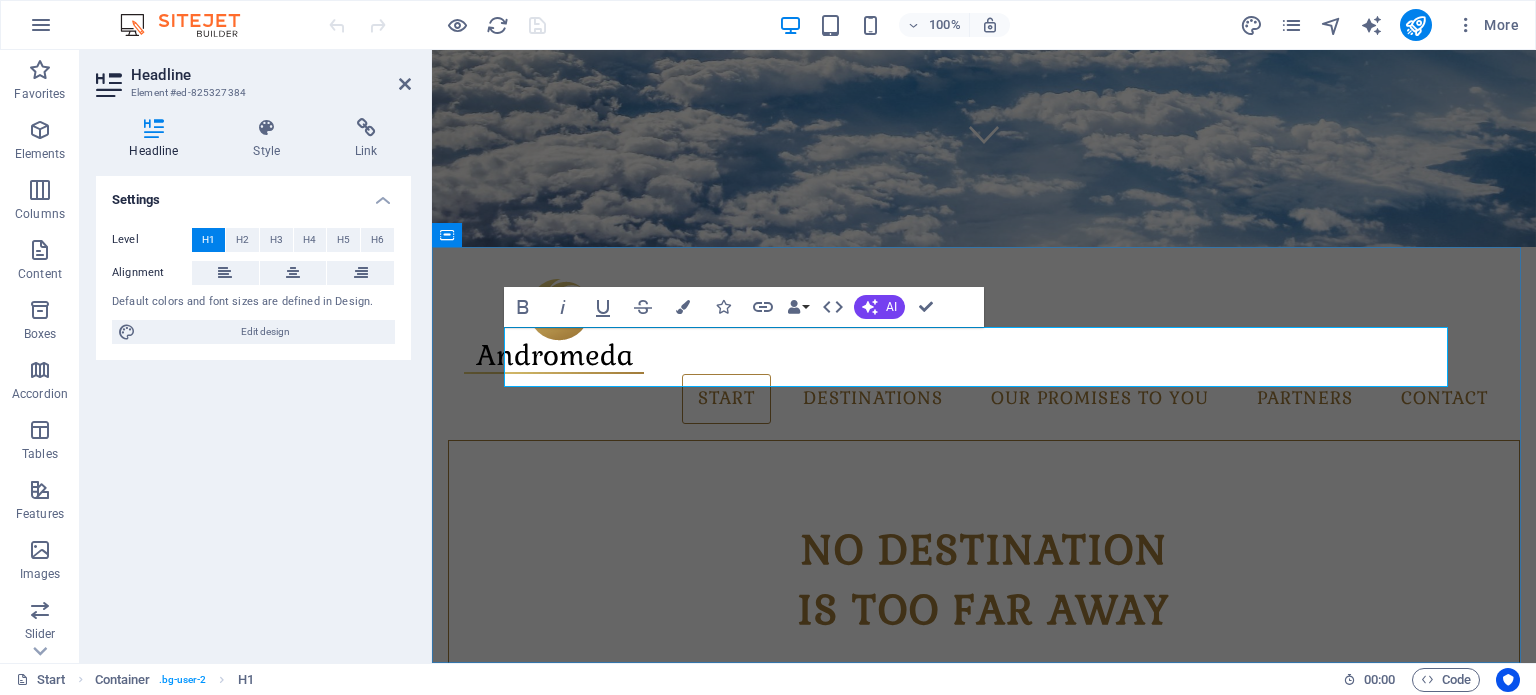 click on "tonictravel.ro" at bounding box center (797, 1204) 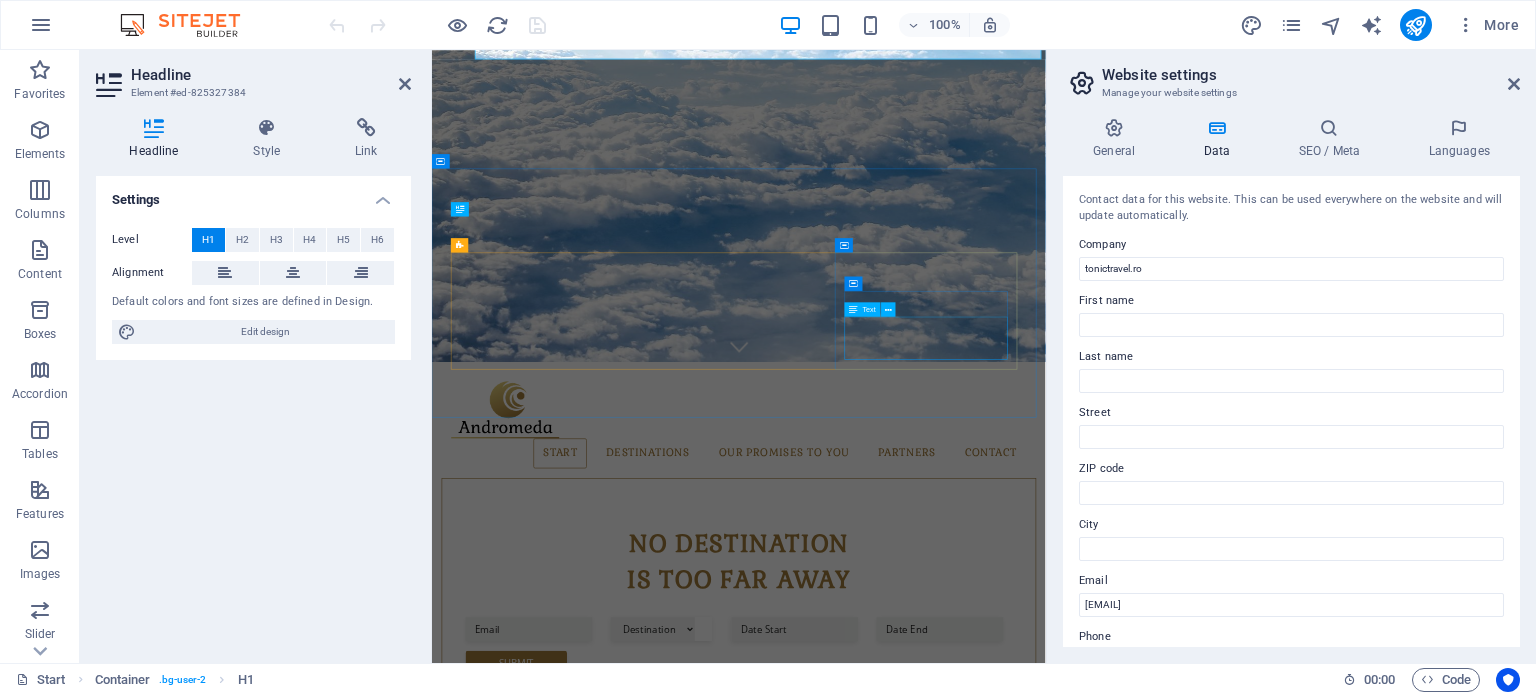 scroll, scrollTop: 825, scrollLeft: 0, axis: vertical 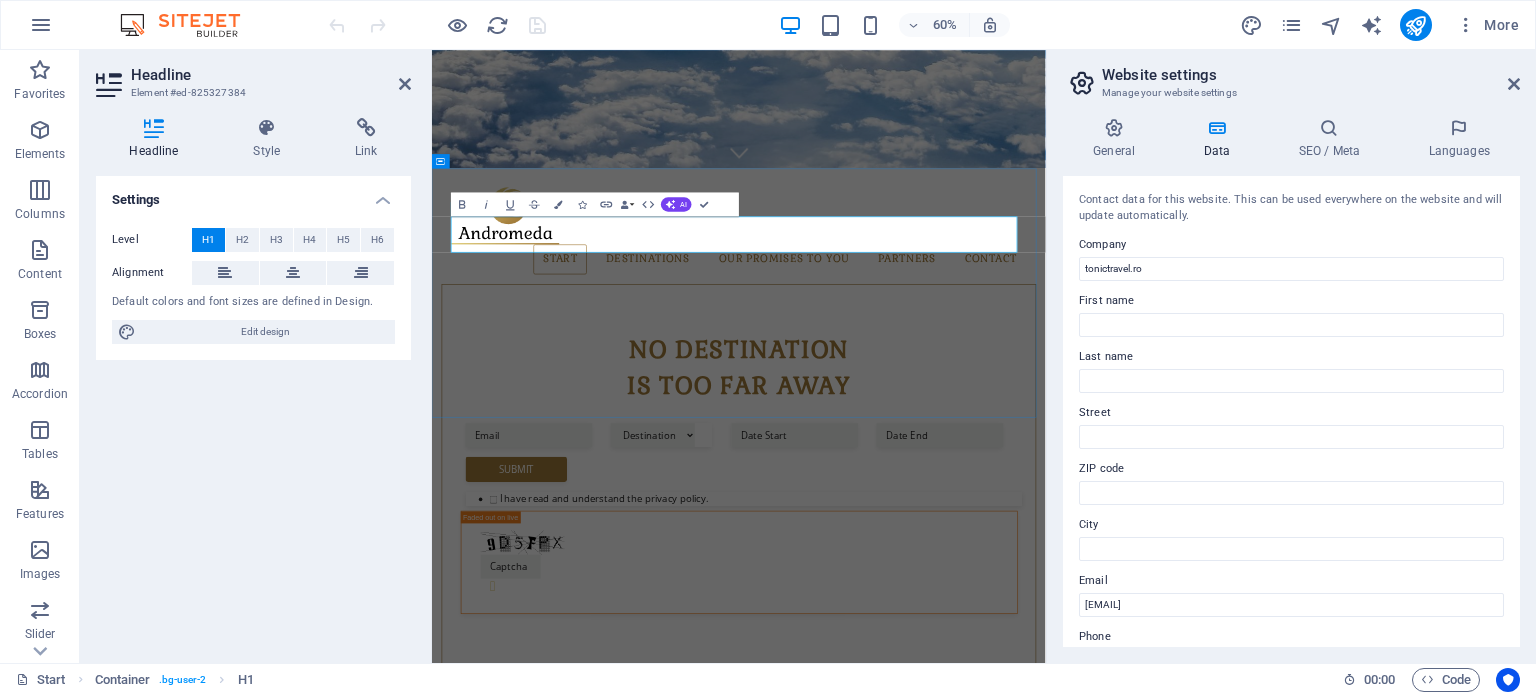 click on "[EXAMPLE.COM]  - Travel Agency" at bounding box center [944, 1205] 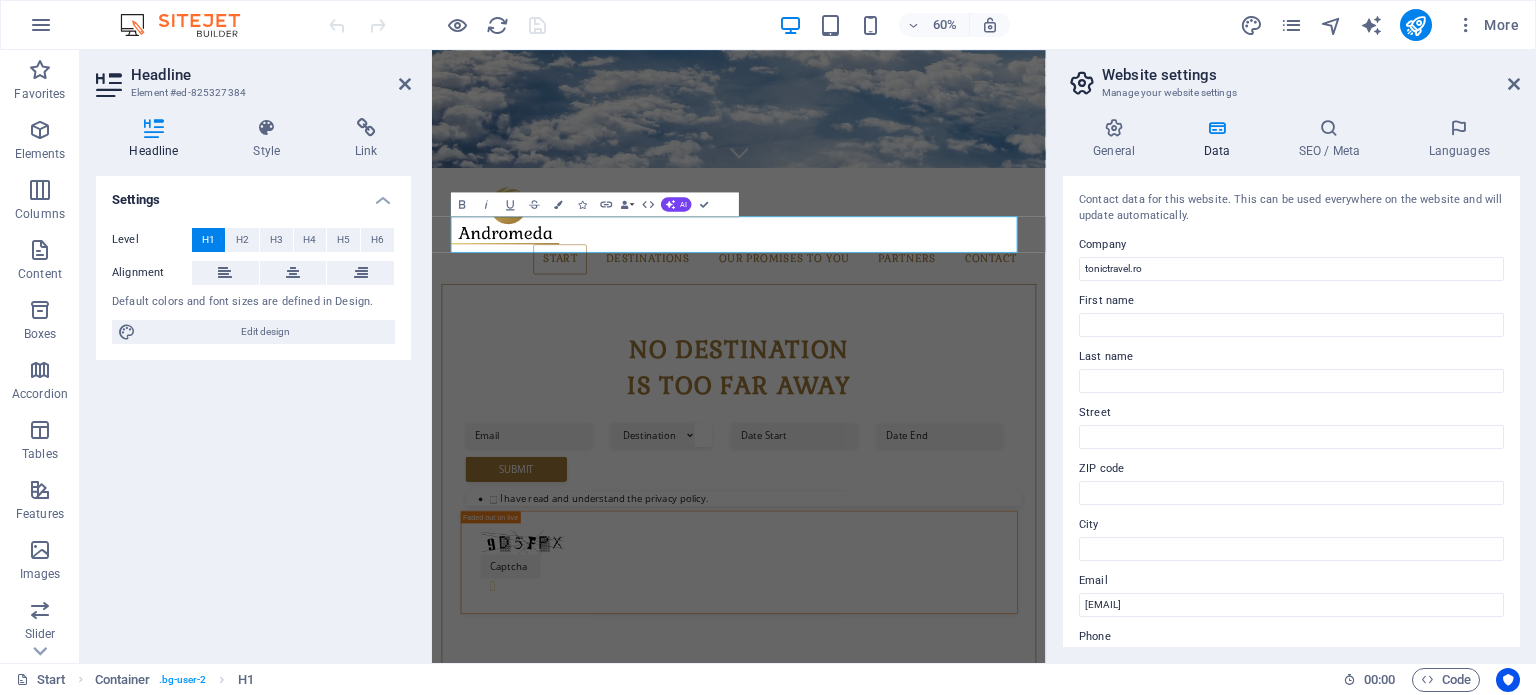 click on "Settings Level H1 H2 H3 H4 H5 H6 Alignment Default colors and font sizes are defined in Design. Edit design" at bounding box center (253, 411) 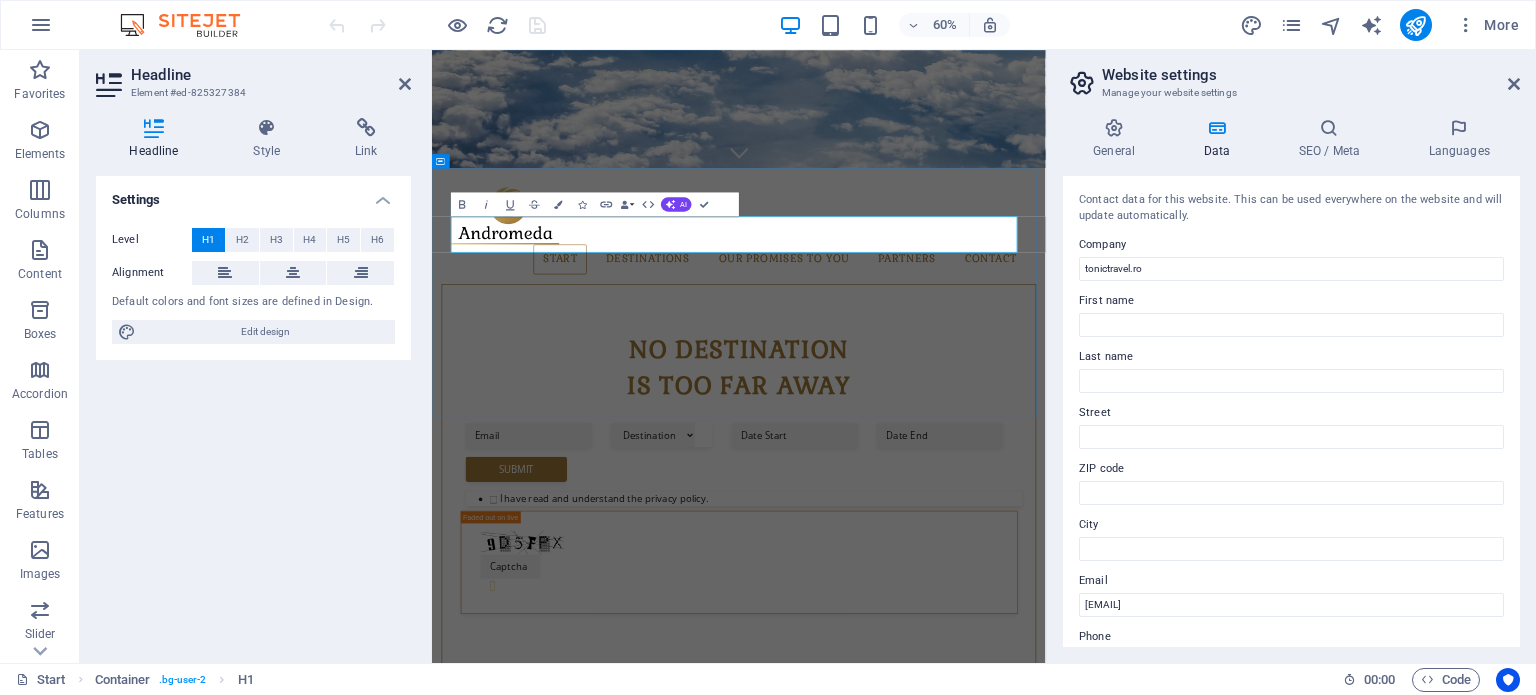 click on "No destination  is too far away
Destination
Maldives
Antarctica
China
Submit   I have read and understand the privacy policy. Unreadable? Load new" at bounding box center (943, 759) 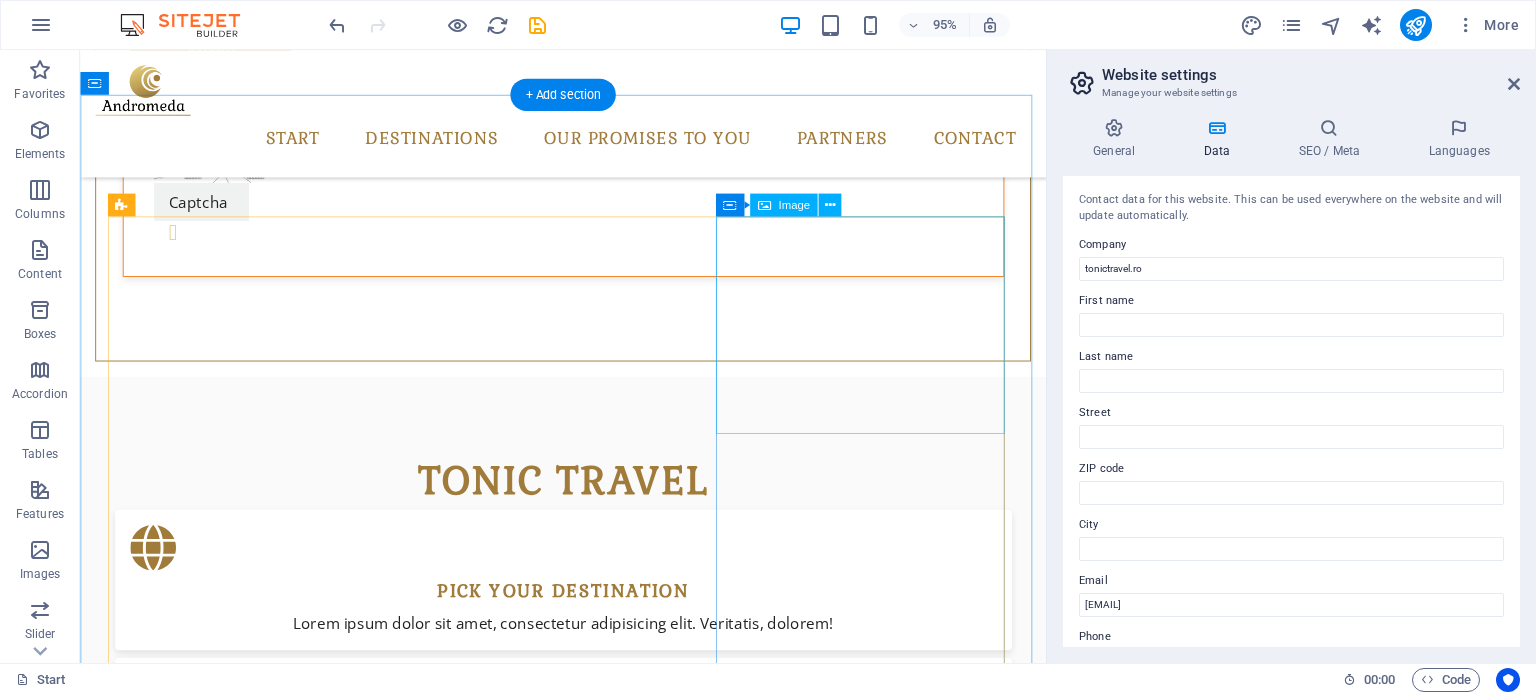 scroll, scrollTop: 1208, scrollLeft: 0, axis: vertical 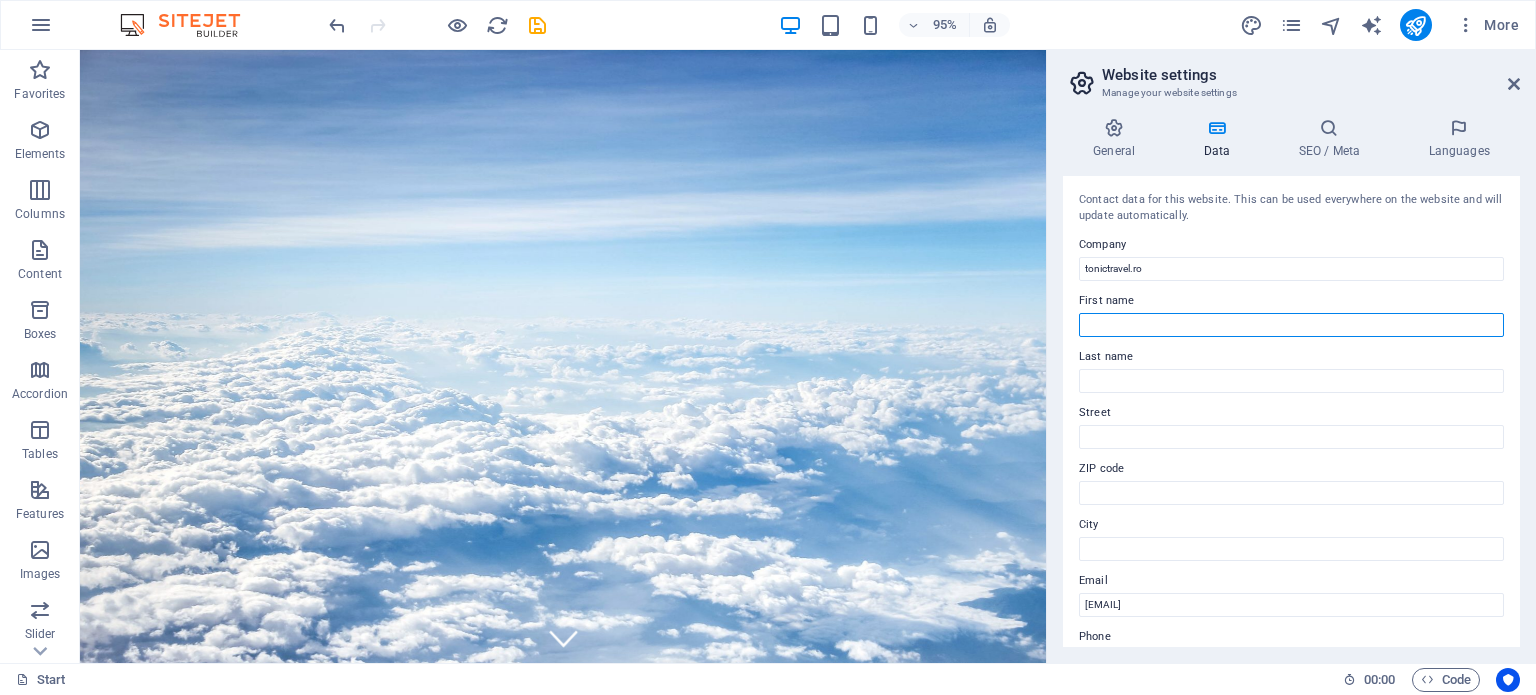 click on "First name" at bounding box center (1291, 325) 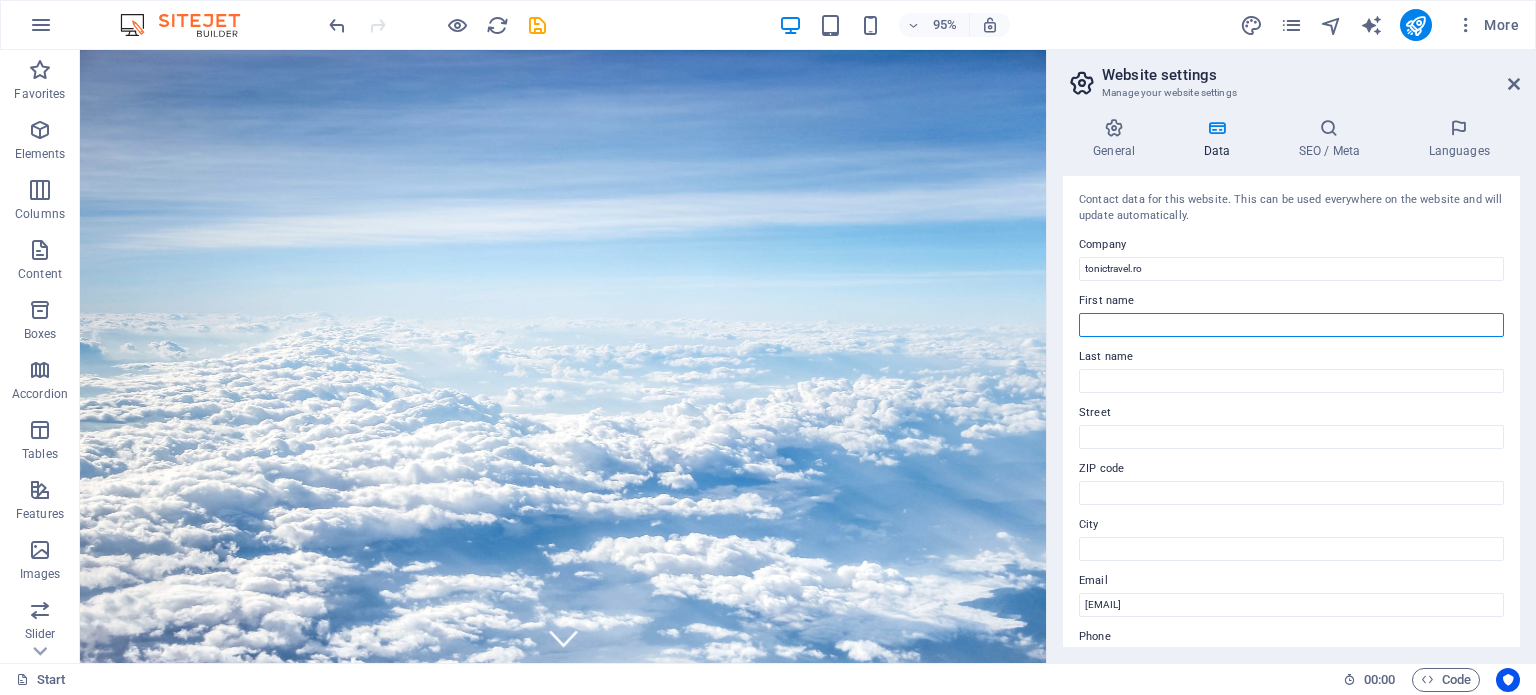 click on "First name" at bounding box center [1291, 325] 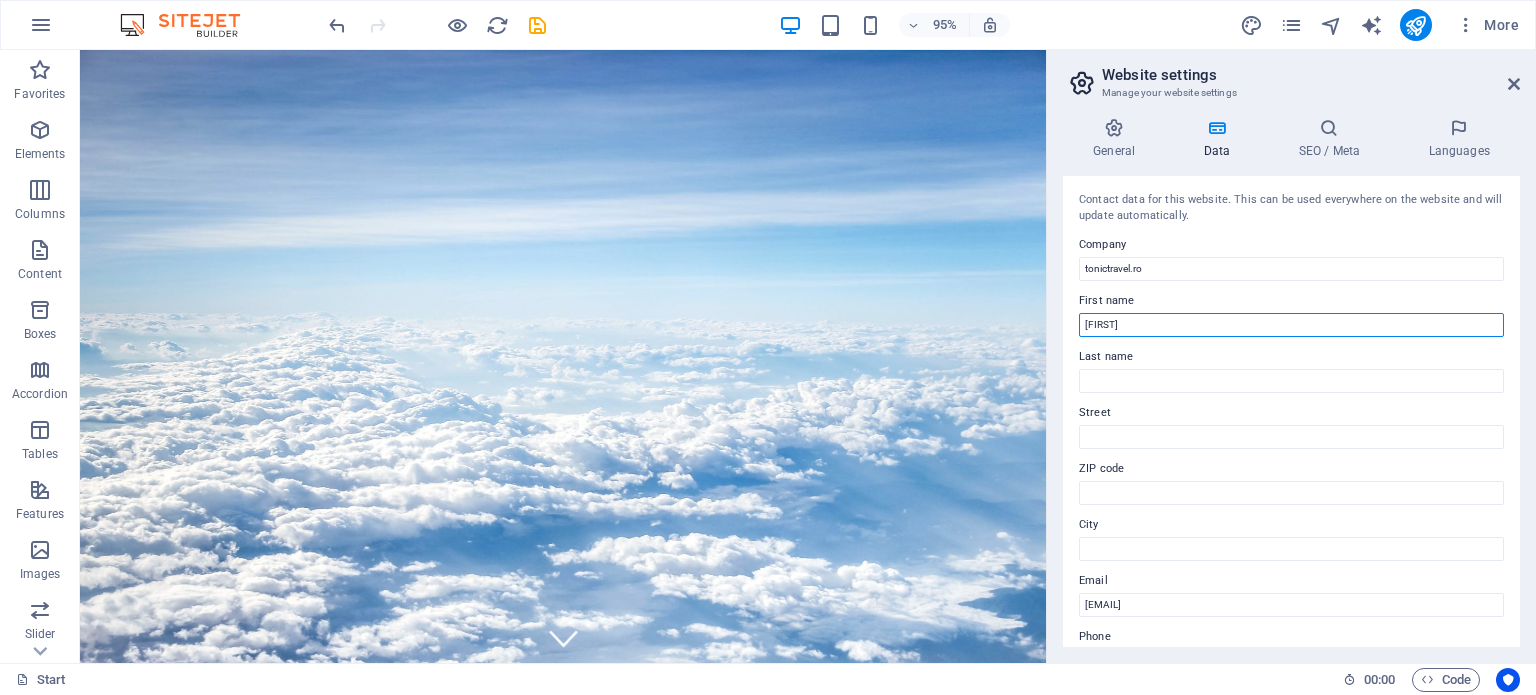 type on "[FIRST]" 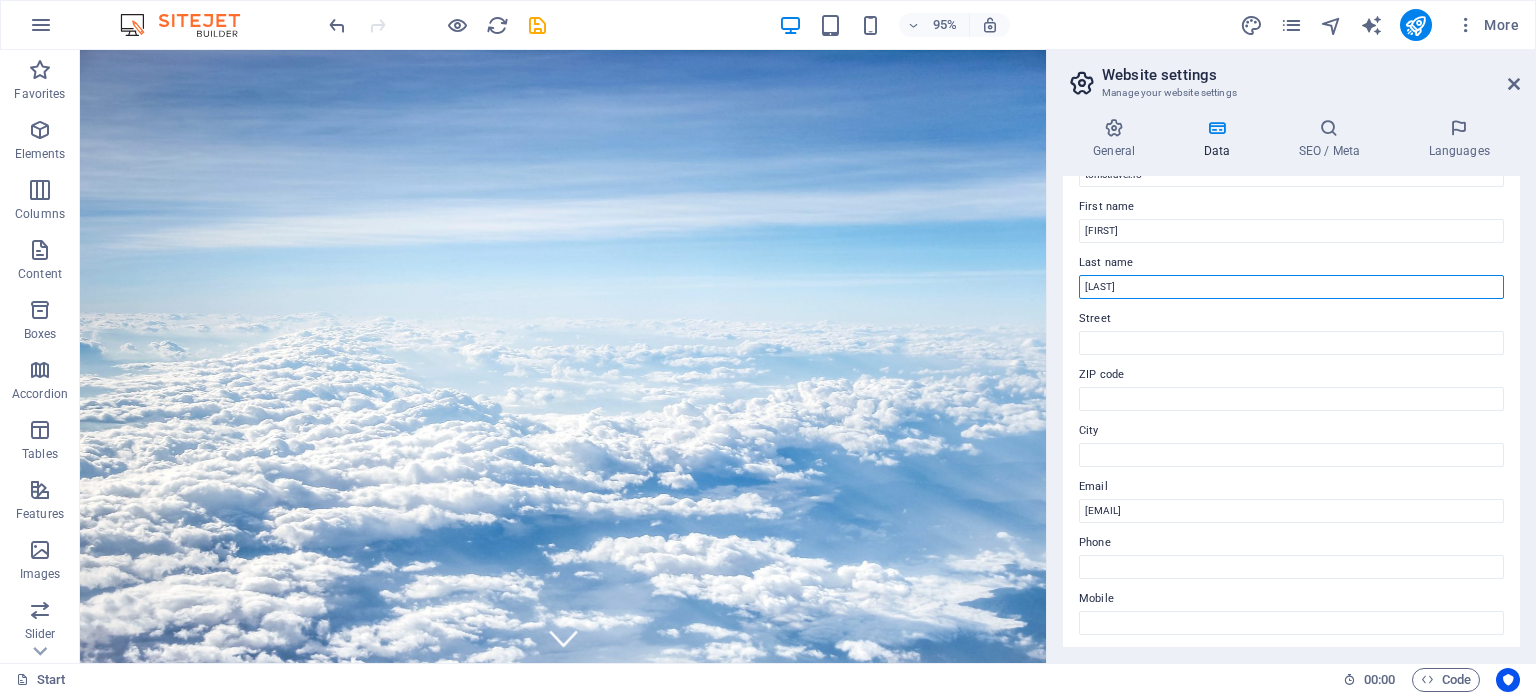 scroll, scrollTop: 100, scrollLeft: 0, axis: vertical 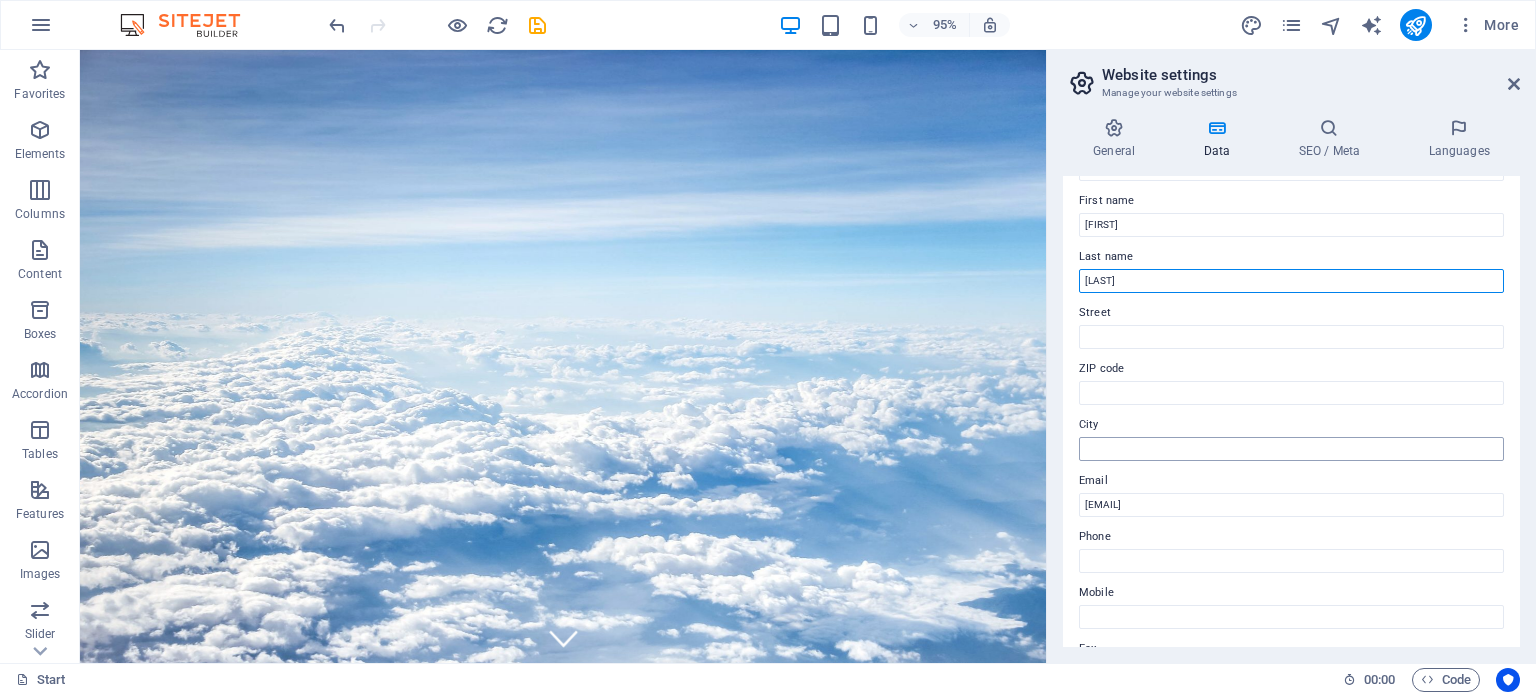 type on "[LAST]" 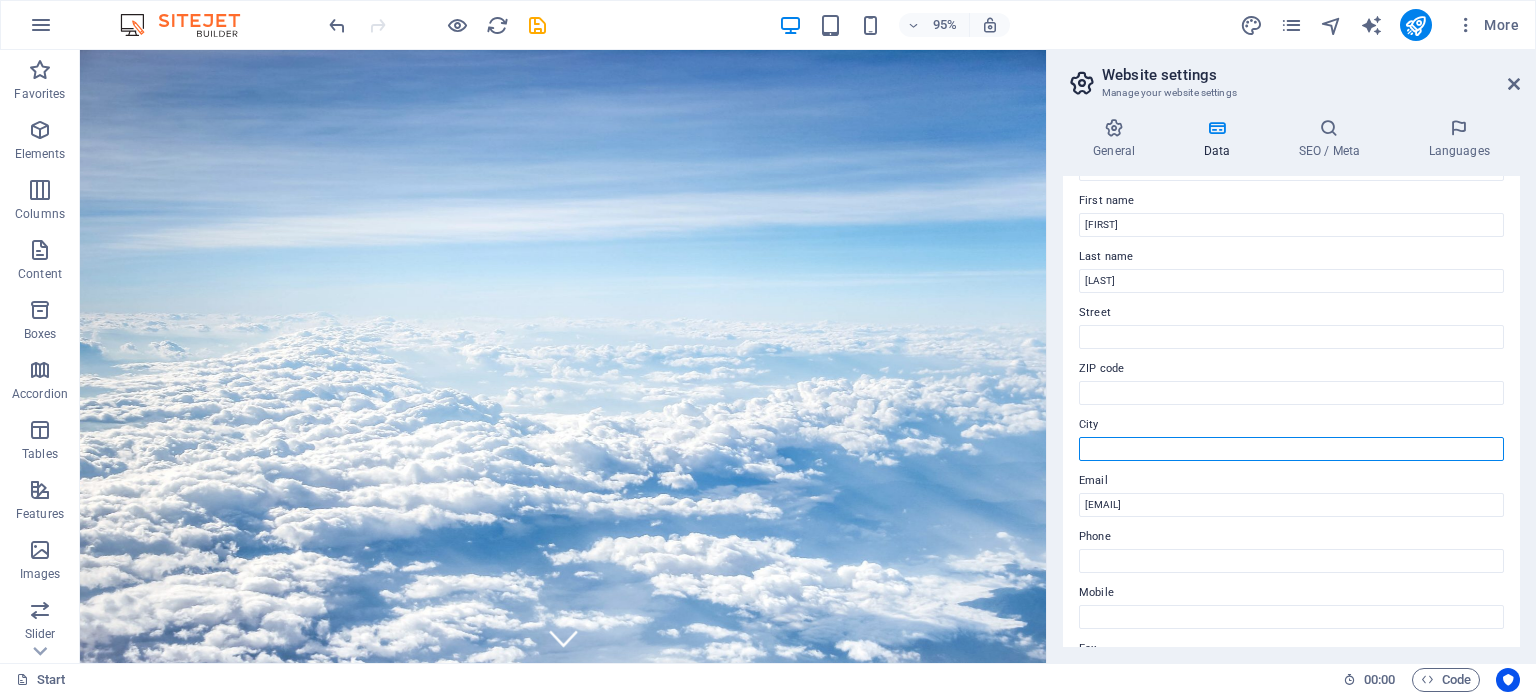 click on "City" at bounding box center [1291, 449] 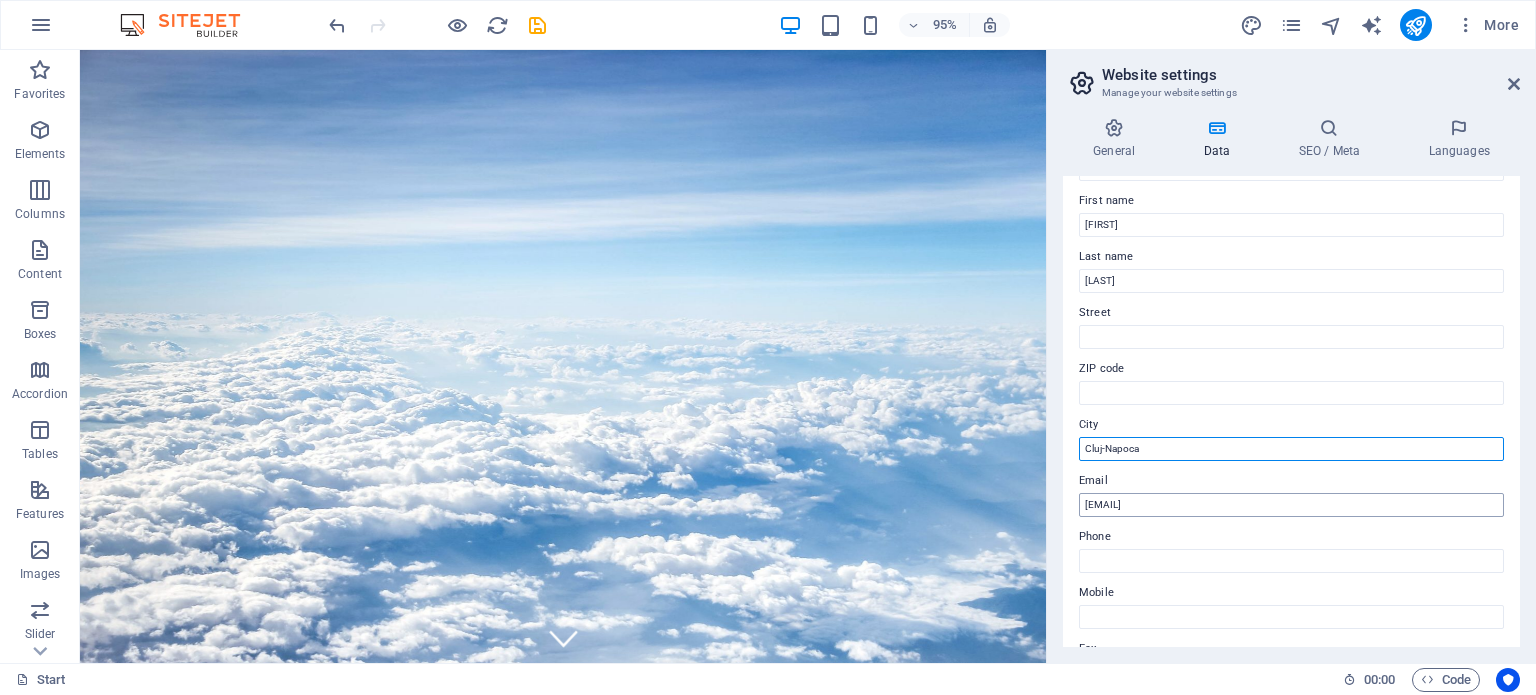 type on "Cluj-Napoca" 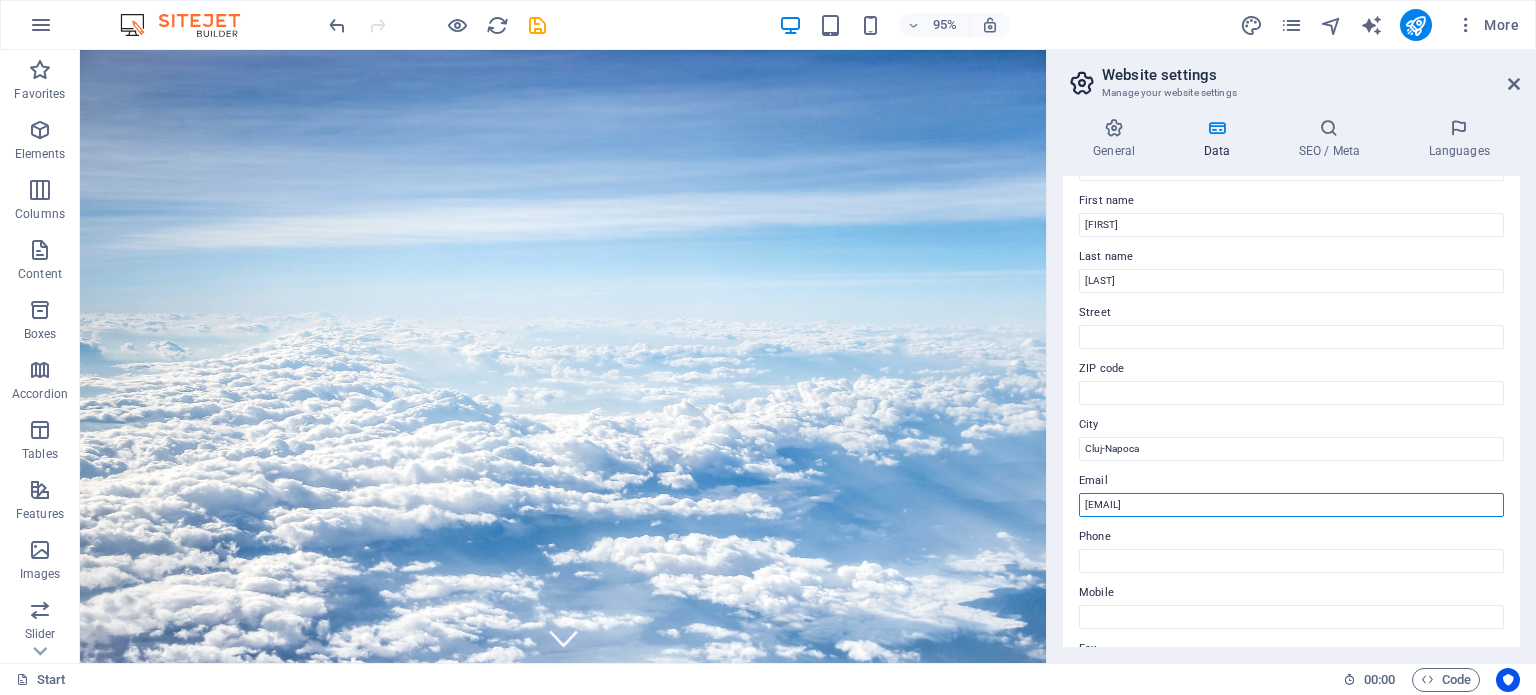 click on "[EMAIL]" at bounding box center [1291, 505] 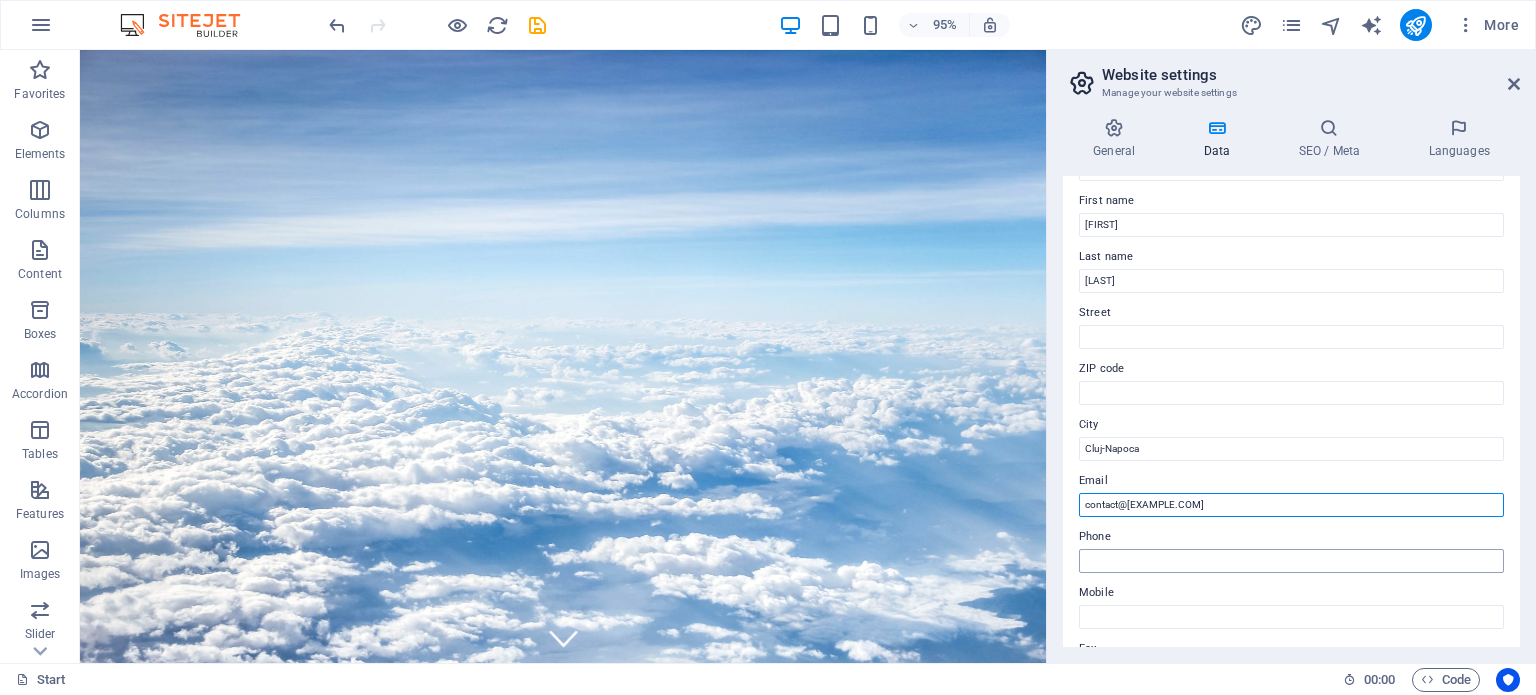 type on "contact@[EXAMPLE.COM]" 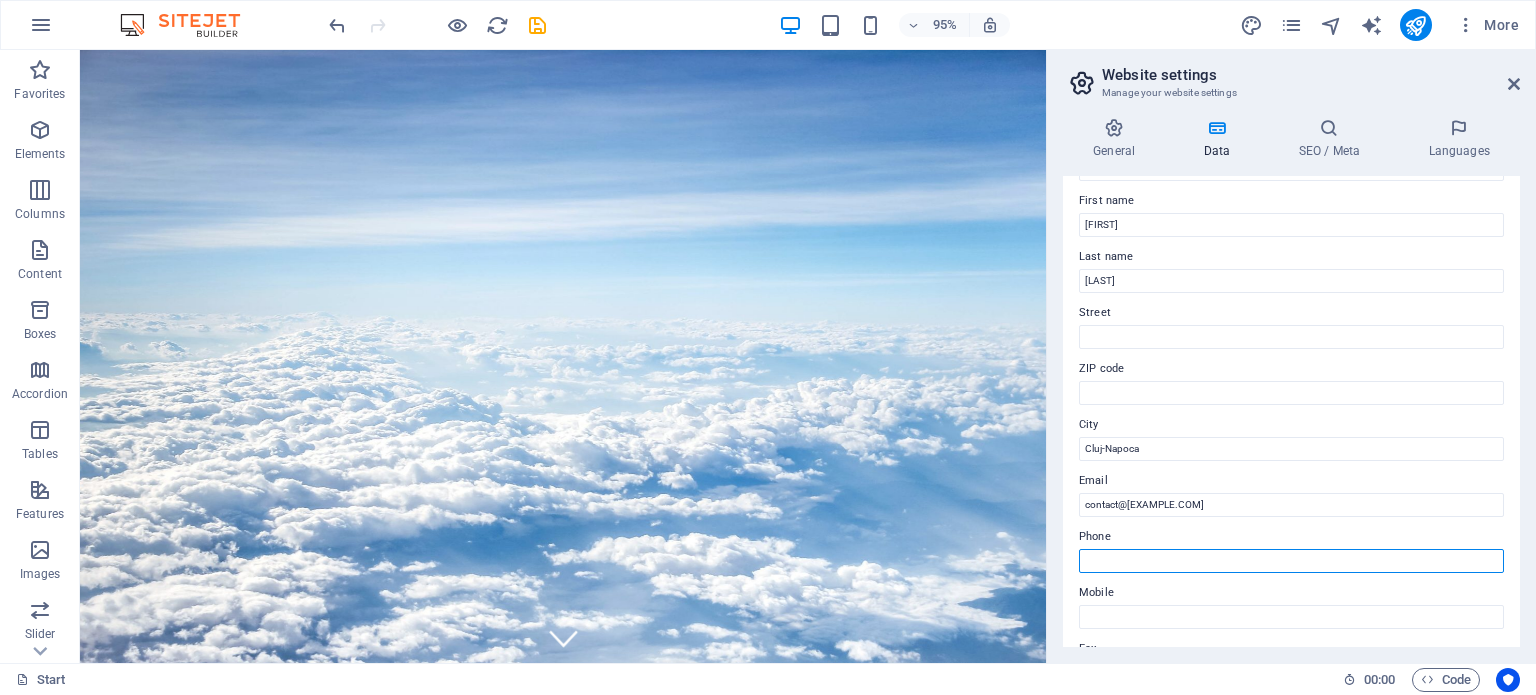 click on "Phone" at bounding box center (1291, 561) 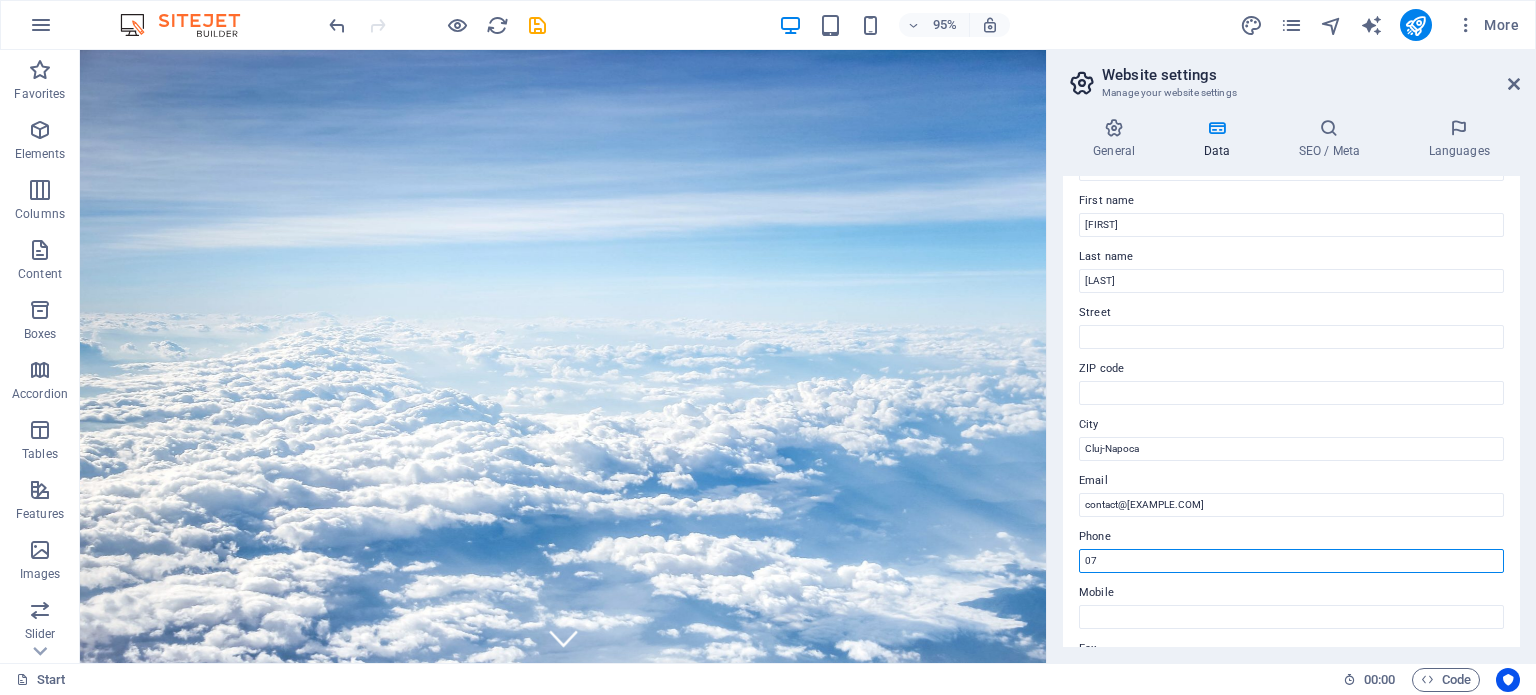 type on "0" 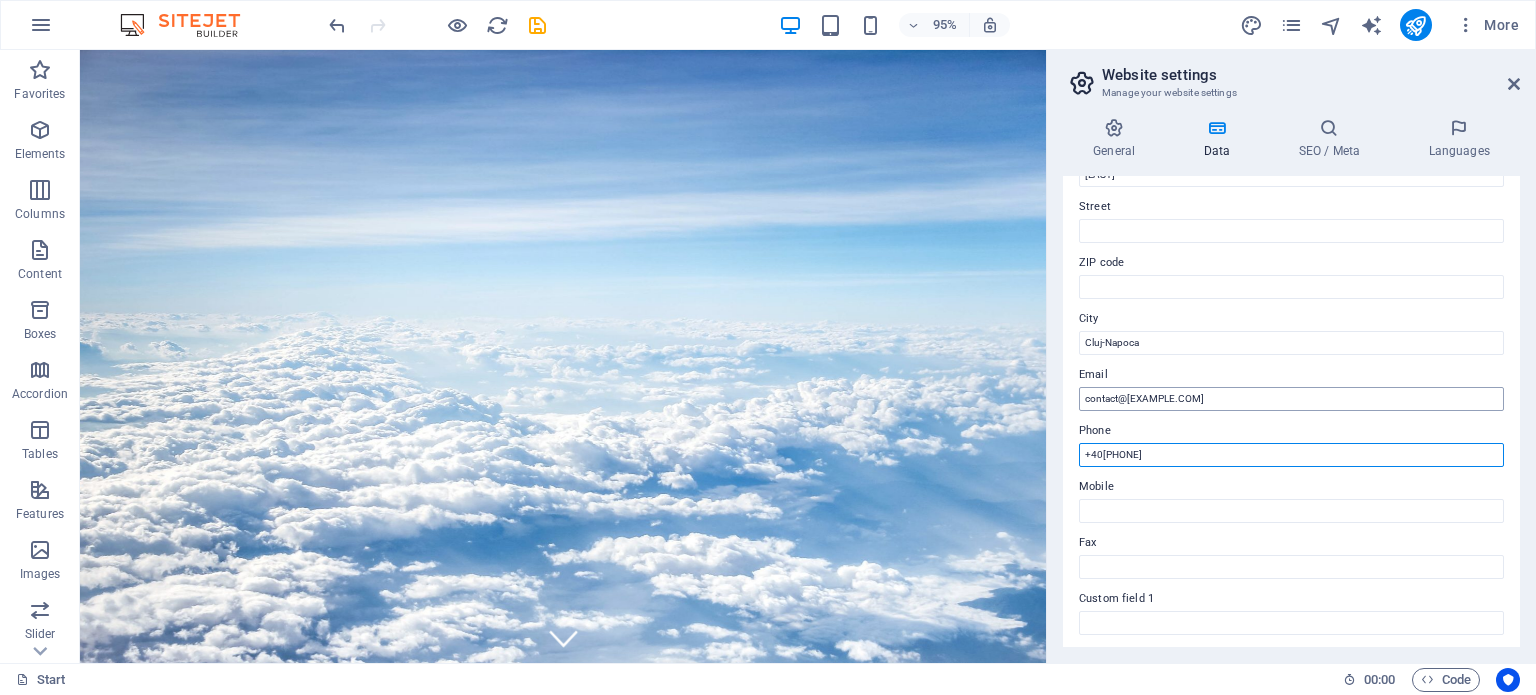 scroll, scrollTop: 0, scrollLeft: 0, axis: both 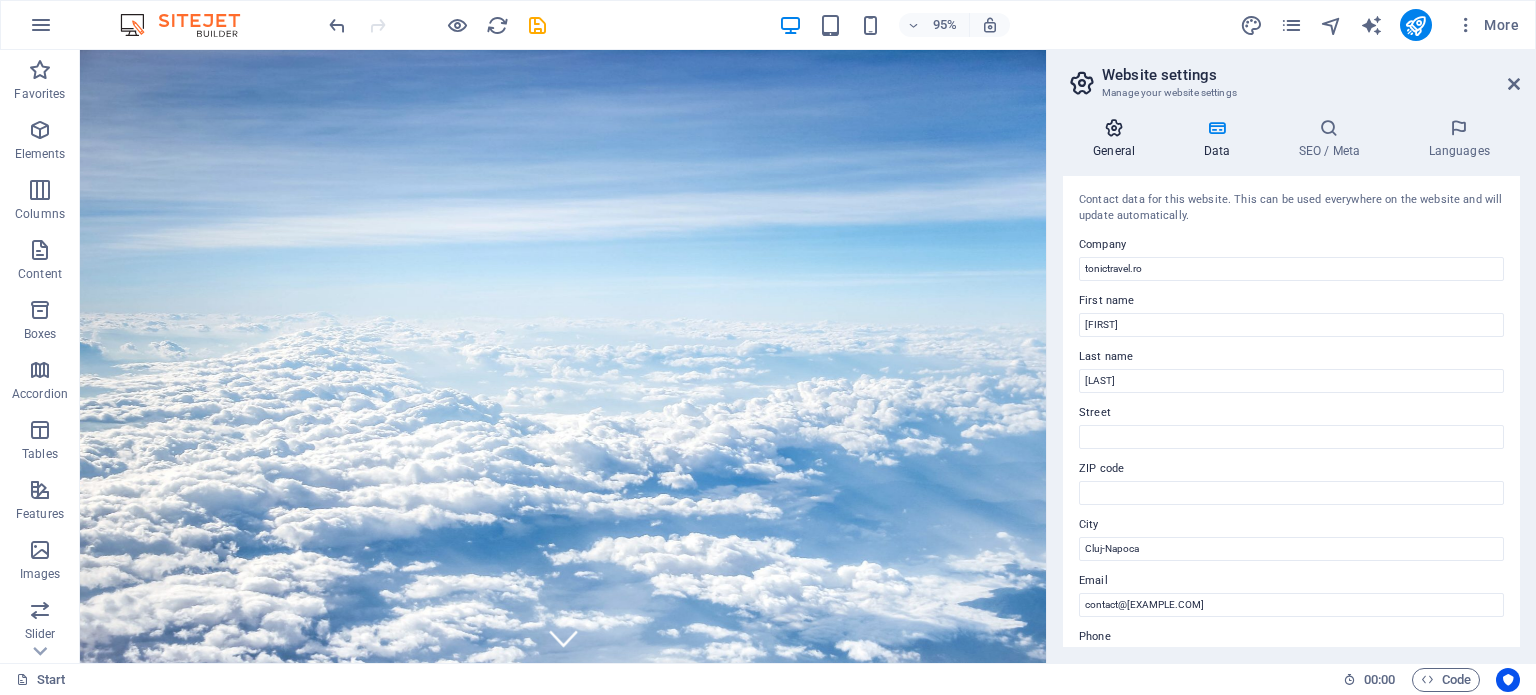 type on "+40[PHONE]" 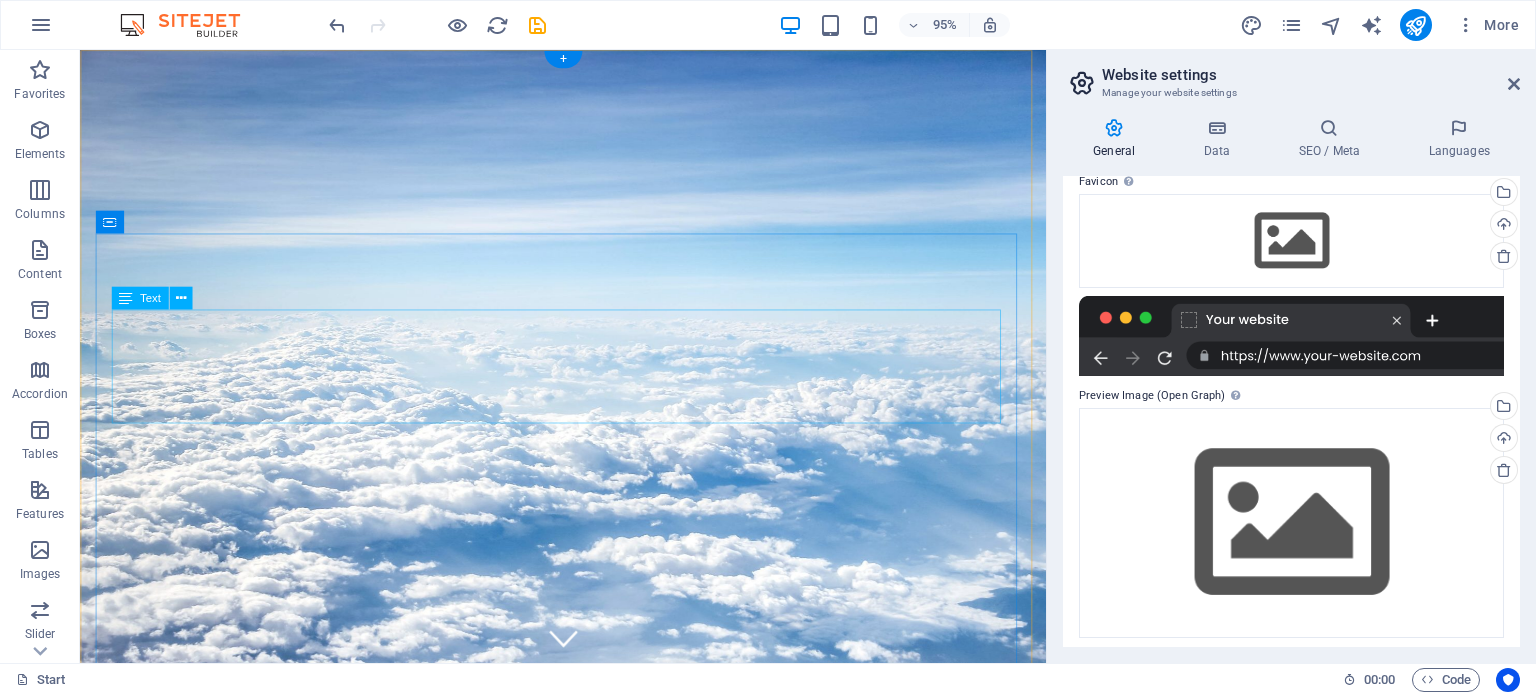 scroll, scrollTop: 210, scrollLeft: 0, axis: vertical 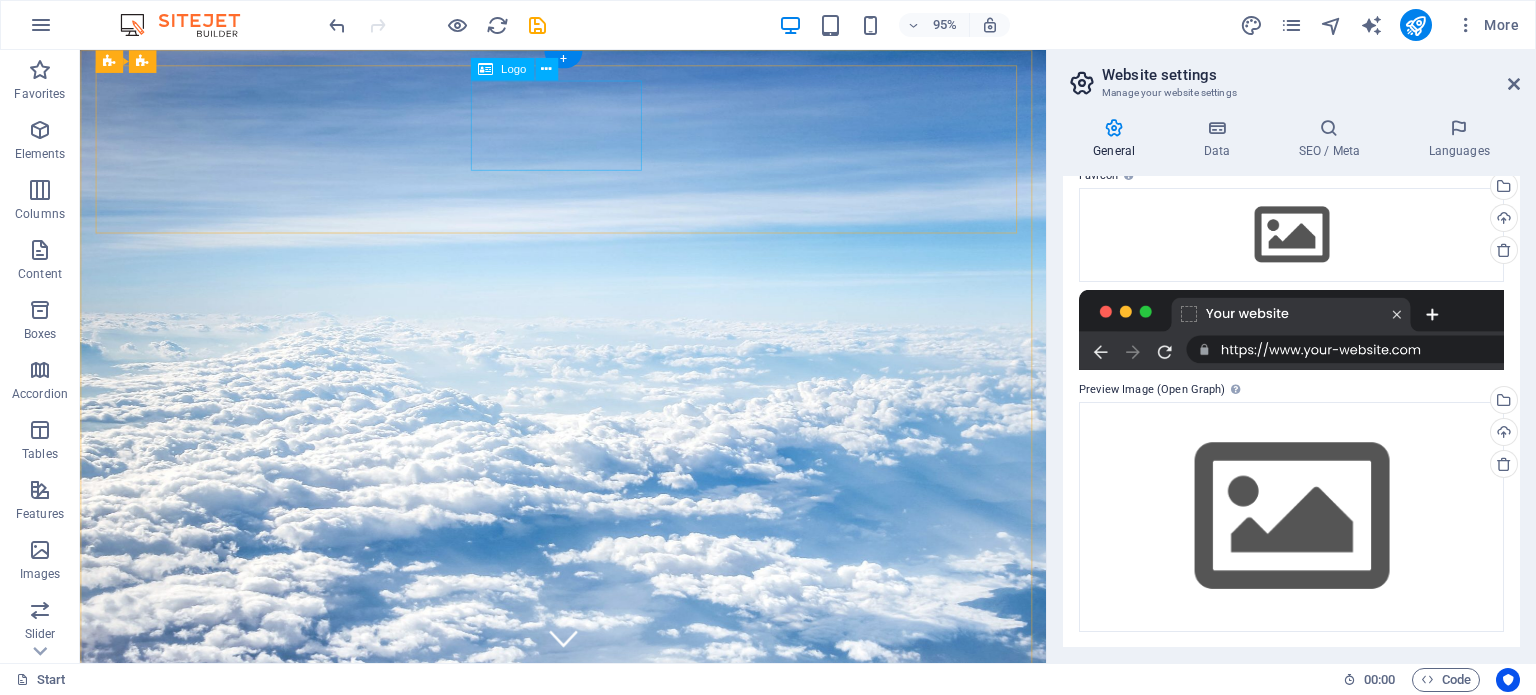 click at bounding box center [588, 787] 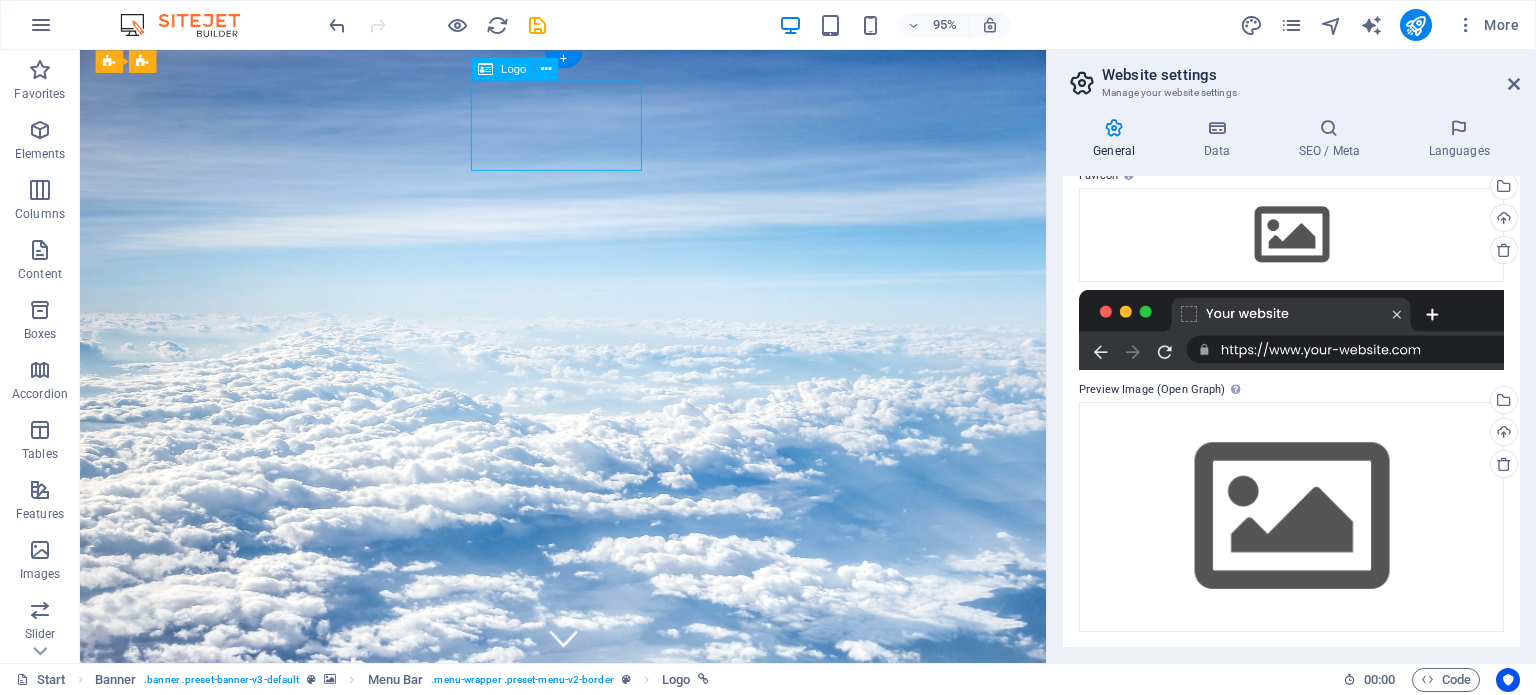 click at bounding box center (588, 787) 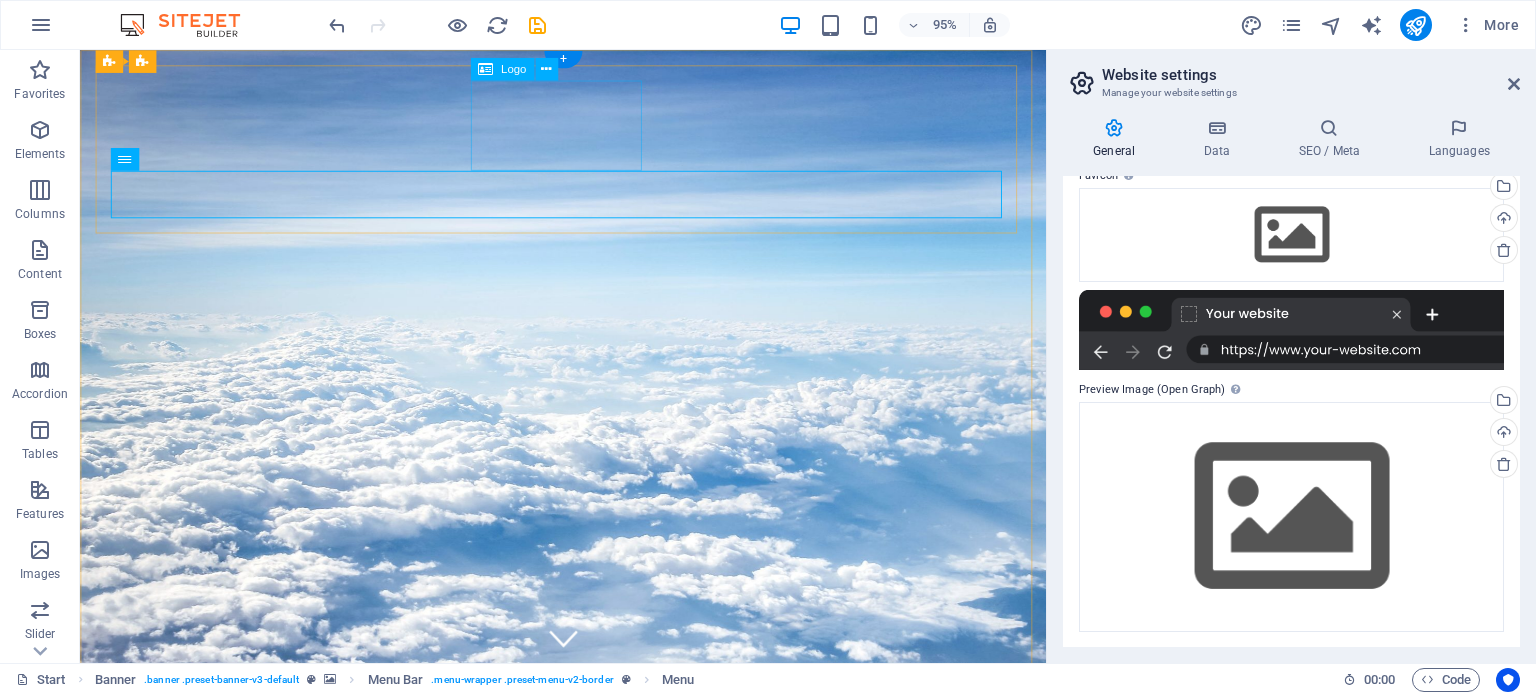 click at bounding box center (588, 787) 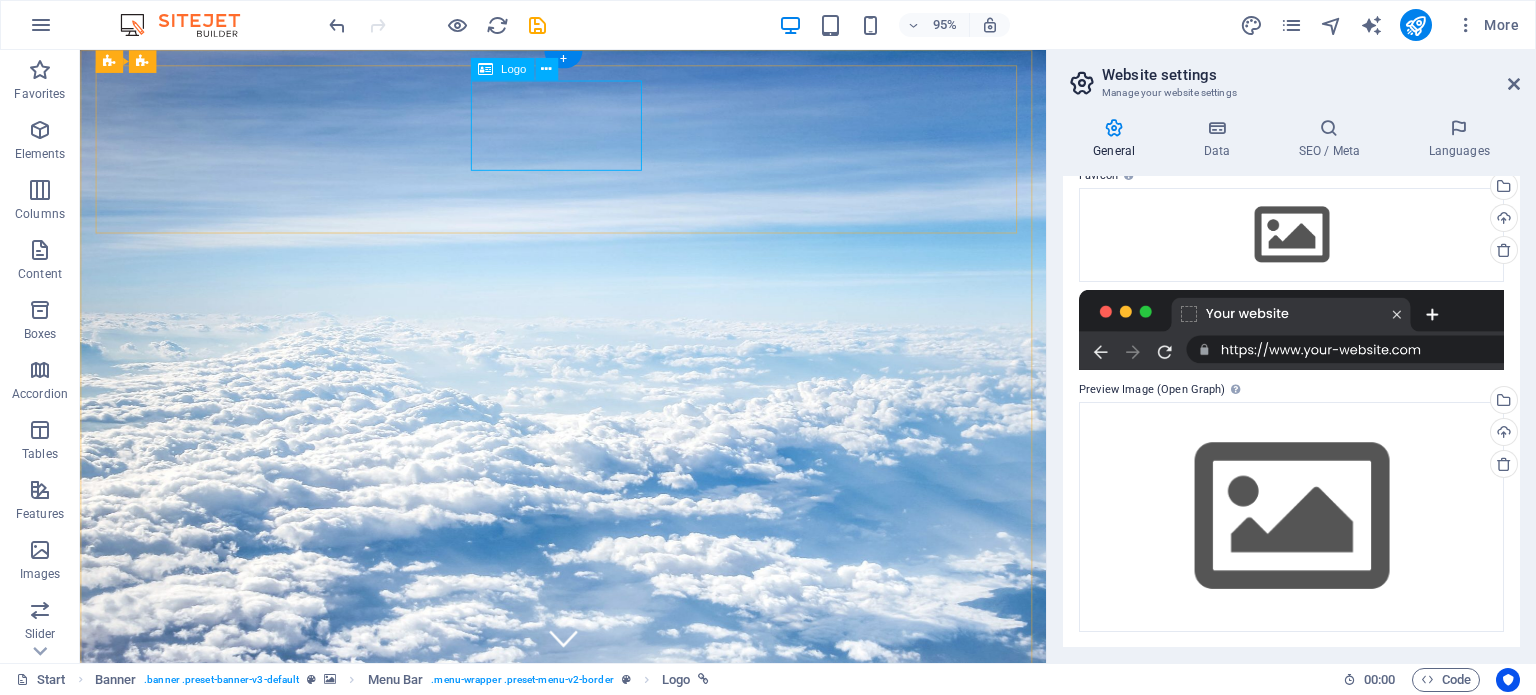 click at bounding box center [588, 787] 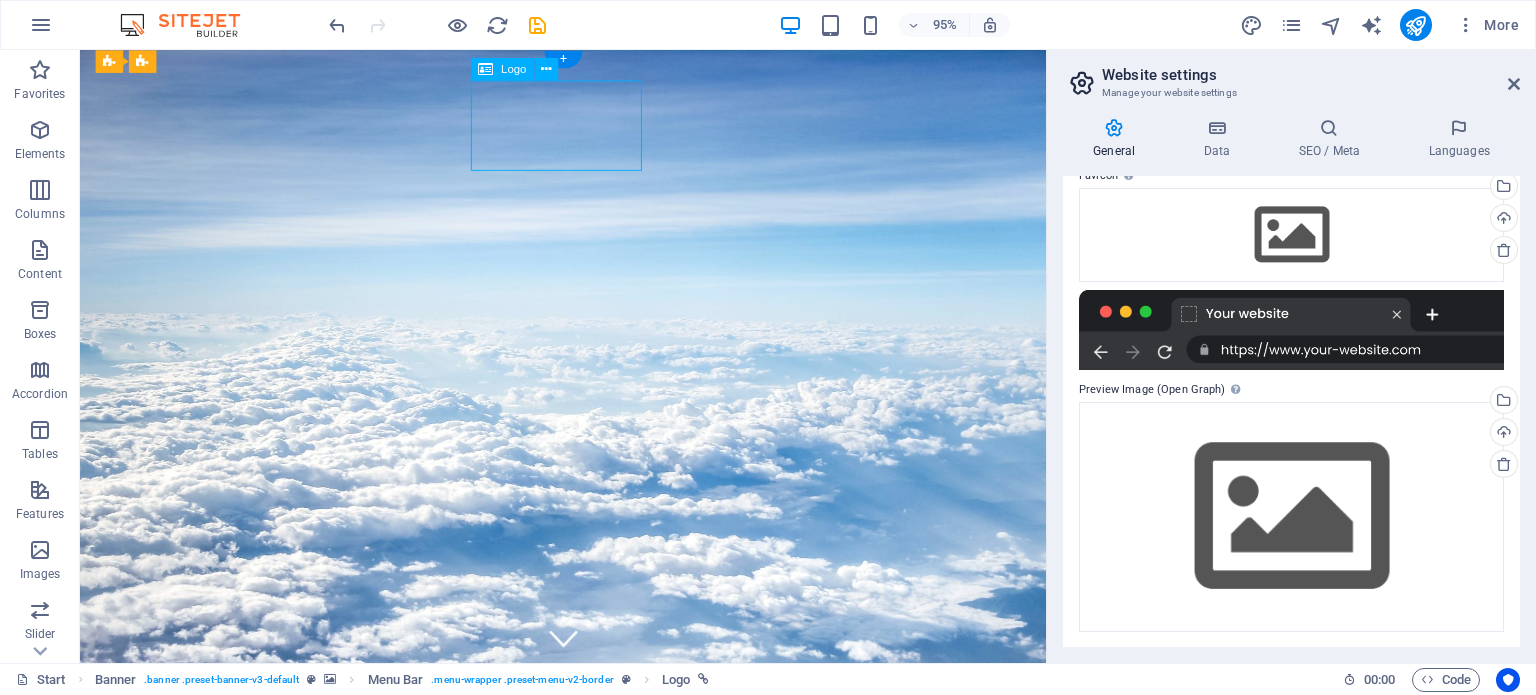 click at bounding box center [588, 787] 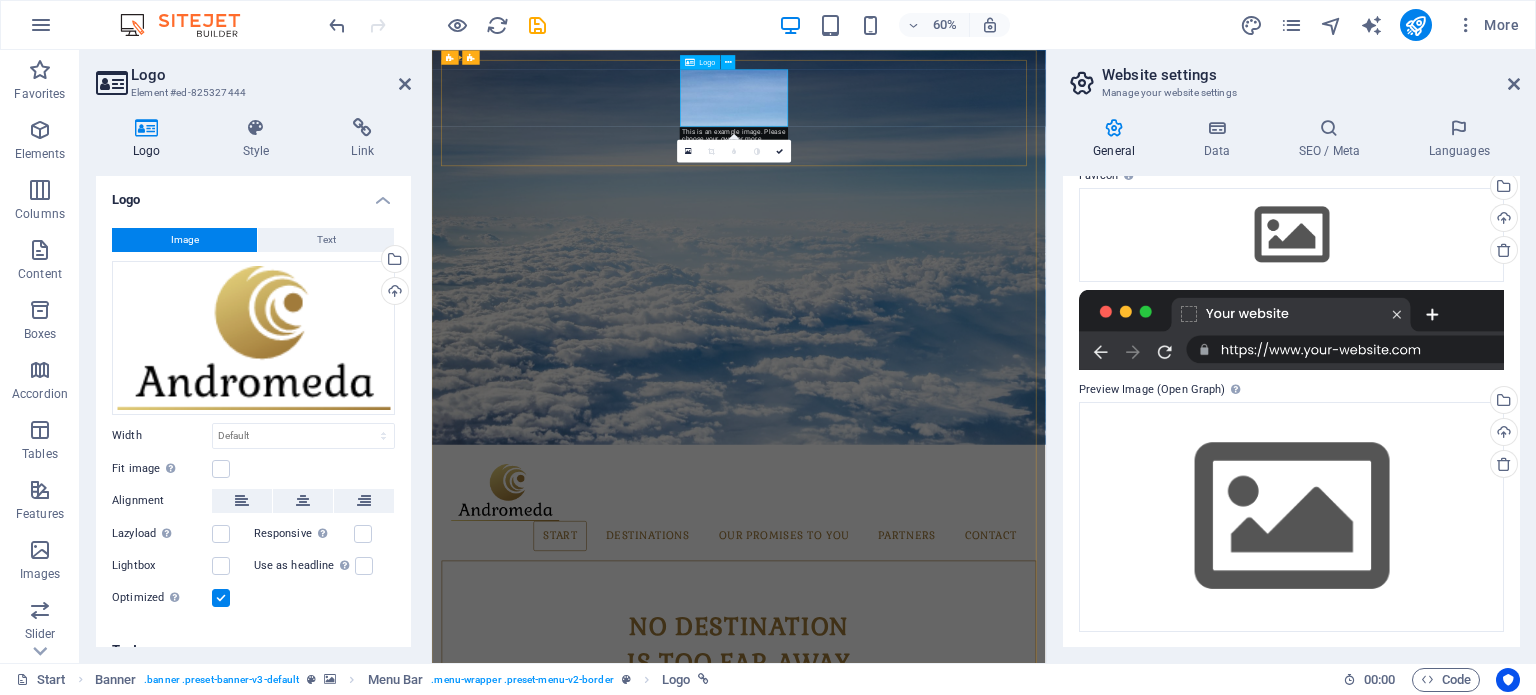 click at bounding box center (943, 787) 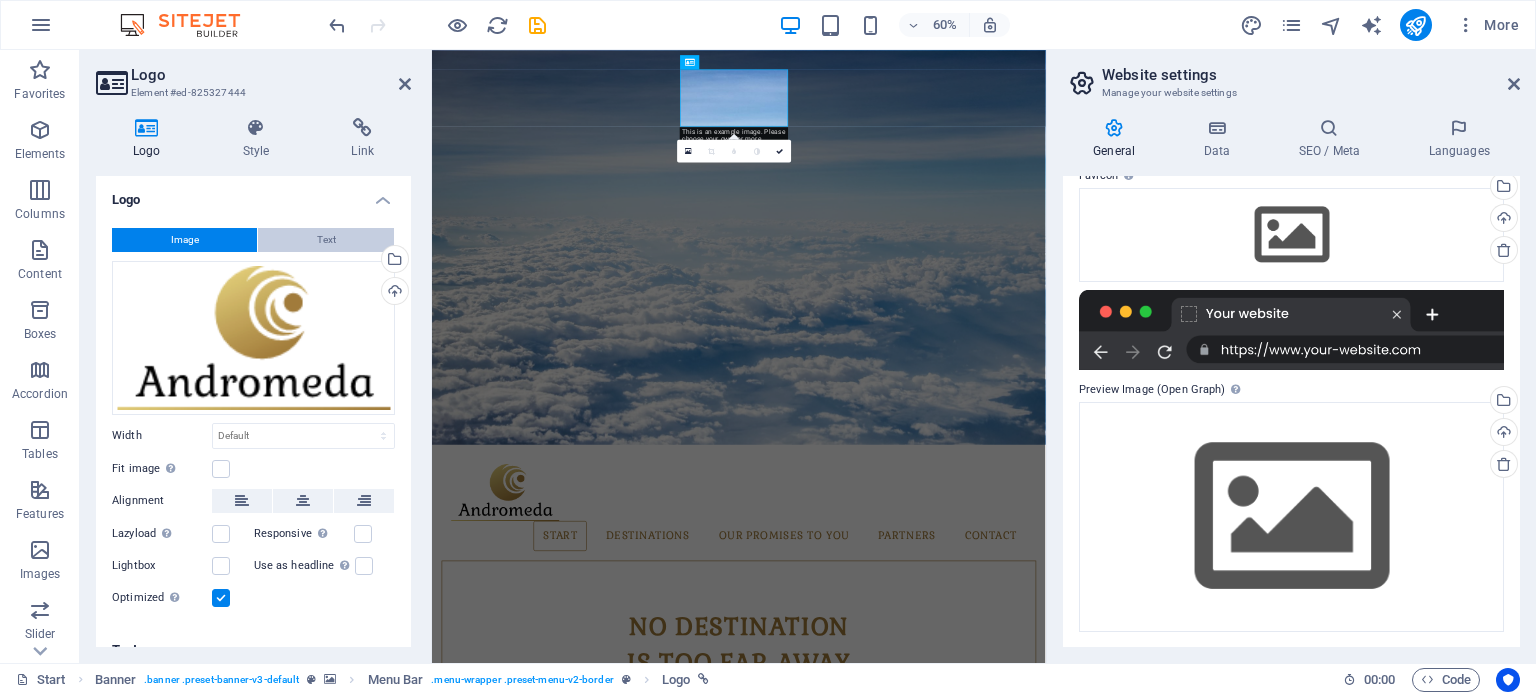 click on "Text" at bounding box center (326, 240) 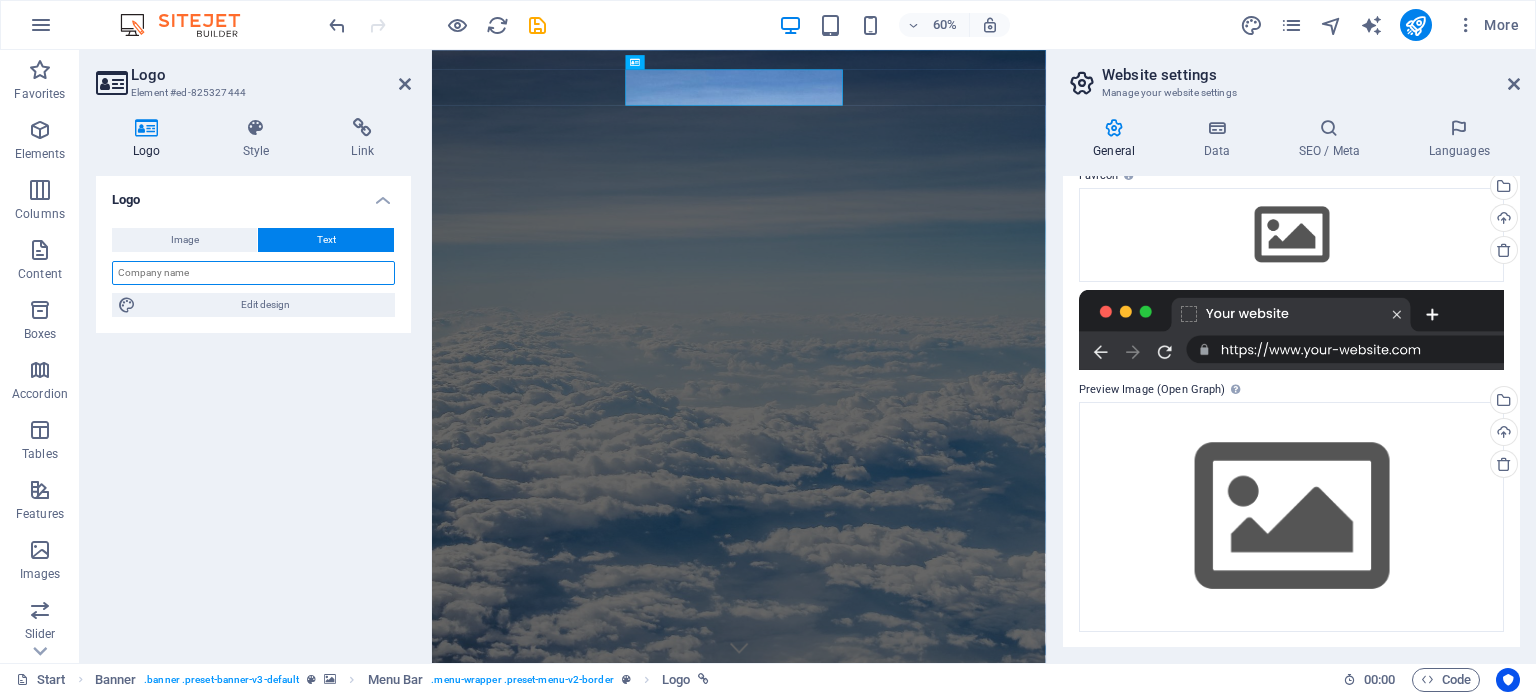 click at bounding box center [253, 273] 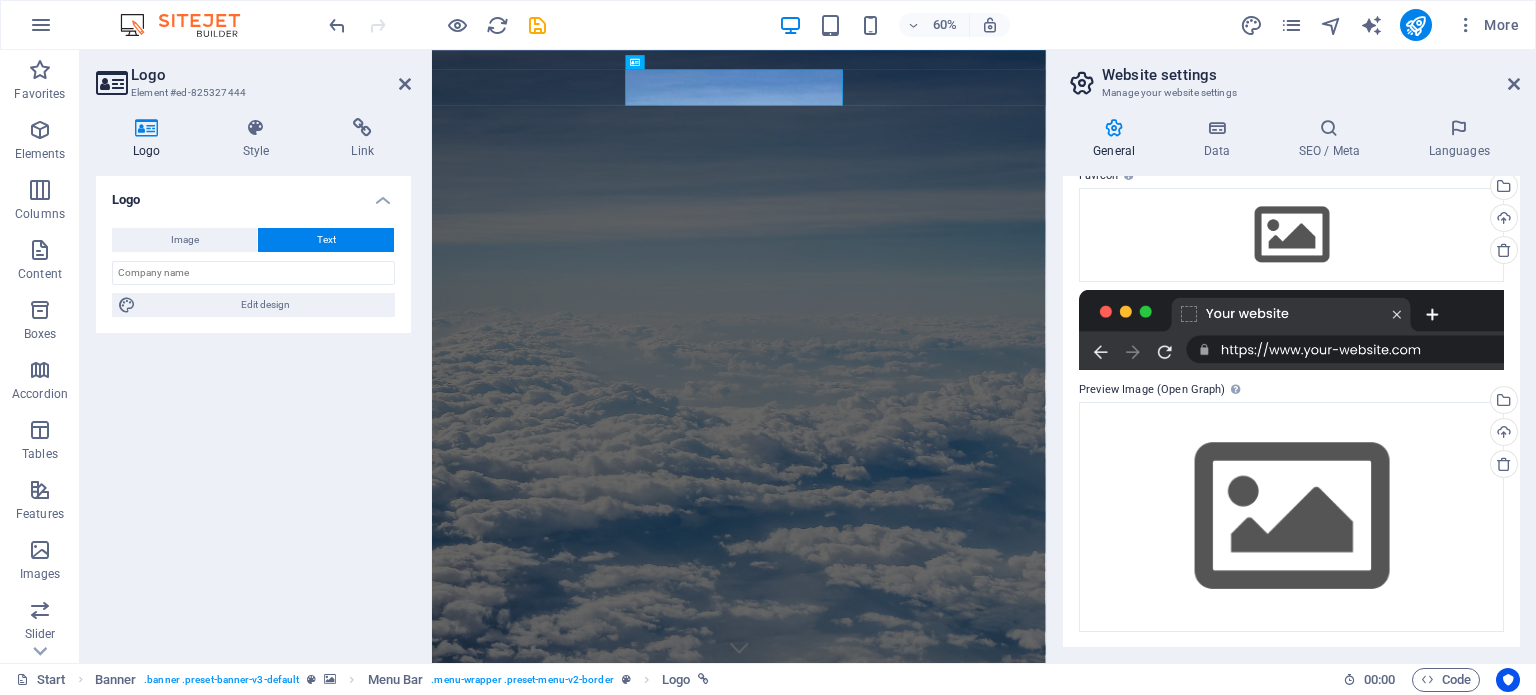 click on "Logo Image Text Drag files here, click to choose files or select files from Files or our free stock photos & videos Select files from the file manager, stock photos, or upload file(s) Upload Width Default auto px rem % em vh vw Fit image Automatically fit image to a fixed width and height Height Default auto px Alignment Lazyload Loading images after the page loads improves page speed. Responsive Automatically load retina image and smartphone optimized sizes. Lightbox Use as headline The image will be wrapped in an H1 headline tag. Useful for giving alternative text the weight of an H1 headline, e.g. for the logo. Leave unchecked if uncertain. Optimized Images are compressed to improve page speed. Position Direction Custom X offset 50 px rem % vh vw Y offset 50 px rem % vh vw Edit design Text Float No float Image left Image right Determine how text should behave around the image. Text Alternative text Image caption Paragraph Format Normal Heading 1 Heading 2 Heading 3 Heading 4 Heading 5 Heading 6 Code Arial" at bounding box center [253, 411] 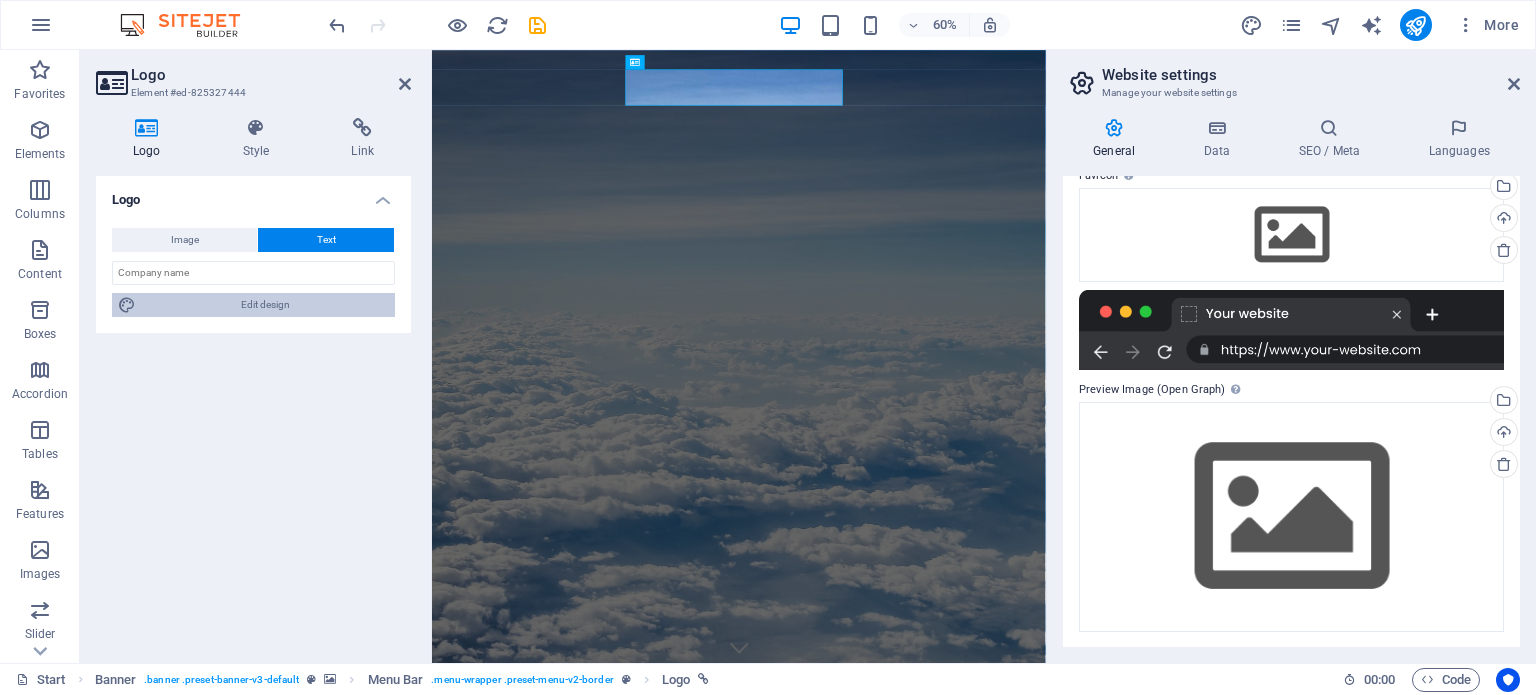 drag, startPoint x: 225, startPoint y: 301, endPoint x: 164, endPoint y: 309, distance: 61.522354 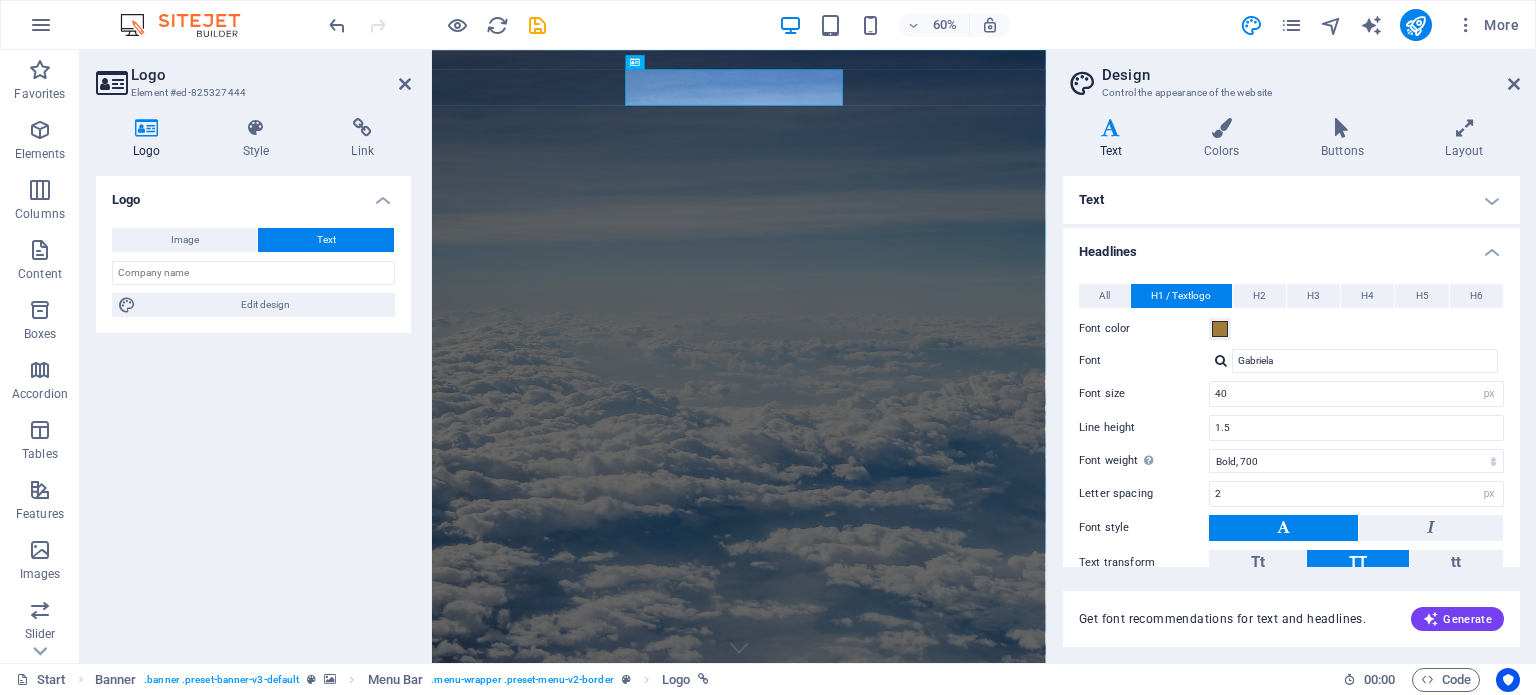 drag, startPoint x: 280, startPoint y: 533, endPoint x: 318, endPoint y: 235, distance: 300.41306 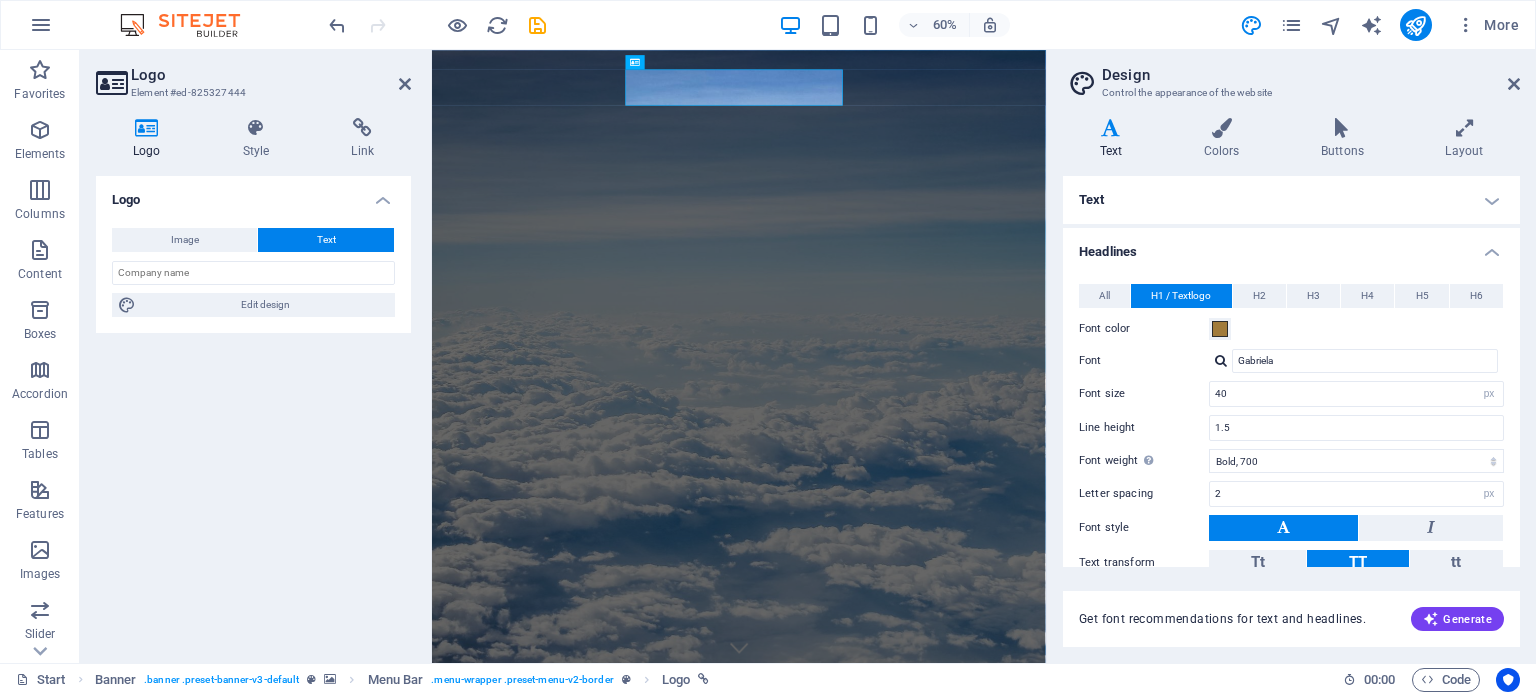 click on "Logo Image Text Drag files here, click to choose files or select files from Files or our free stock photos & videos Select files from the file manager, stock photos, or upload file(s) Upload Width Default auto px rem % em vh vw Fit image Automatically fit image to a fixed width and height Height Default auto px Alignment Lazyload Loading images after the page loads improves page speed. Responsive Automatically load retina image and smartphone optimized sizes. Lightbox Use as headline The image will be wrapped in an H1 headline tag. Useful for giving alternative text the weight of an H1 headline, e.g. for the logo. Leave unchecked if uncertain. Optimized Images are compressed to improve page speed. Position Direction Custom X offset 50 px rem % vh vw Y offset 50 px rem % vh vw Edit design Text Float No float Image left Image right Determine how text should behave around the image. Text Alternative text Image caption Paragraph Format Normal Heading 1 Heading 2 Heading 3 Heading 4 Heading 5 Heading 6 Code Arial" at bounding box center [253, 411] 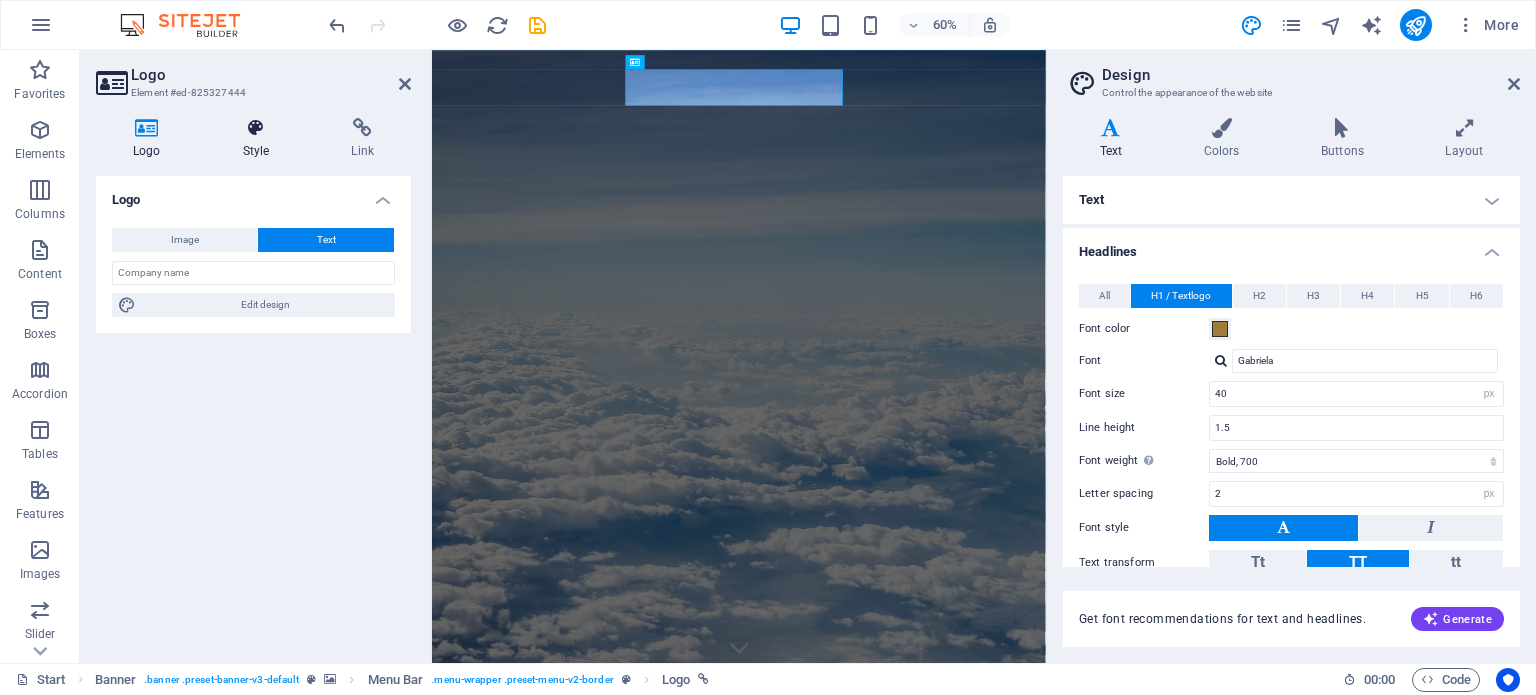 click on "Style" at bounding box center (260, 139) 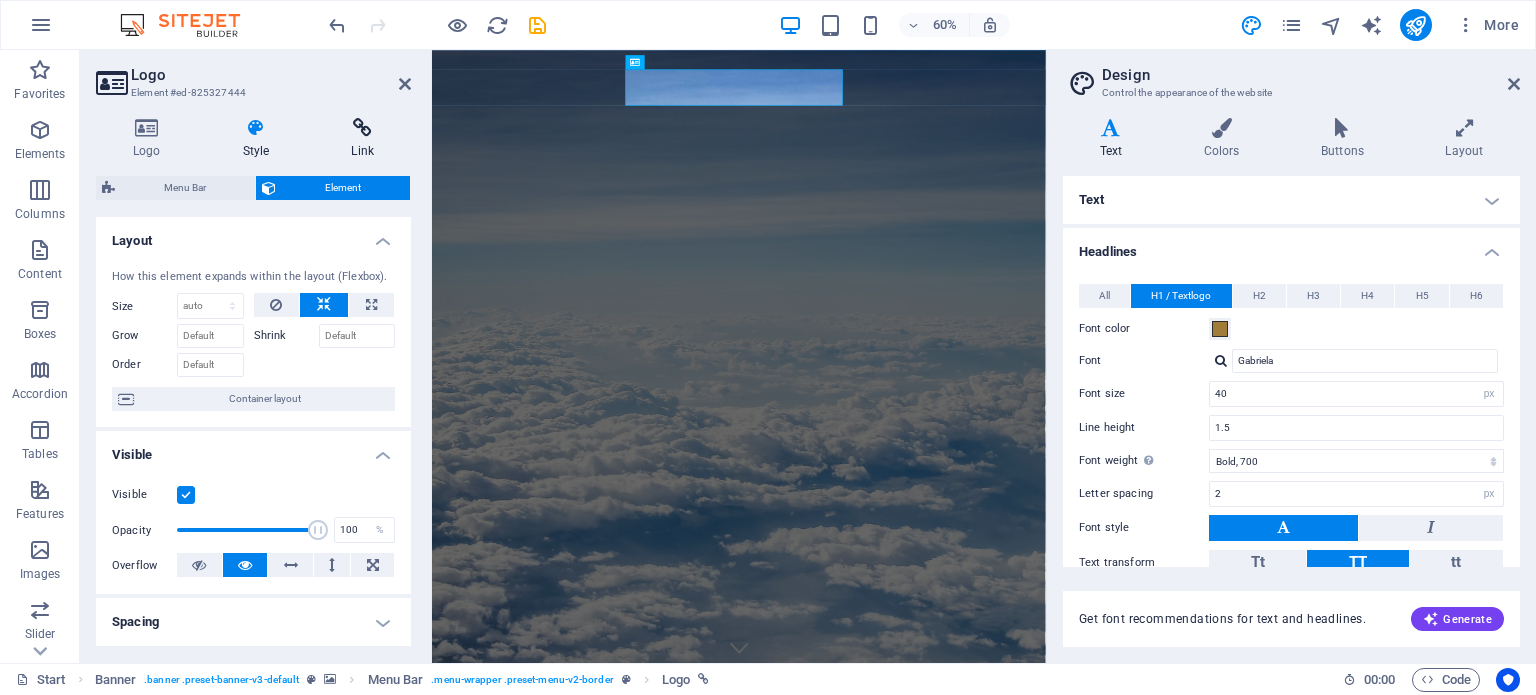 click on "Link" at bounding box center (362, 139) 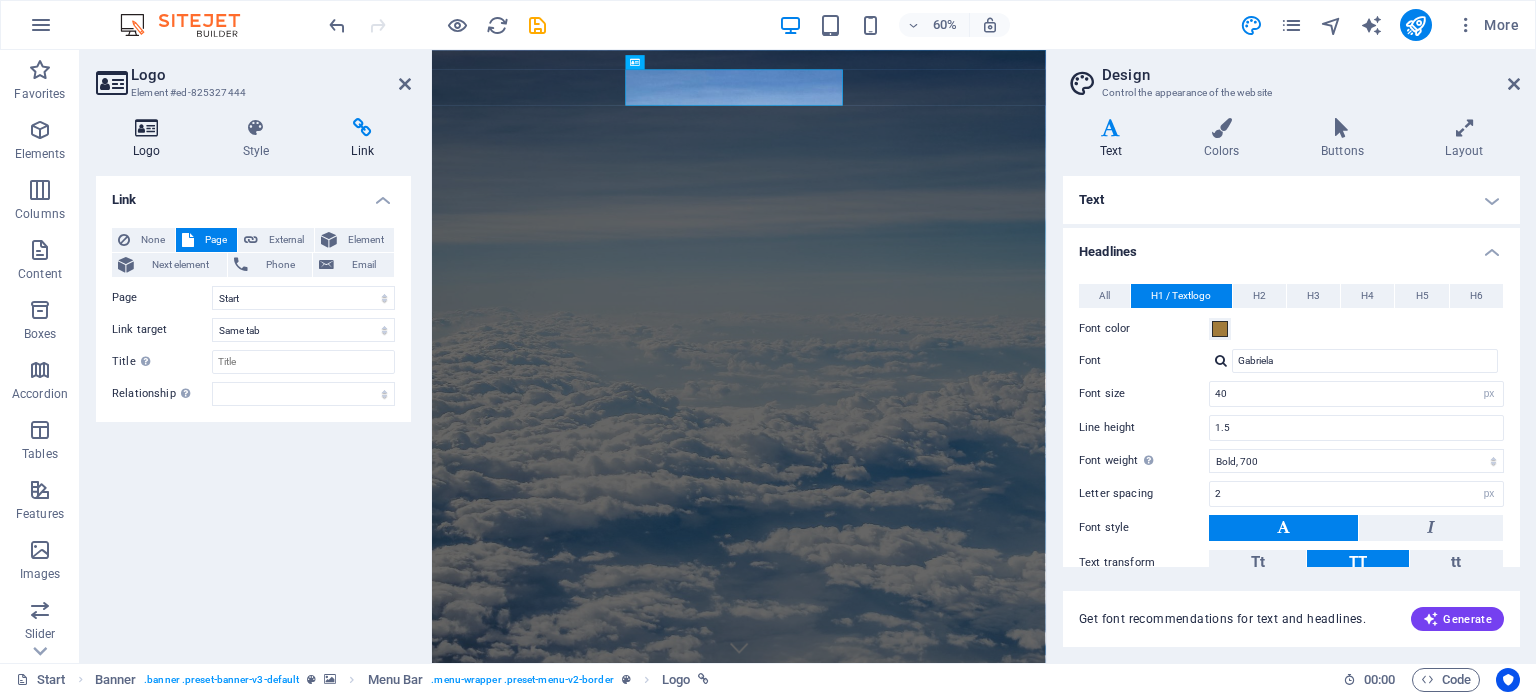click on "Logo" at bounding box center [151, 139] 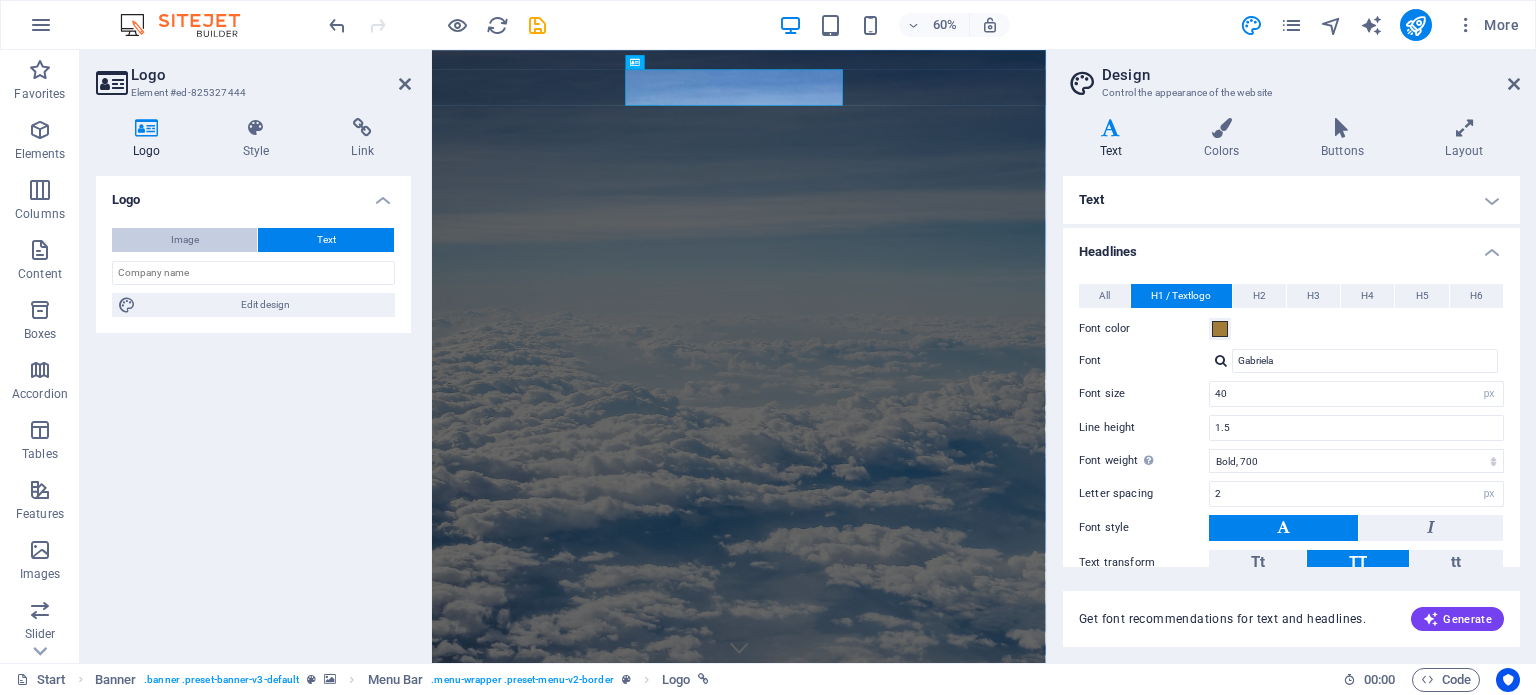 click on "Image" at bounding box center (185, 240) 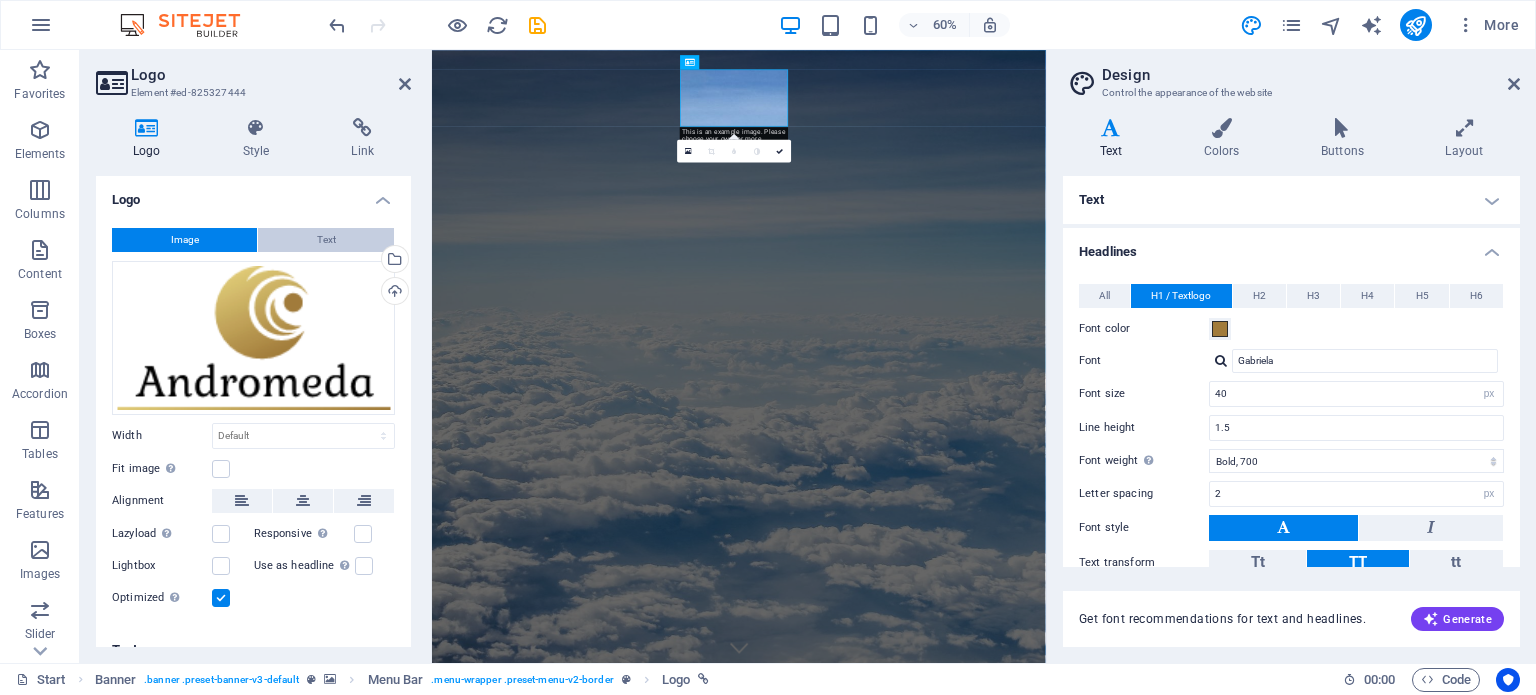 click on "Text" at bounding box center (326, 240) 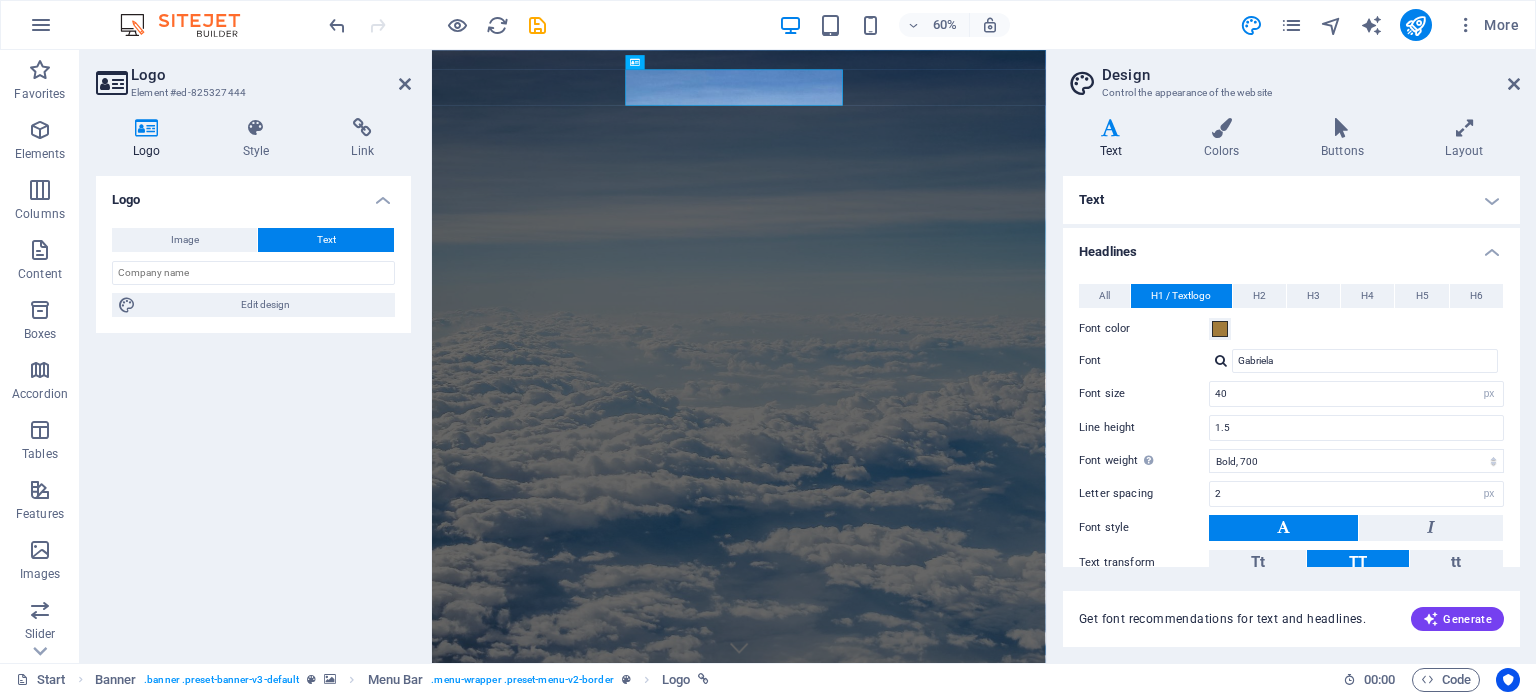click on "Logo Image Text Drag files here, click to choose files or select files from Files or our free stock photos & videos Select files from the file manager, stock photos, or upload file(s) Upload Width Default auto px rem % em vh vw Fit image Automatically fit image to a fixed width and height Height Default auto px Alignment Lazyload Loading images after the page loads improves page speed. Responsive Automatically load retina image and smartphone optimized sizes. Lightbox Use as headline The image will be wrapped in an H1 headline tag. Useful for giving alternative text the weight of an H1 headline, e.g. for the logo. Leave unchecked if uncertain. Optimized Images are compressed to improve page speed. Position Direction Custom X offset 50 px rem % vh vw Y offset 50 px rem % vh vw Edit design Text Float No float Image left Image right Determine how text should behave around the image. Text Alternative text Image caption Paragraph Format Normal Heading 1 Heading 2 Heading 3 Heading 4 Heading 5 Heading 6 Code Arial" at bounding box center [253, 411] 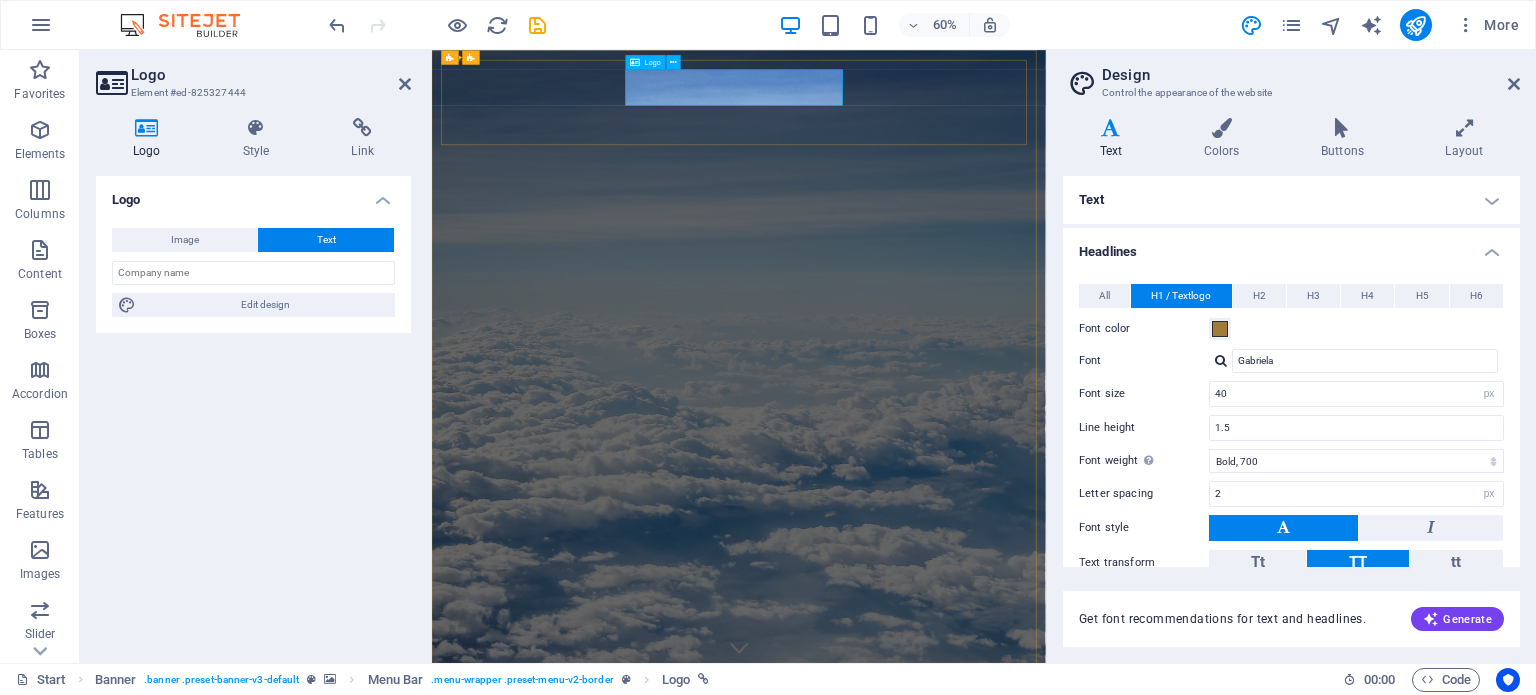 click on "tonictravel.ro" at bounding box center [943, 1134] 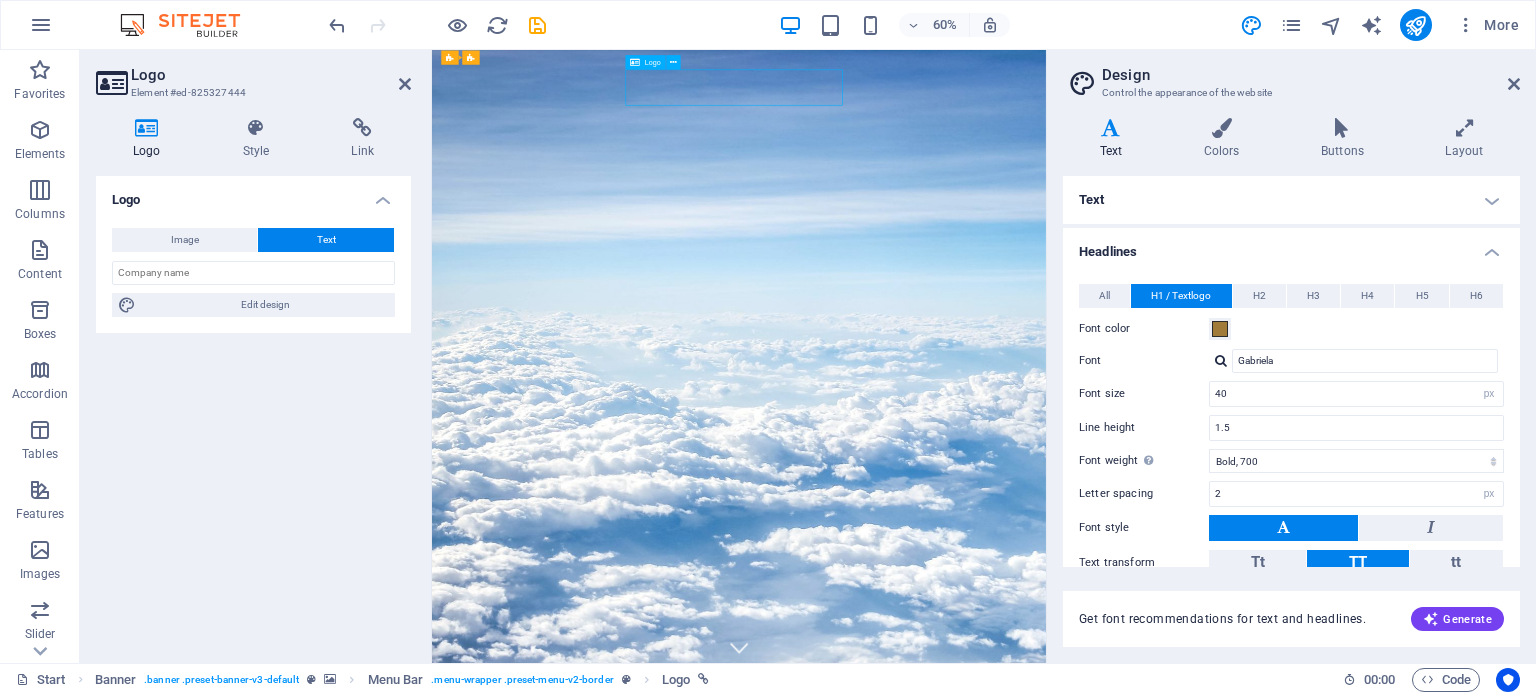 click on "tonictravel.ro" at bounding box center (943, 1134) 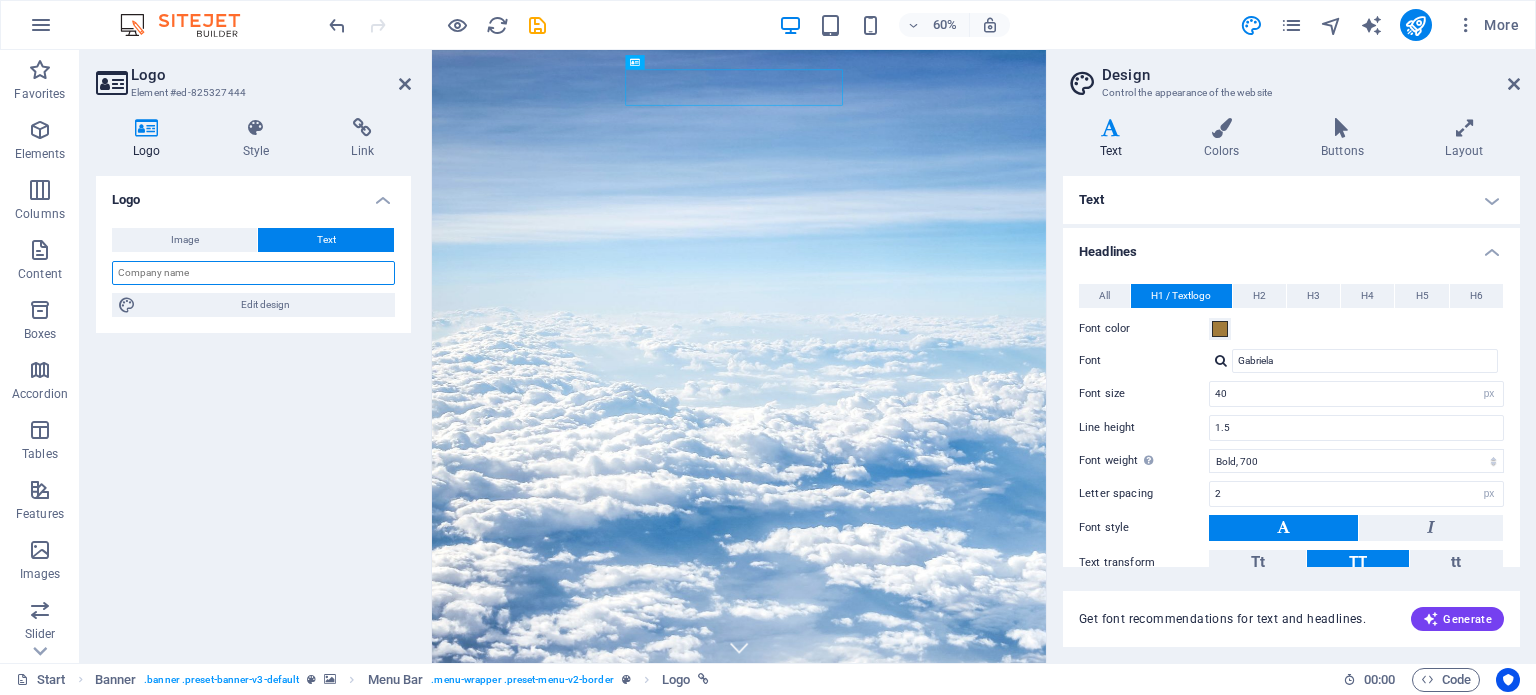 click at bounding box center [253, 273] 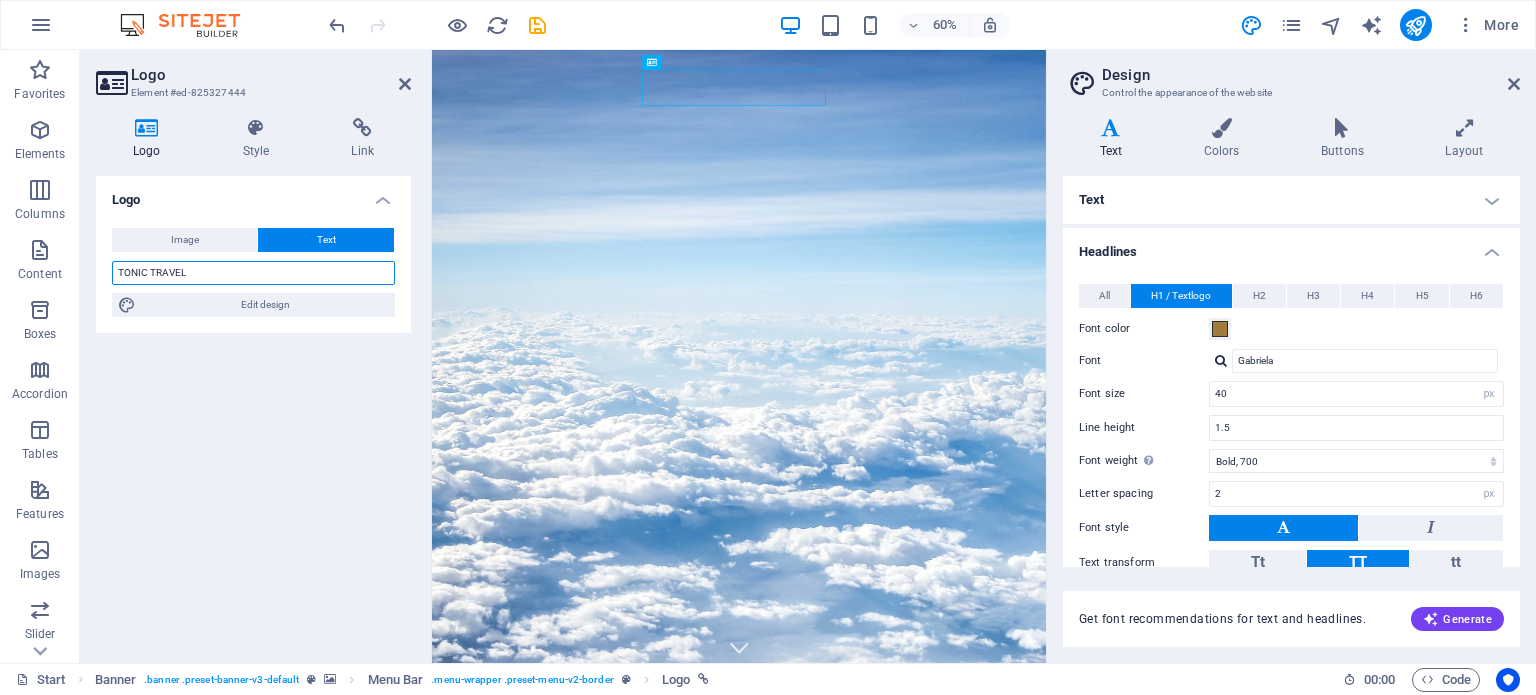type on "TONIC TRAVEL" 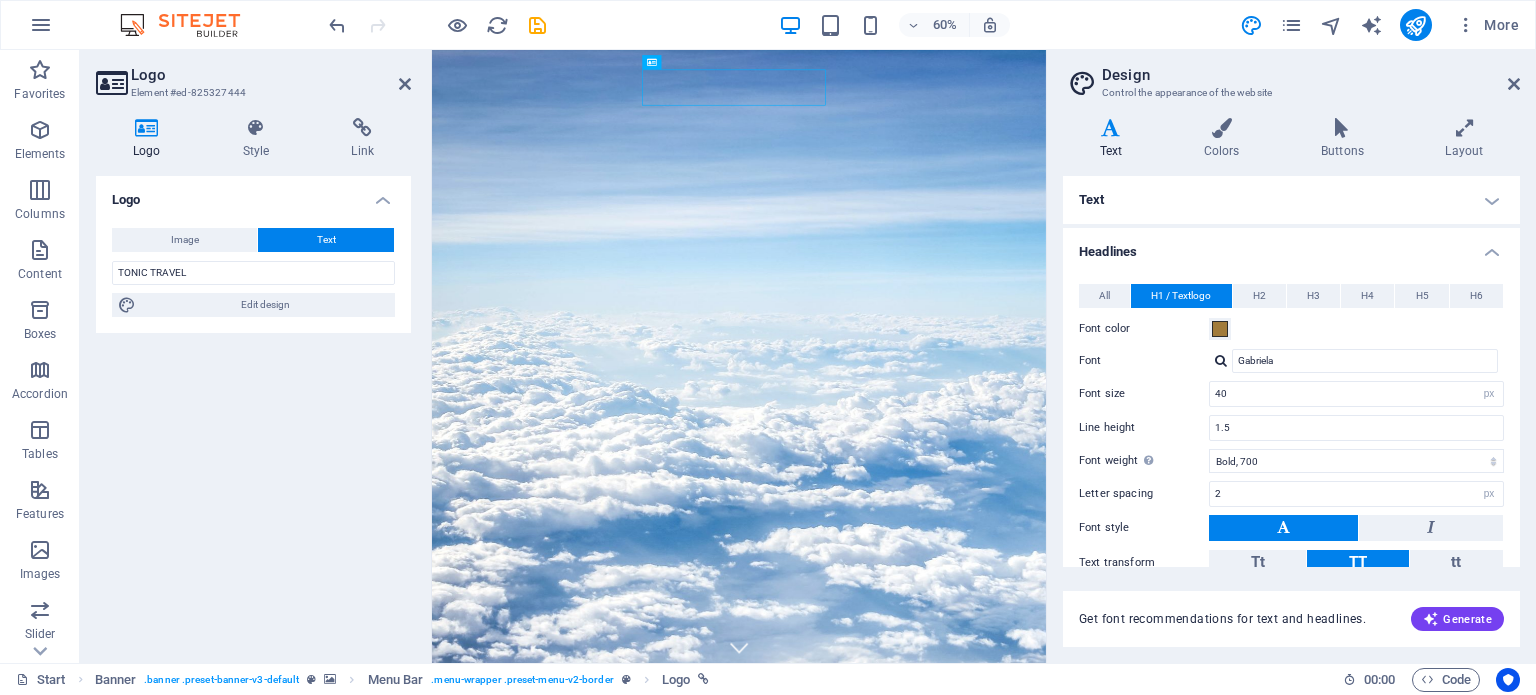 click on "Logo Image Text Drag files here, click to choose files or select files from Files or our free stock photos & videos Select files from the file manager, stock photos, or upload file(s) Upload Width Default auto px rem % em vh vw Fit image Automatically fit image to a fixed width and height Height Default auto px Alignment Lazyload Loading images after the page loads improves page speed. Responsive Automatically load retina image and smartphone optimized sizes. Lightbox Use as headline The image will be wrapped in an H1 headline tag. Useful for giving alternative text the weight of an H1 headline, e.g. for the logo. Leave unchecked if uncertain. Optimized Images are compressed to improve page speed. Position Direction Custom X offset 50 px rem % vh vw Y offset 50 px rem % vh vw TONIC TRAVEL Edit design Text Float No float Image left Image right Determine how text should behave around the image. Text Alternative text Image caption Paragraph Format Normal Heading 1 Heading 2 Heading 3 Heading 4 Heading 5 Code 8 9" at bounding box center (253, 411) 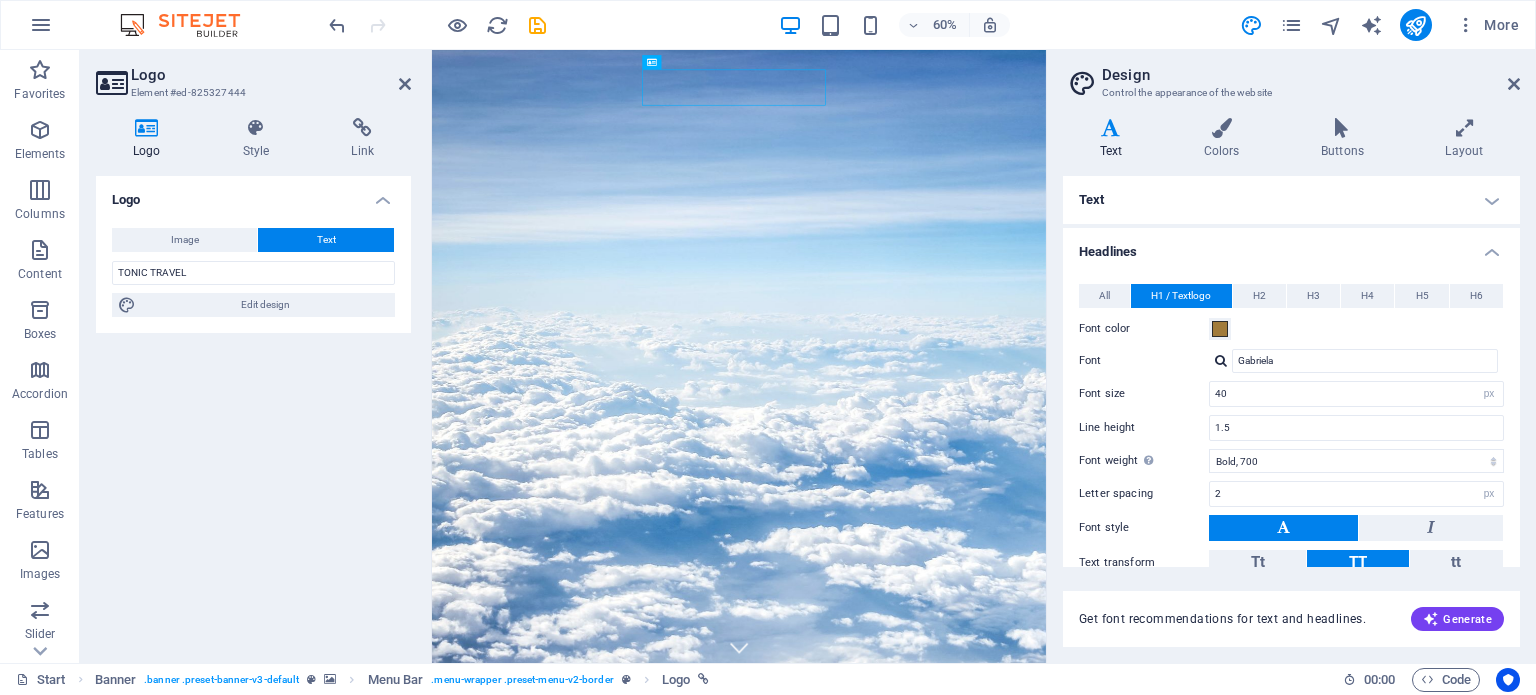 drag, startPoint x: 366, startPoint y: 465, endPoint x: 344, endPoint y: 435, distance: 37.202152 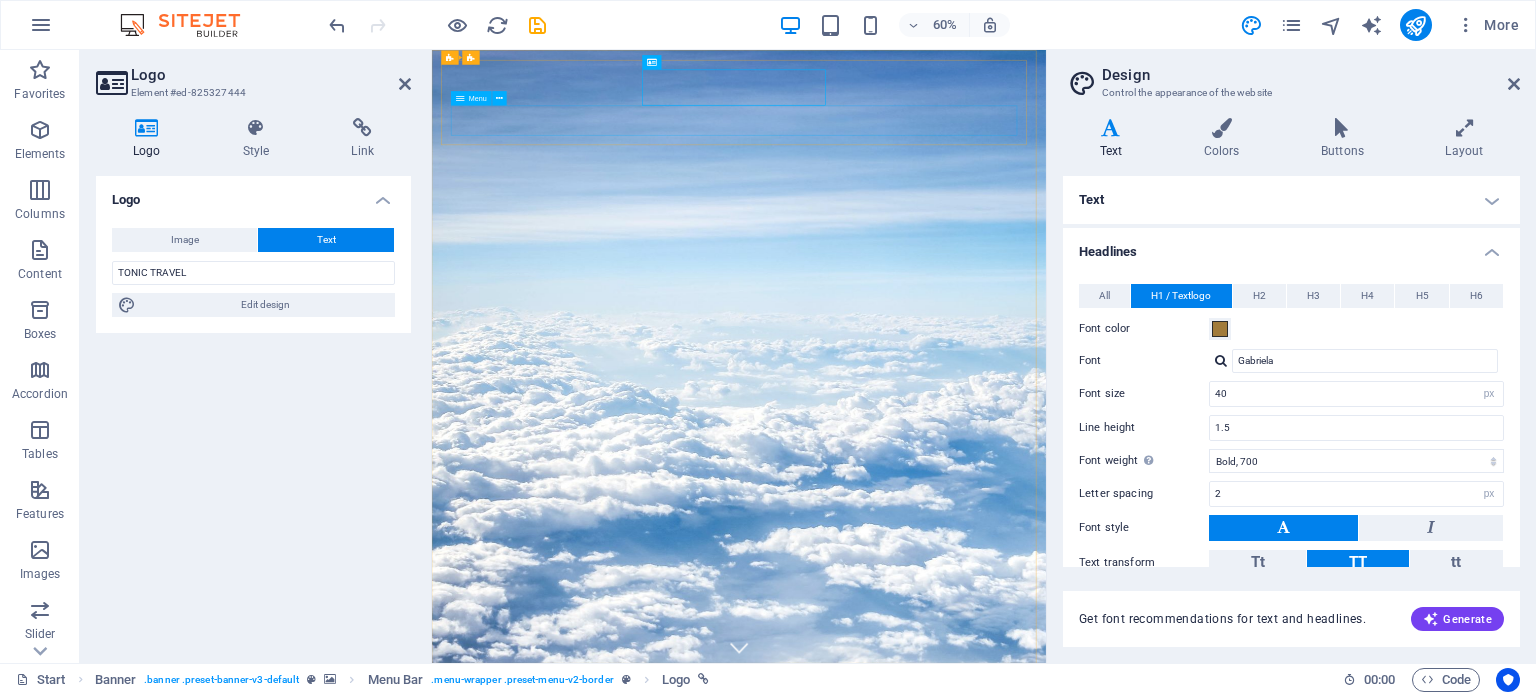 click on "TONIC TRAVEL Start Destinations Monthly Specials All Destinations Our promises to you Partners Contact" at bounding box center (943, 1159) 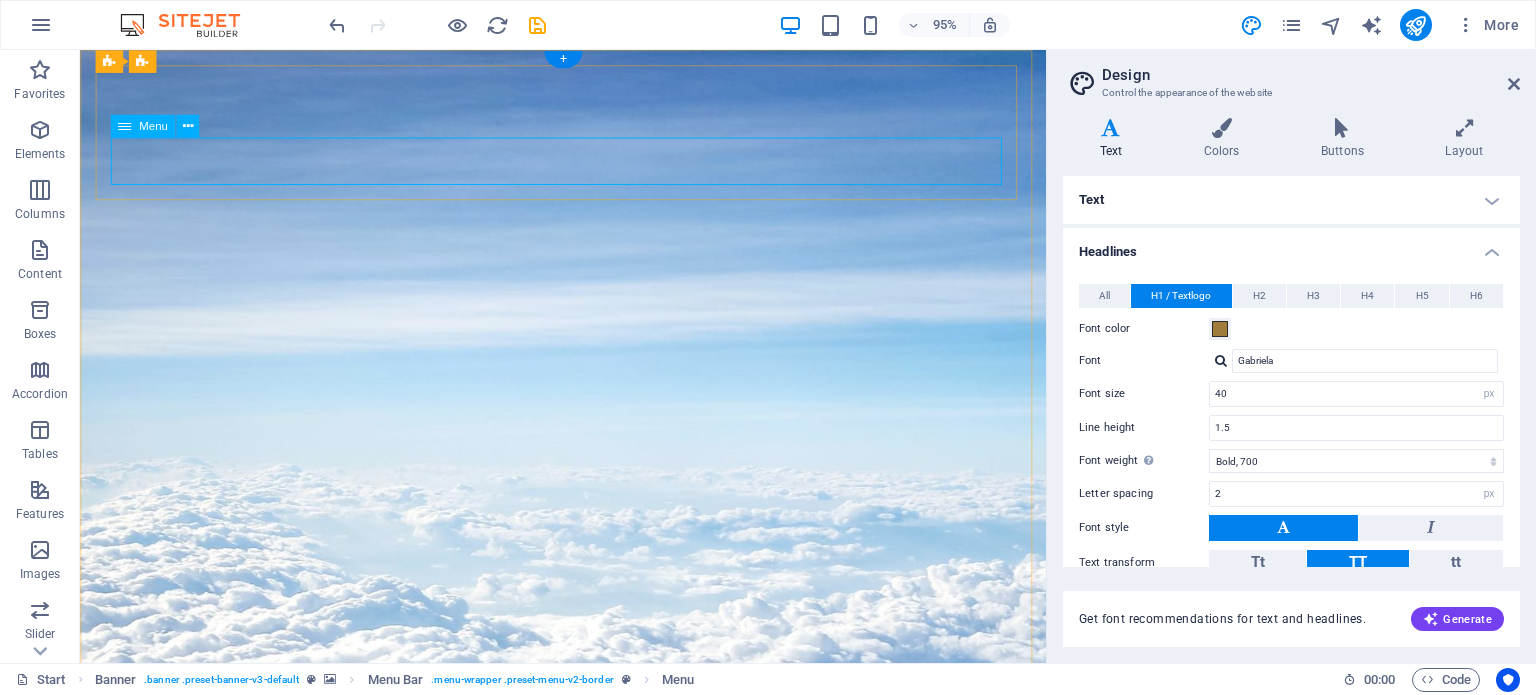 click on "Start Destinations Monthly Specials All Destinations Our promises to you Partners Contact" at bounding box center [588, 1189] 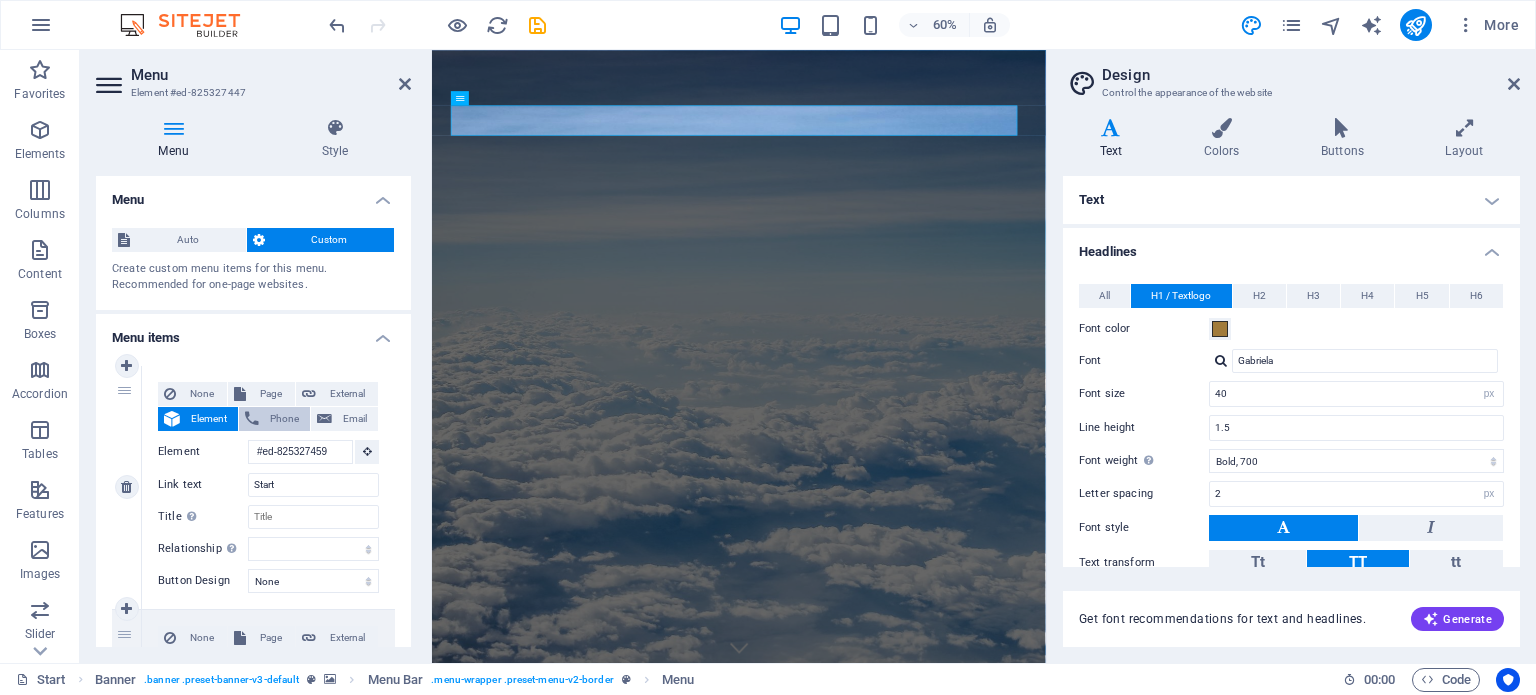 click on "Phone" at bounding box center (284, 419) 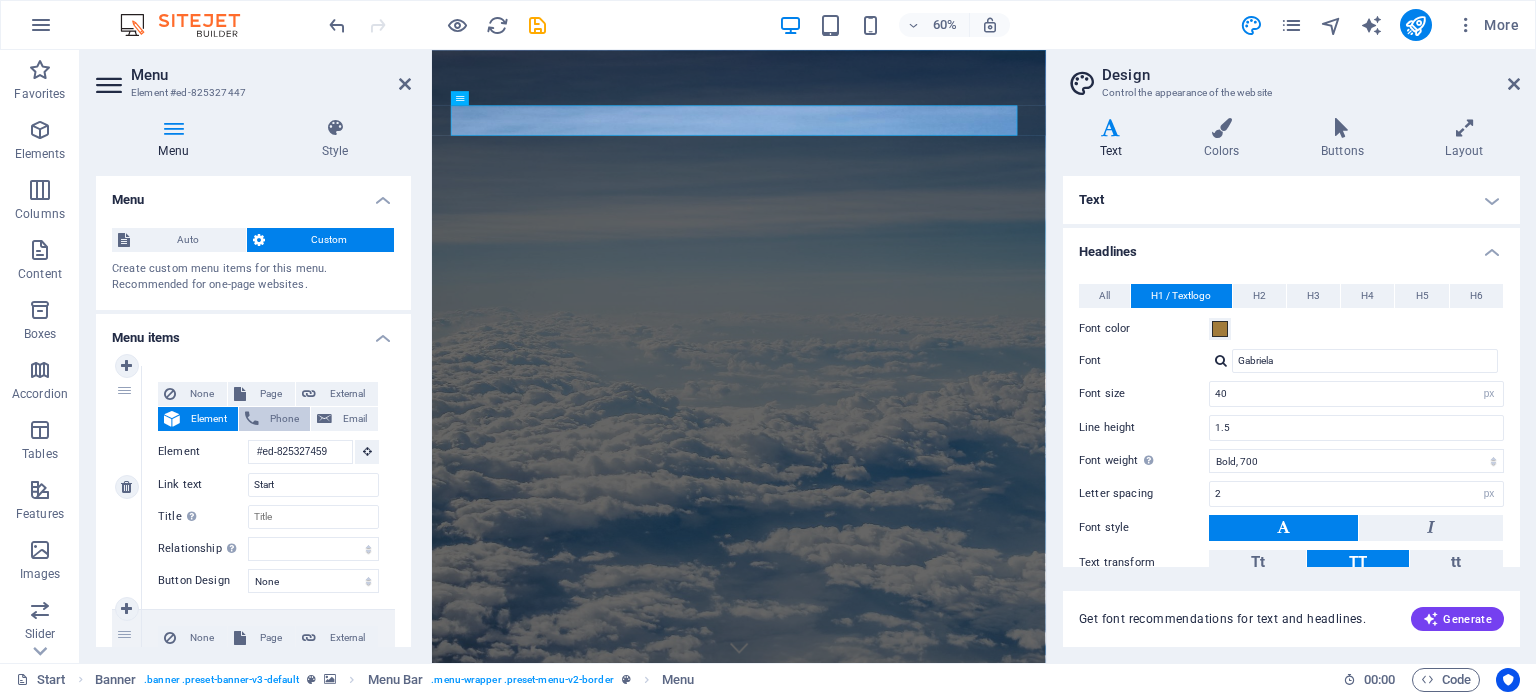 select 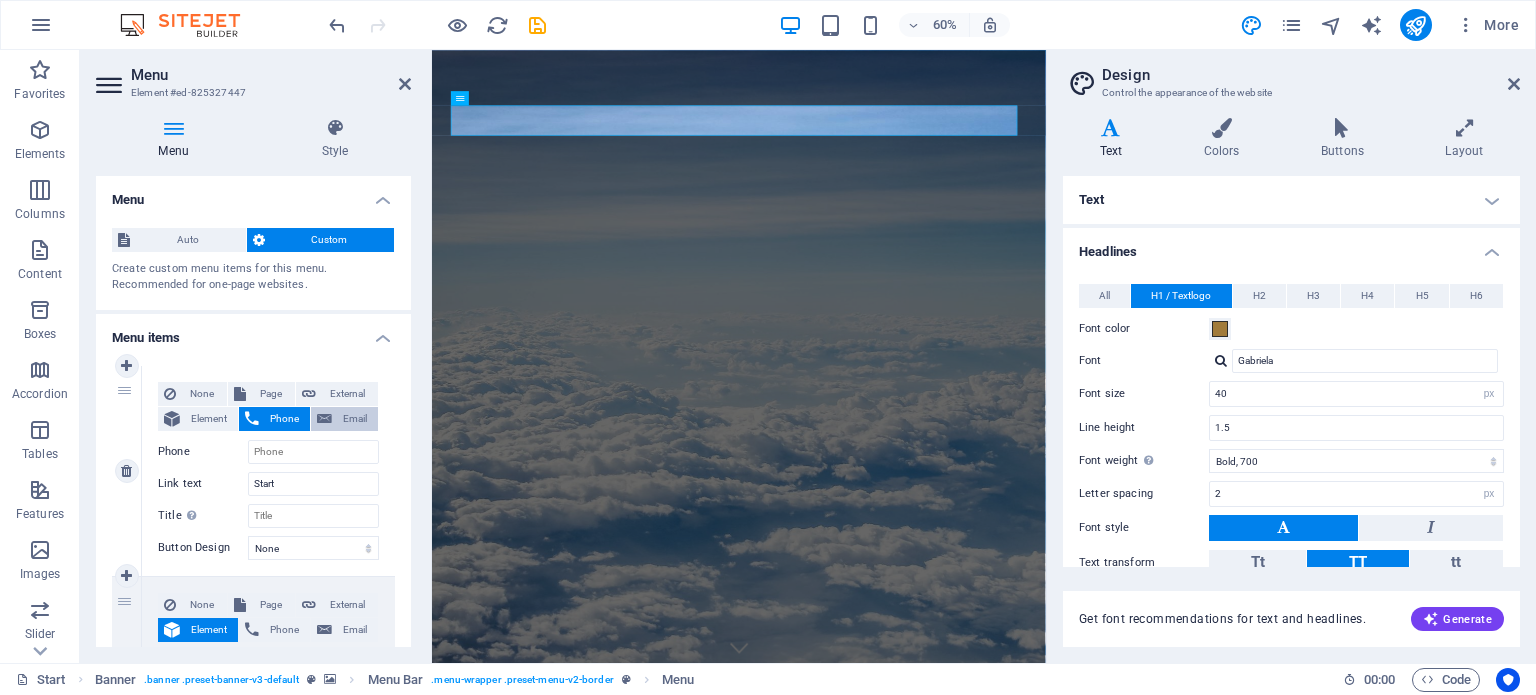 click at bounding box center [324, 419] 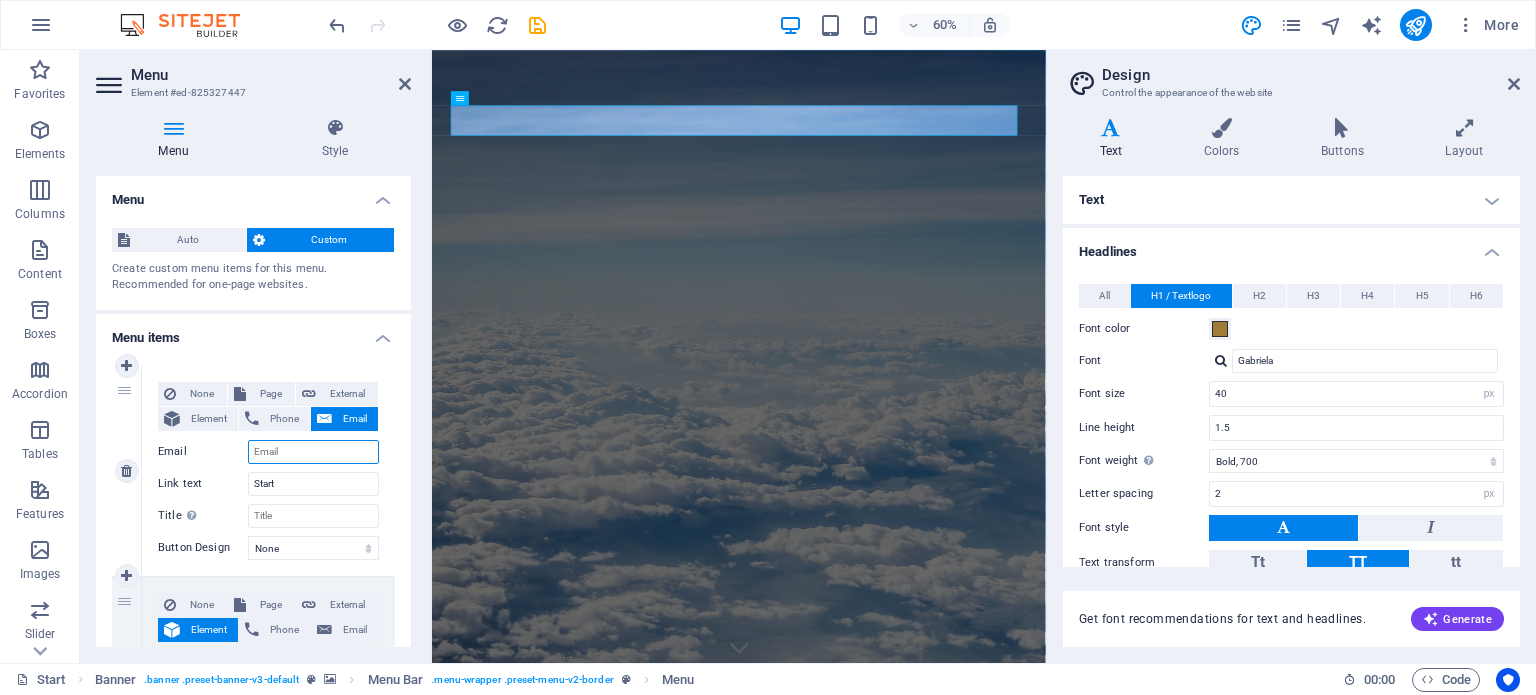 click on "Email" at bounding box center (313, 452) 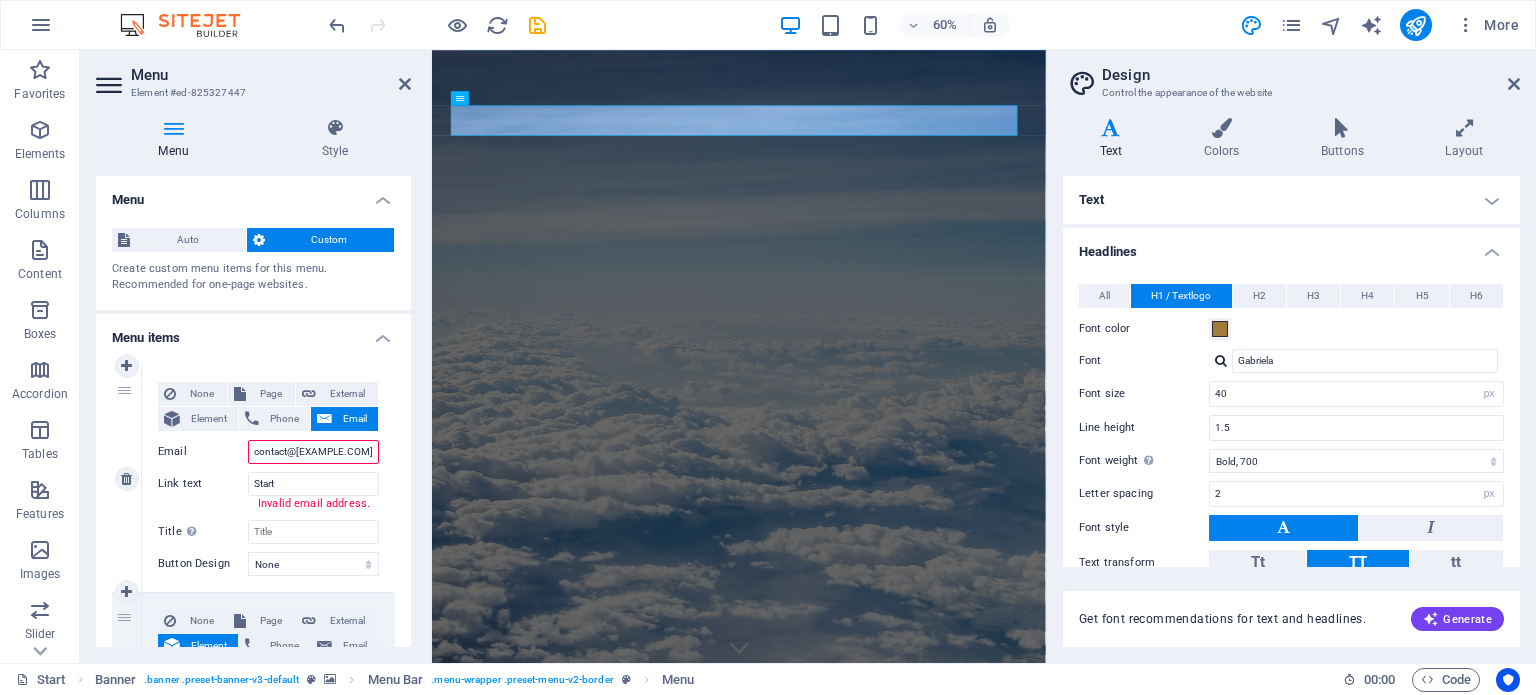 type on "contact@[EXAMPLE.COM]" 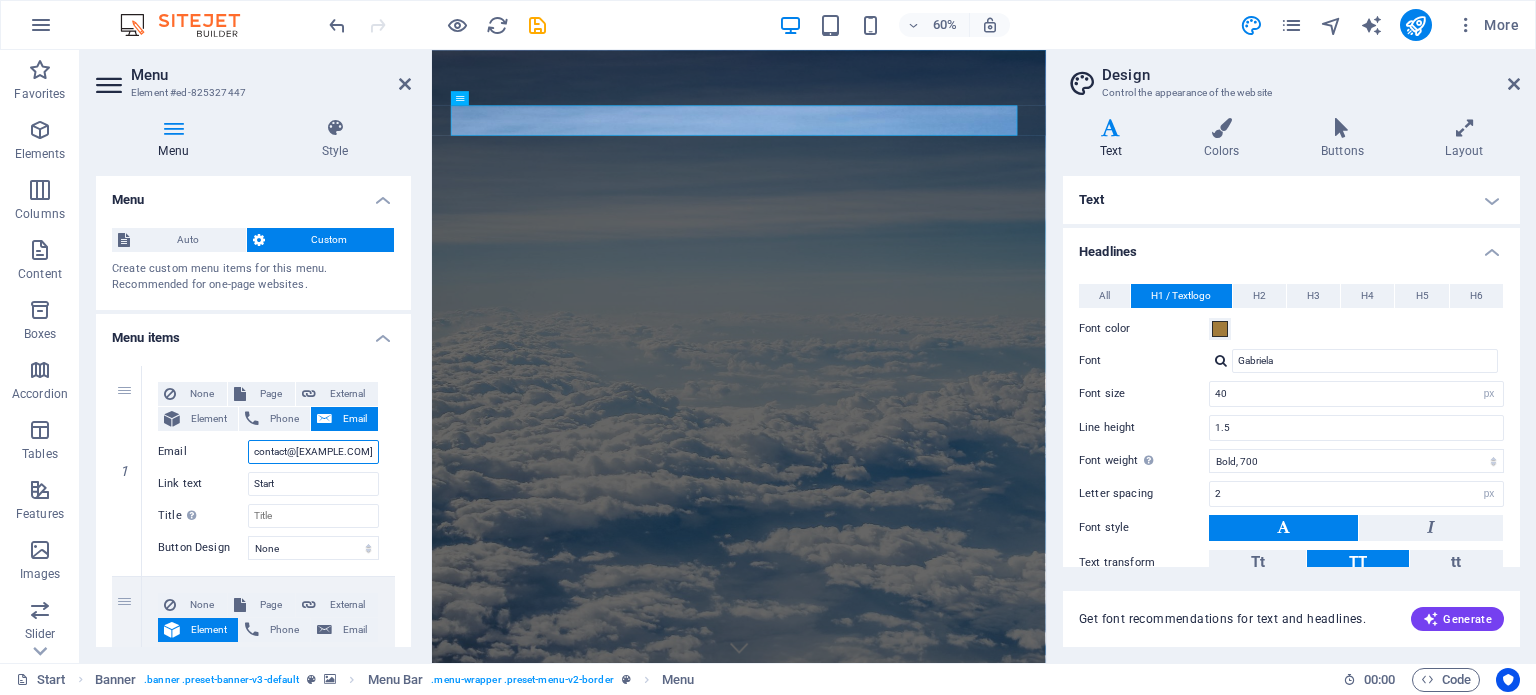 type on "contact@[EXAMPLE.COM]" 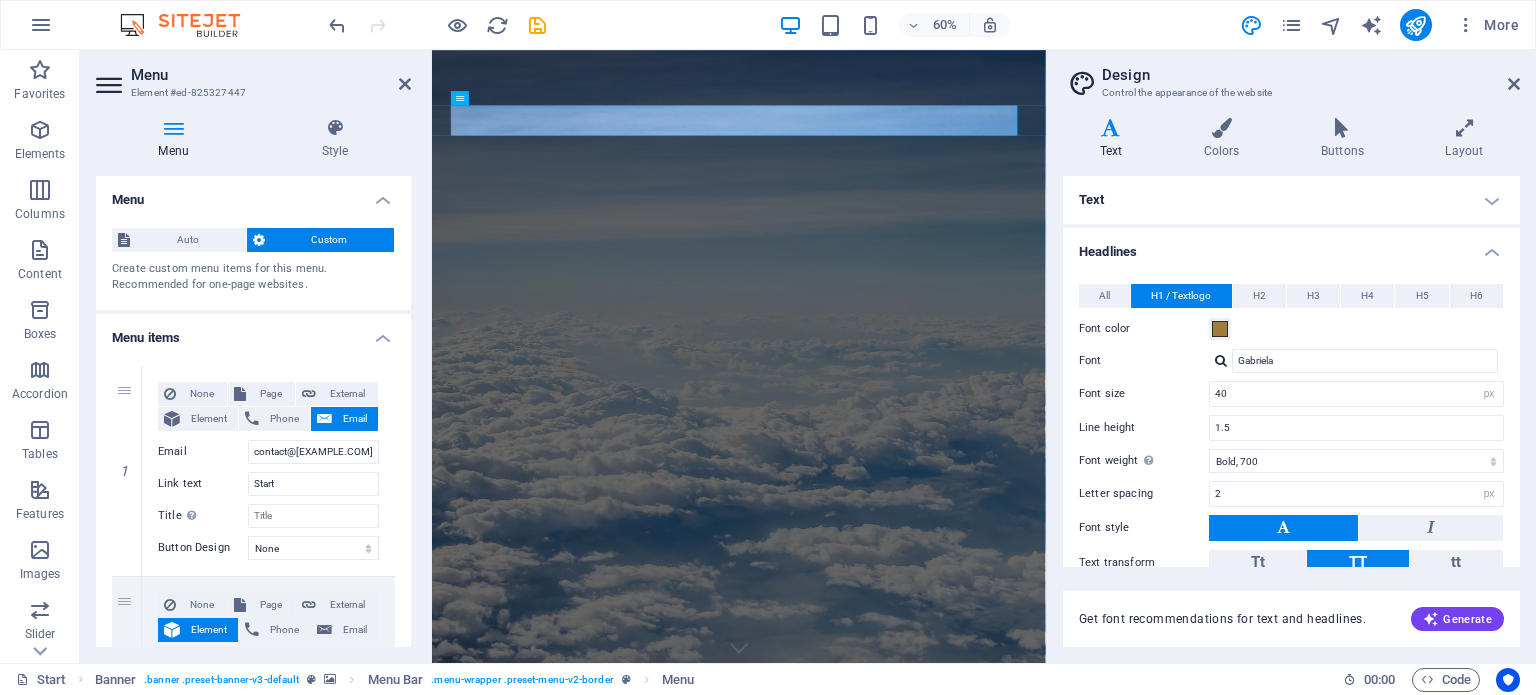 click on "URL Phone Email contact@[EXAMPLE.COM] Link text Start Invalid email address. Link target New tab Same tab Overlay Title Additional link description, should not be the same as the link text. The title is most often shown as a tooltip text when the mouse moves over the element. Leave empty if uncertain. Relationship Sets the  relationship of this link to the link target . For example, the value "nofollow" instructs search engines not to follow the link. Can be left empty. alternate author bookmark external help license next nofollow noreferrer noopener prev search tag Button Design None Default Primary Secondary 2 None Page External Element Phone Email Page Start All Destinations Legal Notice Privacy Element #ed-825327126
URL Phone Email Link text Destinations Link target New tab Same tab Overlay Title Relationship Sets the  alternate author bookmark 1" at bounding box center [253, 1243] 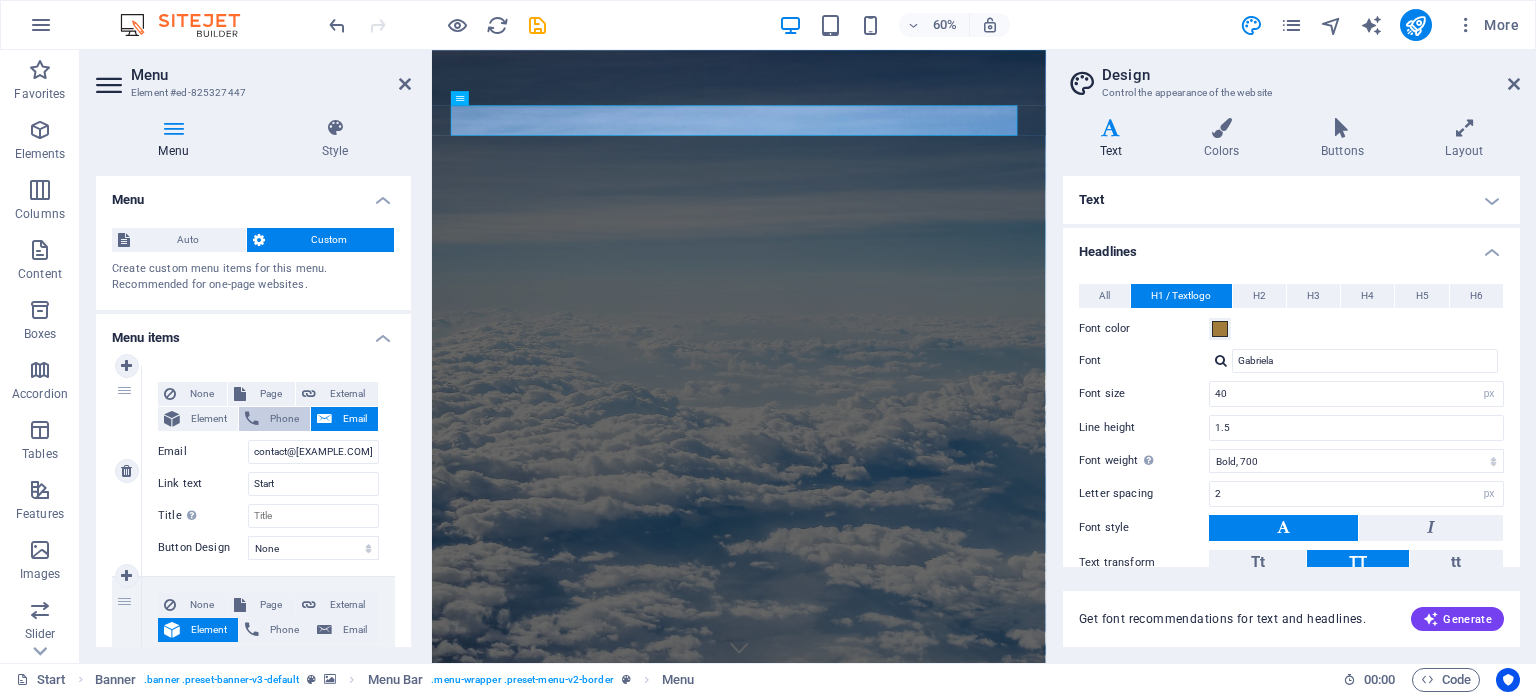 click on "Phone" at bounding box center [284, 419] 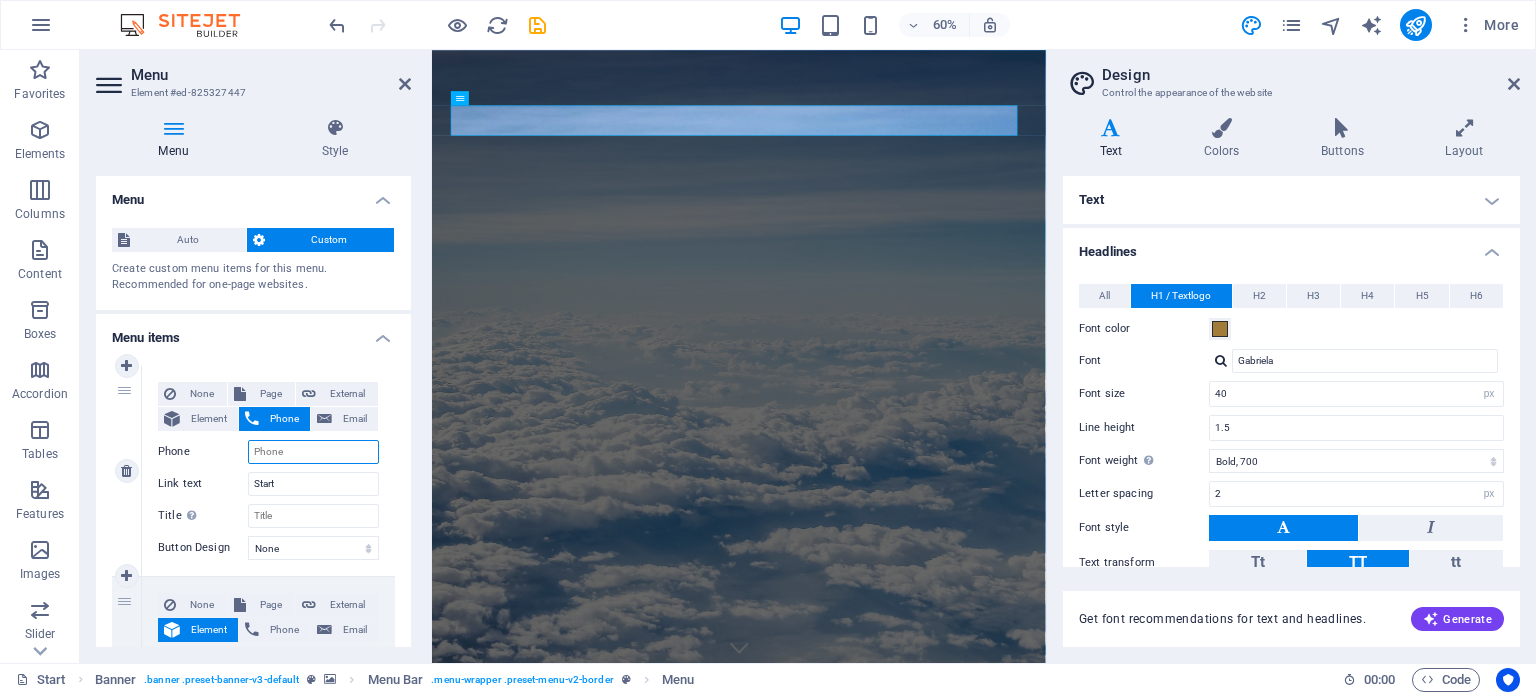 type on "+" 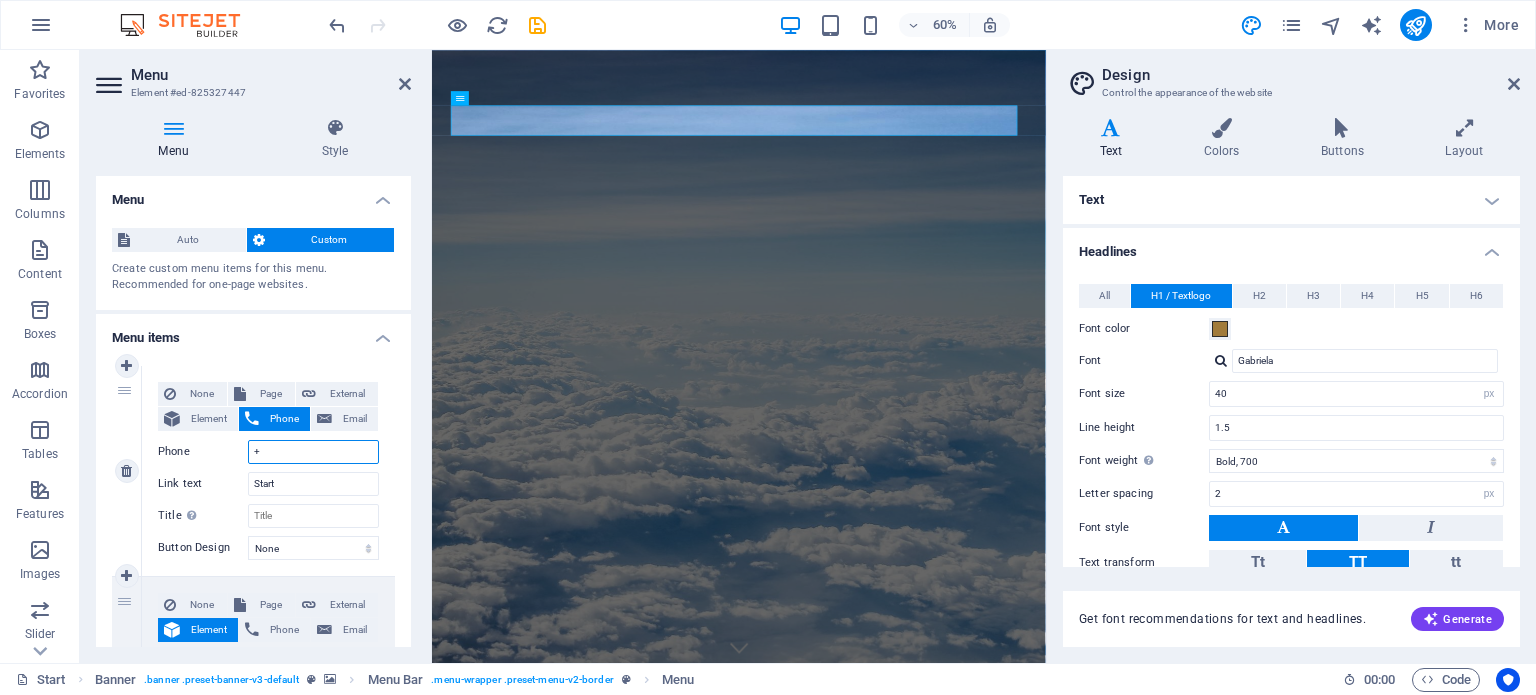 select 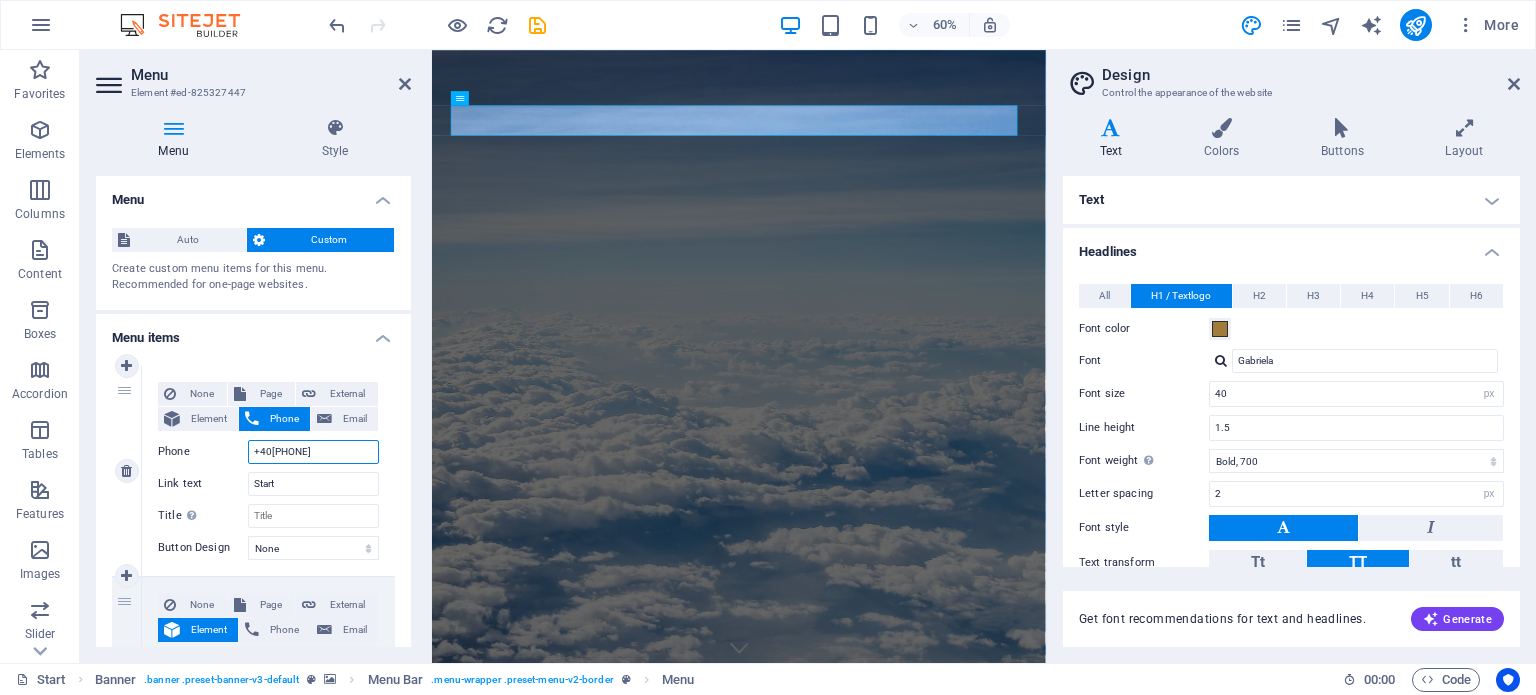type on "+40[PHONE]" 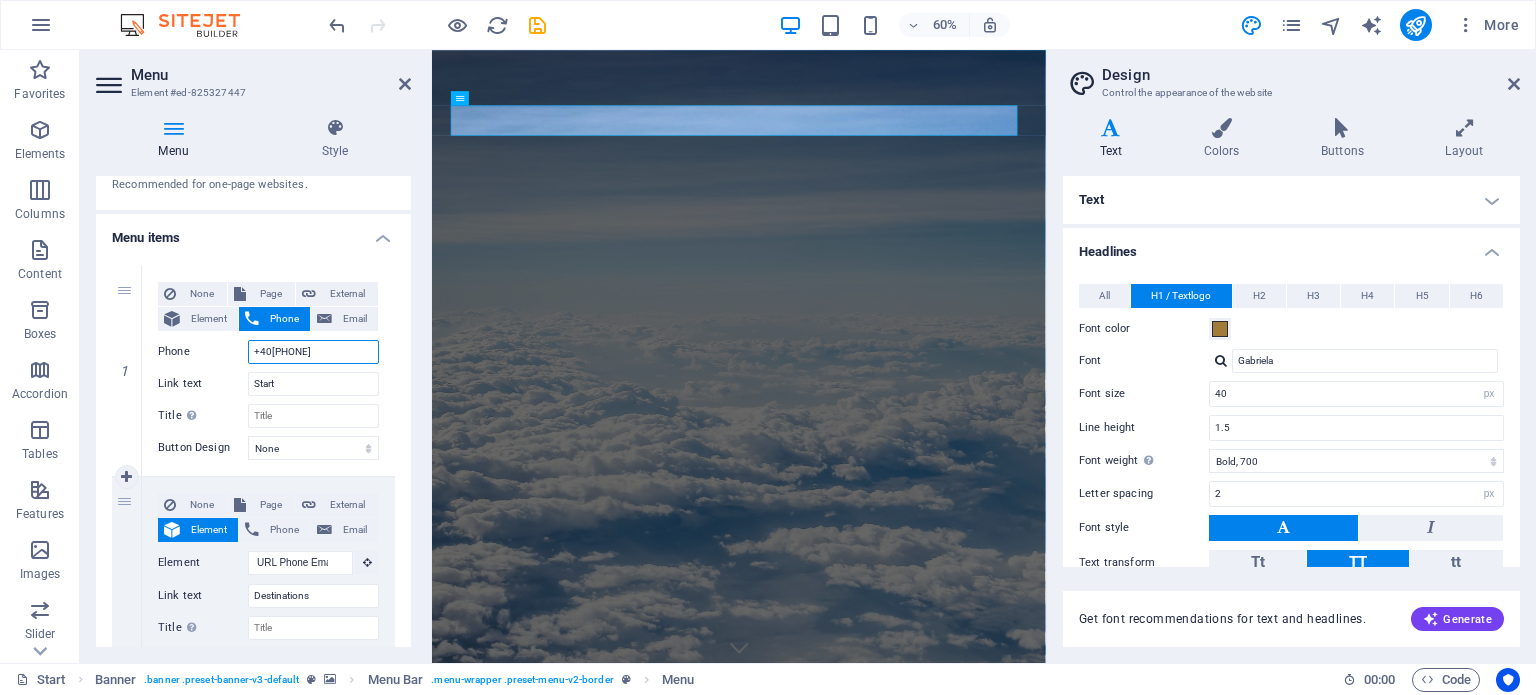 scroll, scrollTop: 176, scrollLeft: 0, axis: vertical 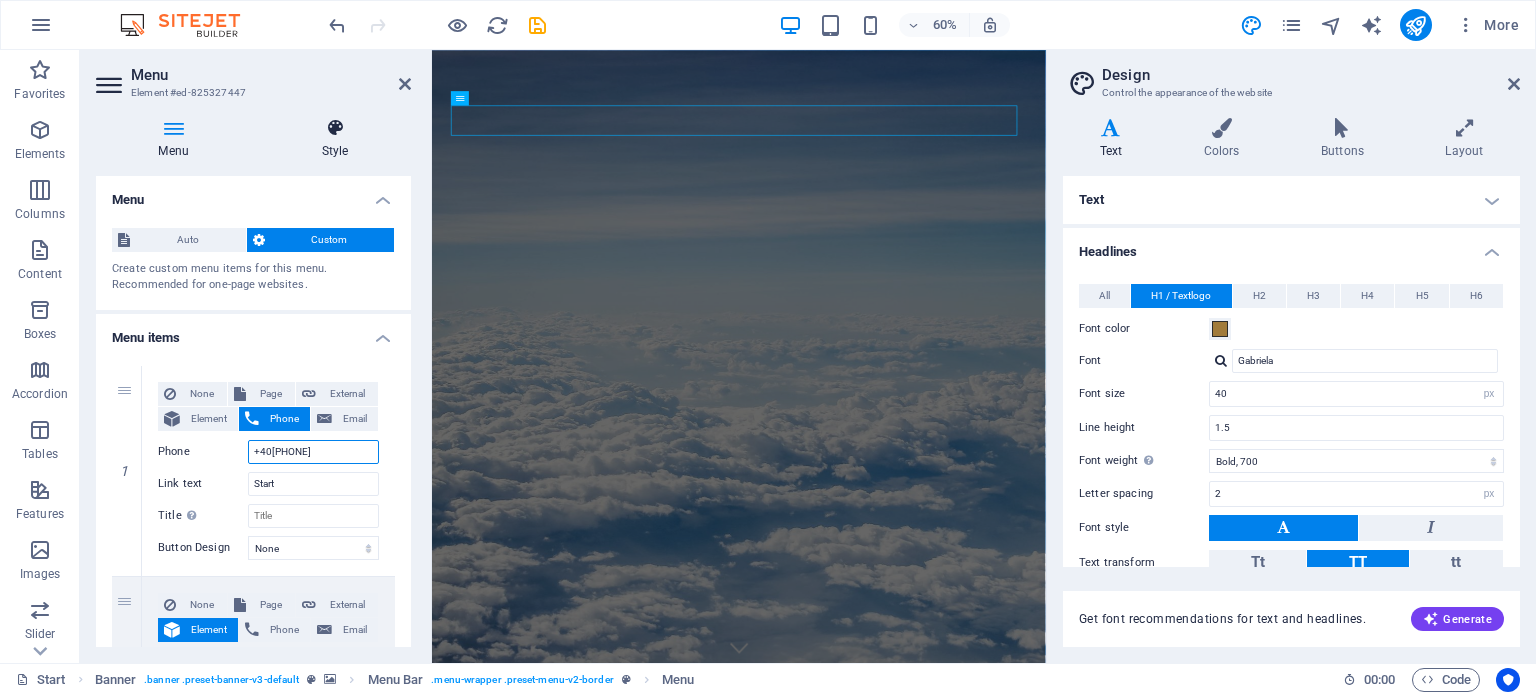 type on "+40[PHONE]" 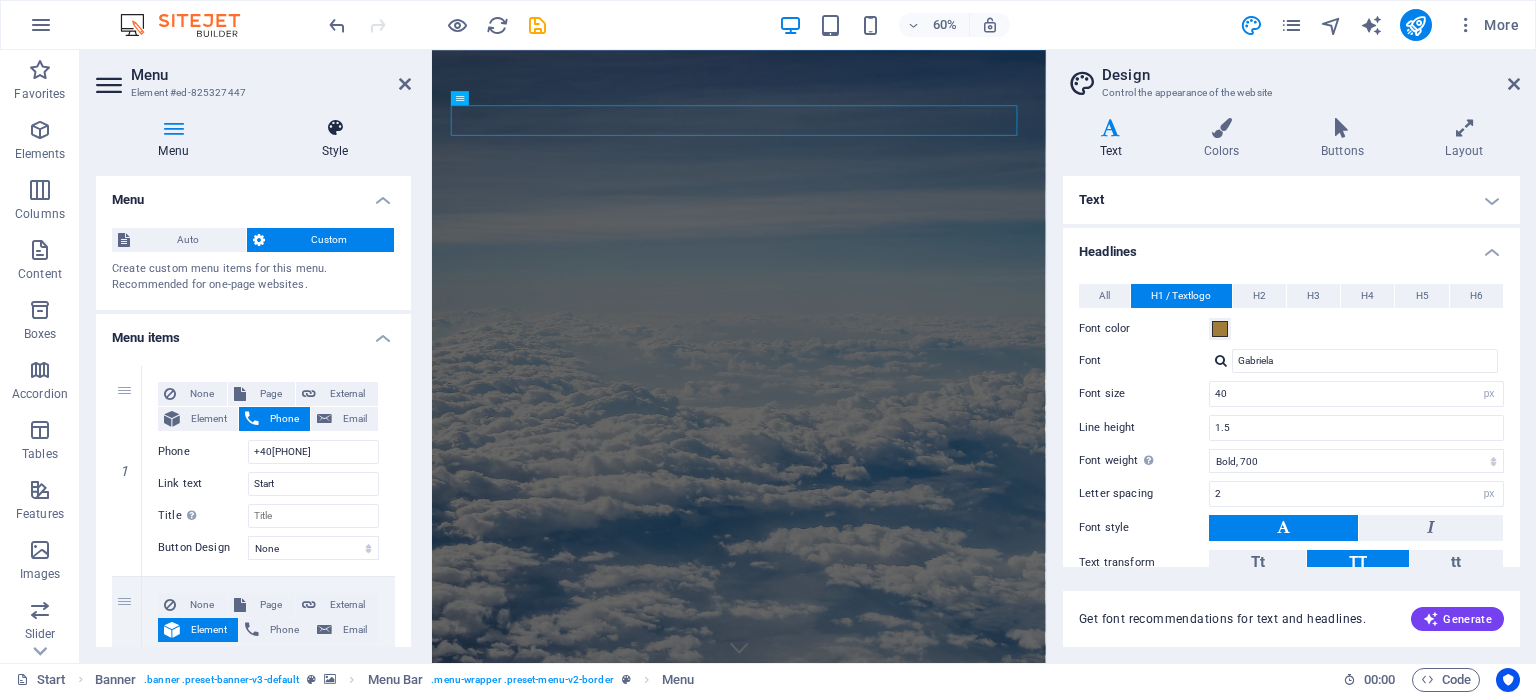 click at bounding box center (335, 128) 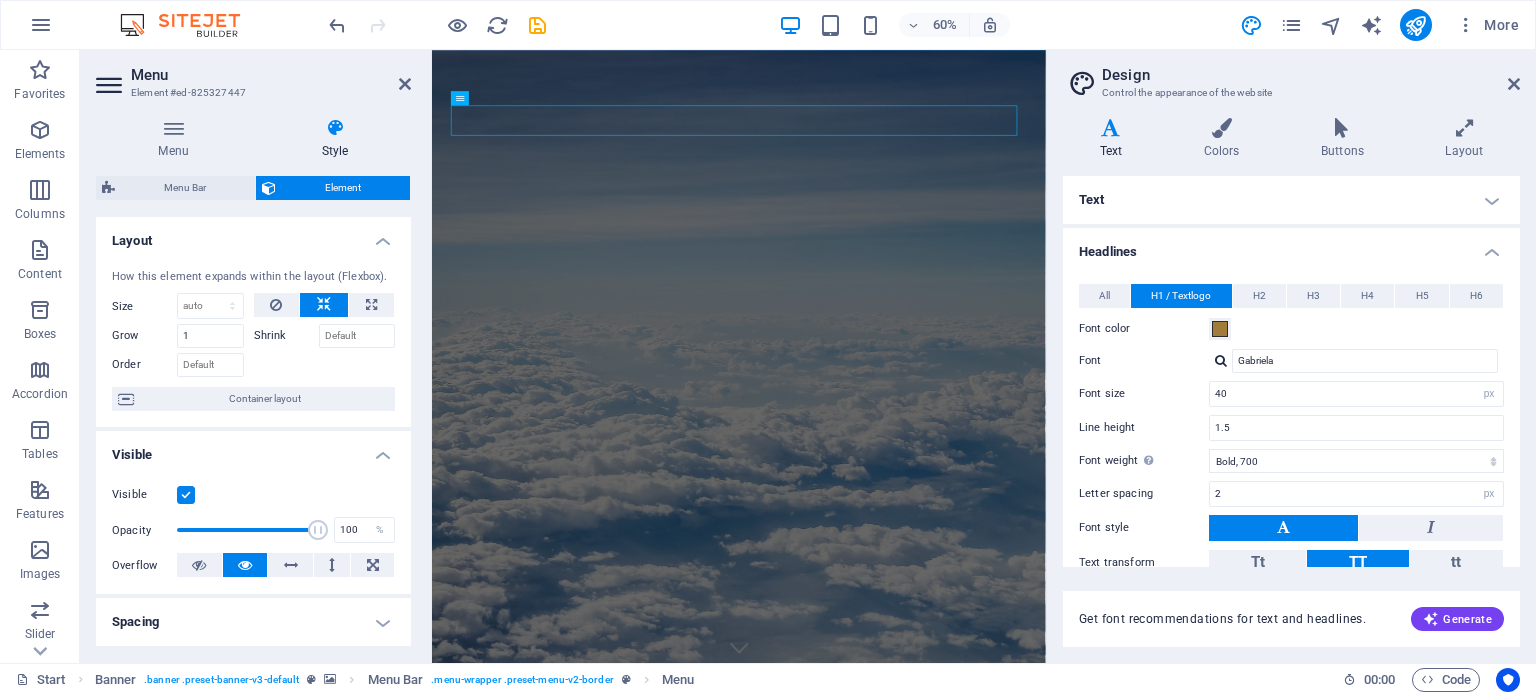 click on "Style" at bounding box center [335, 139] 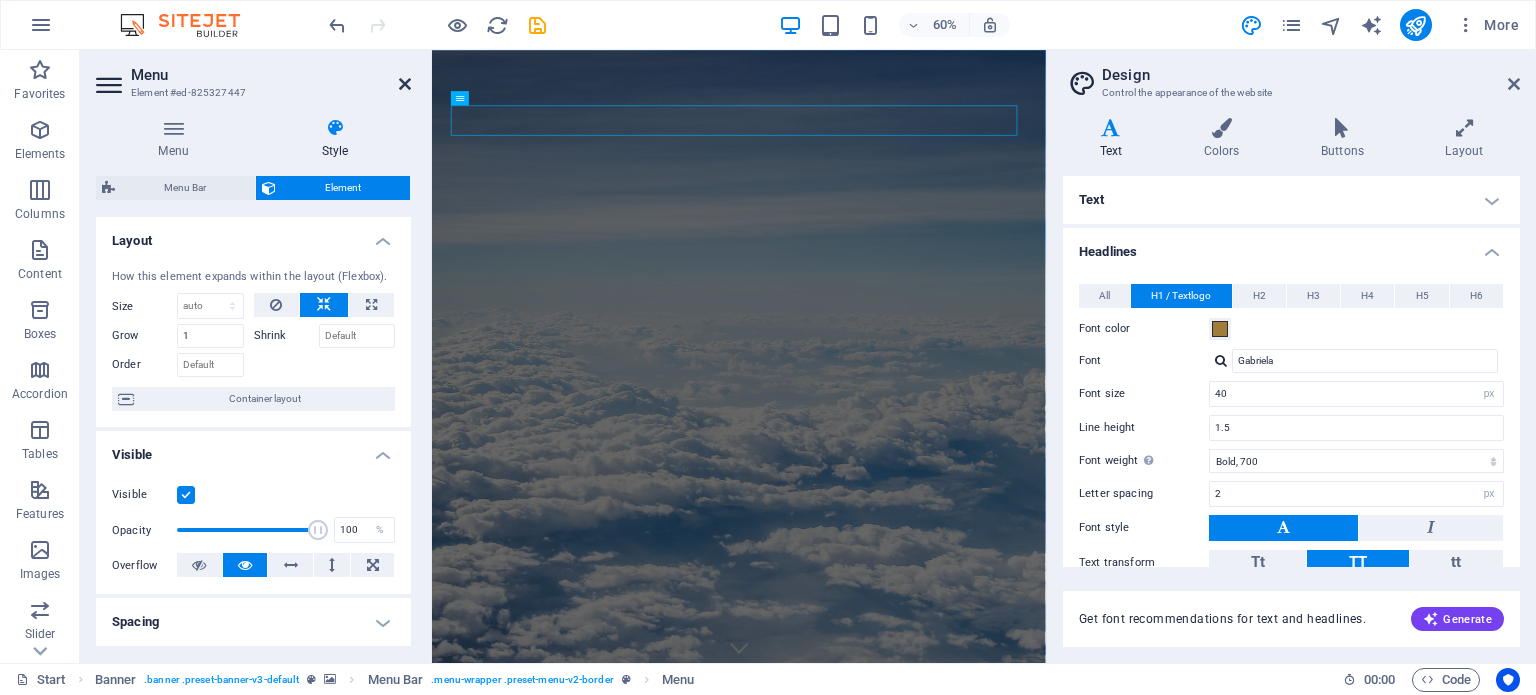 click at bounding box center [405, 84] 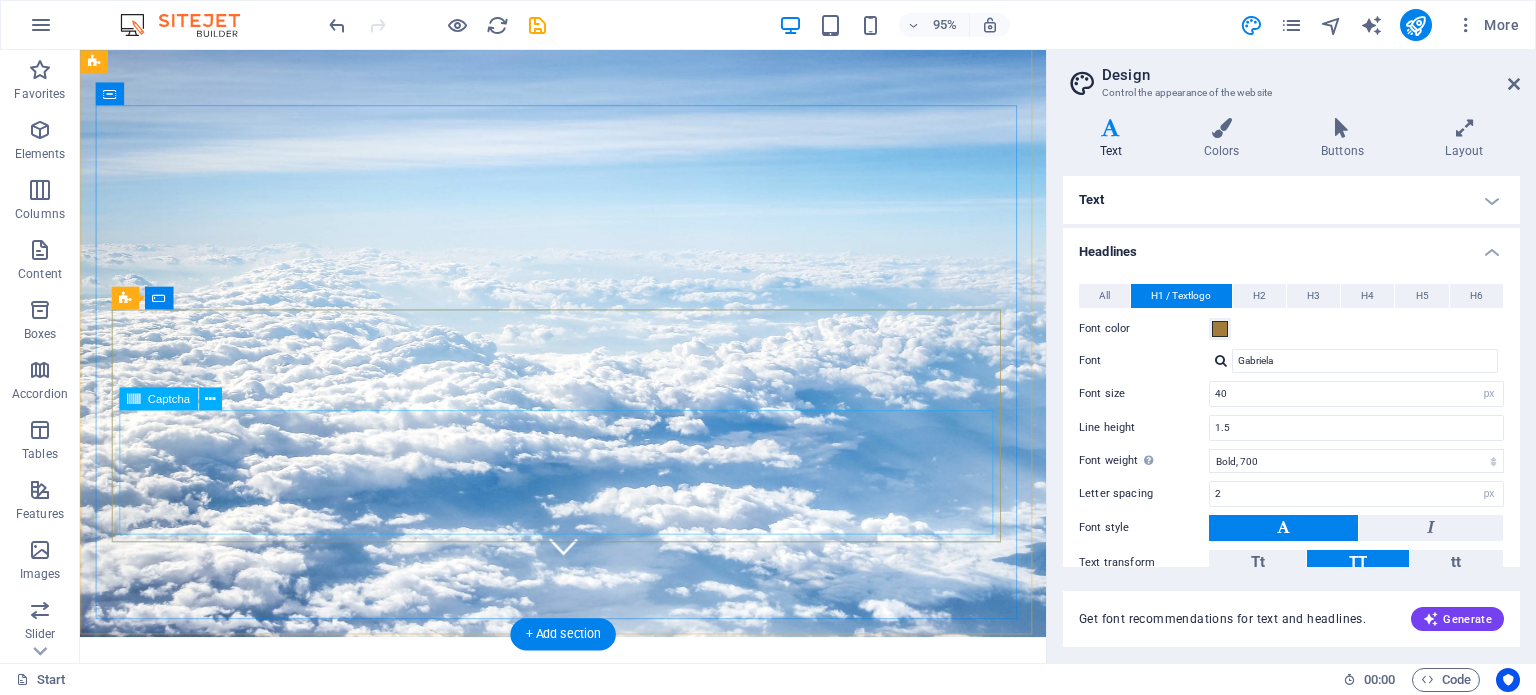 scroll, scrollTop: 100, scrollLeft: 0, axis: vertical 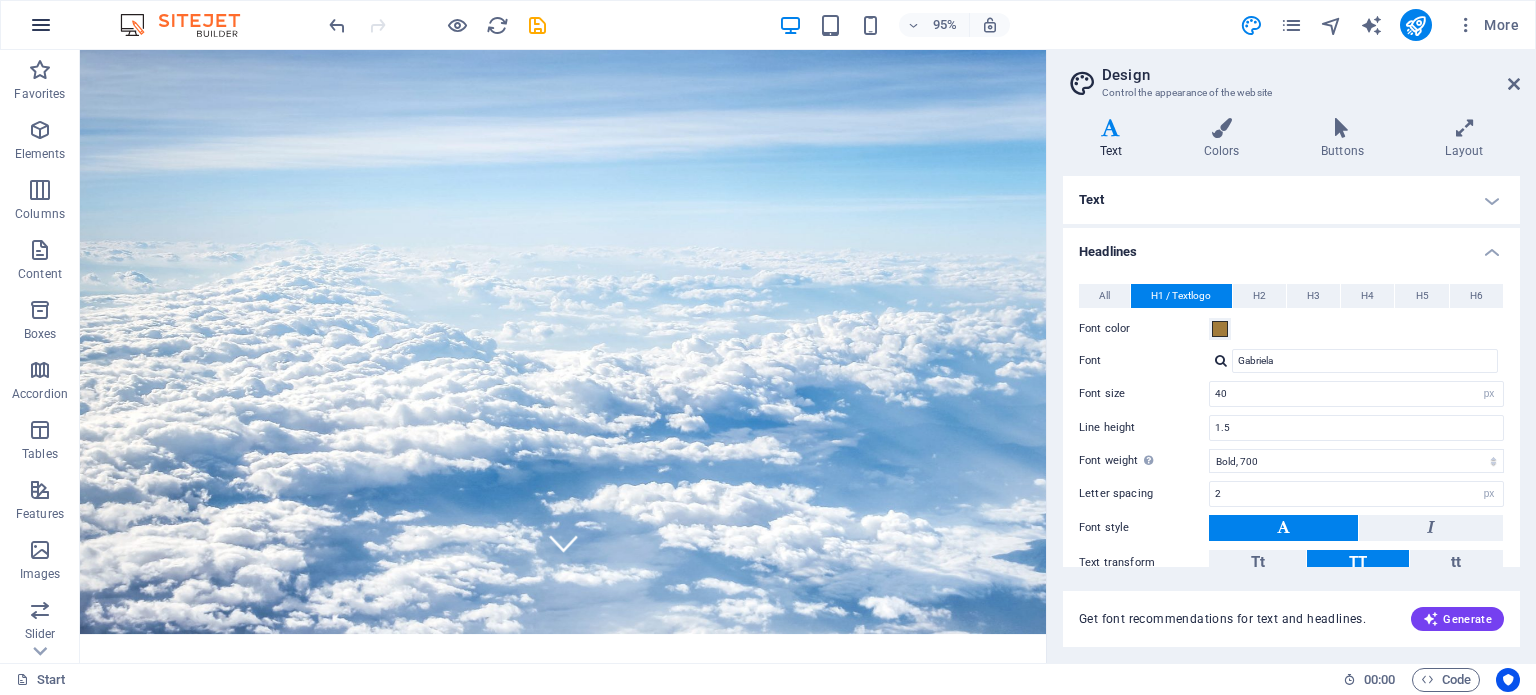 click at bounding box center [41, 25] 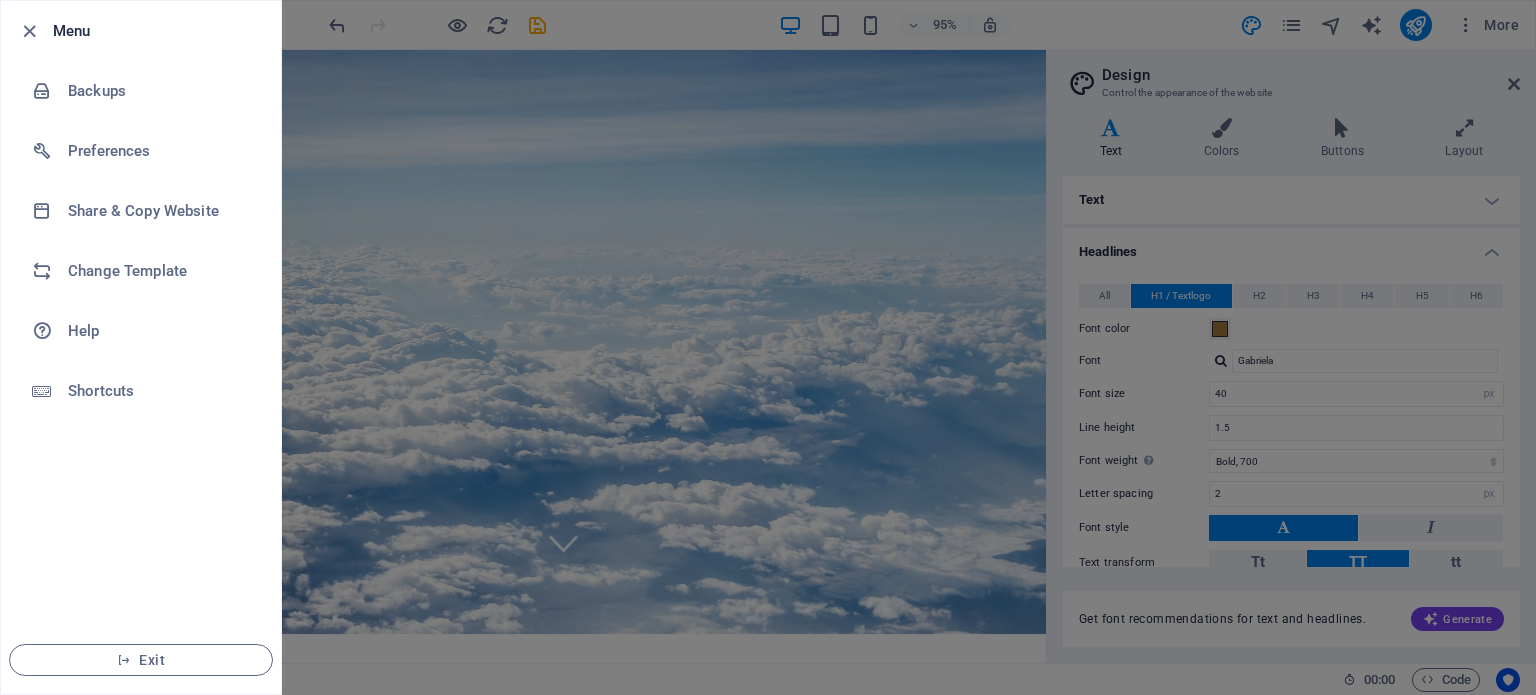 click at bounding box center (29, 31) 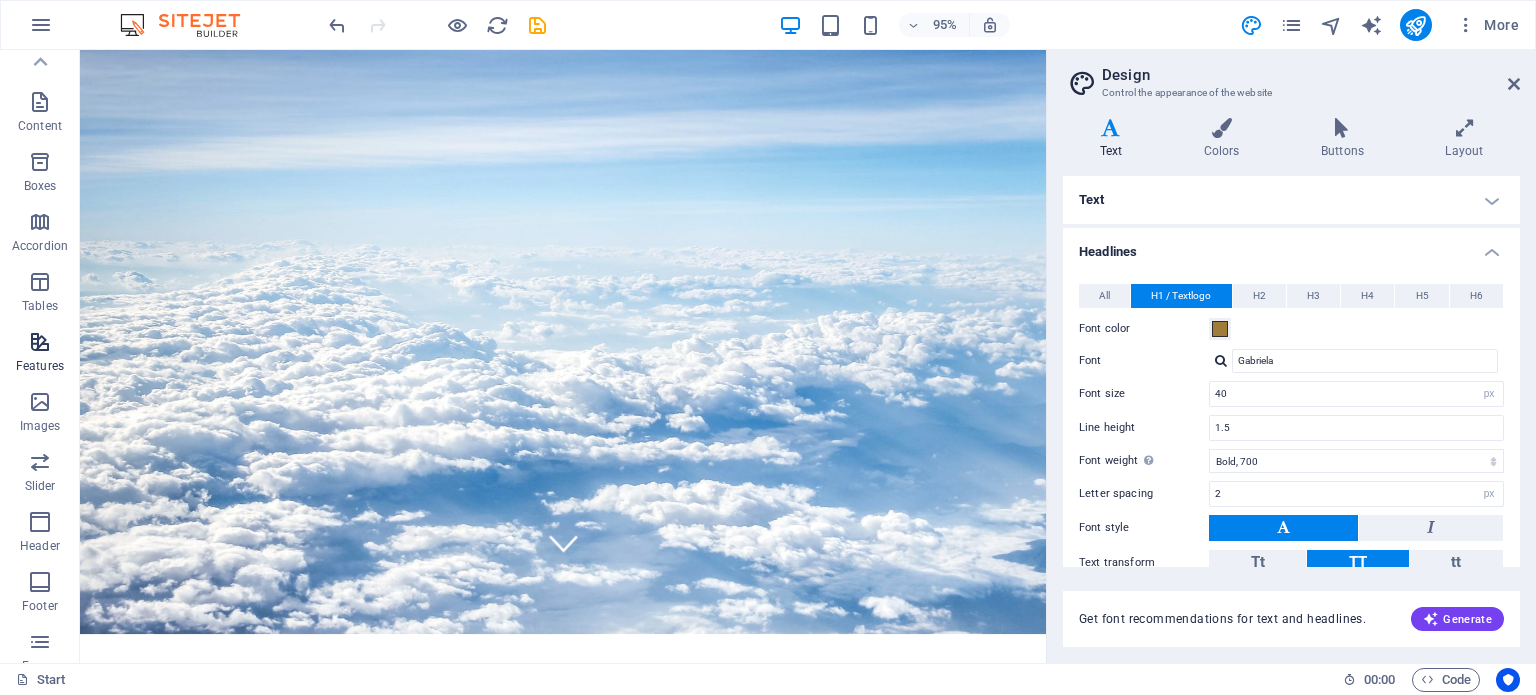 scroll, scrollTop: 0, scrollLeft: 0, axis: both 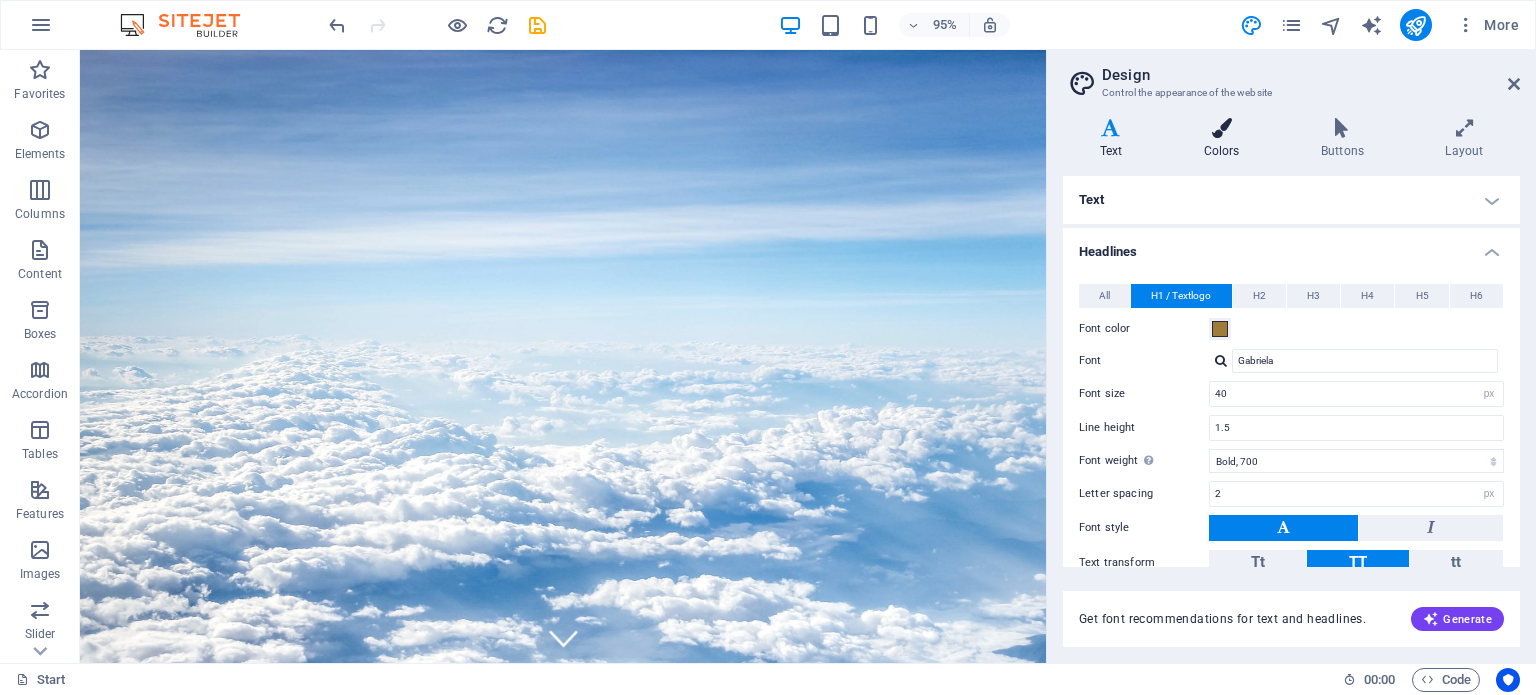 click at bounding box center (1221, 128) 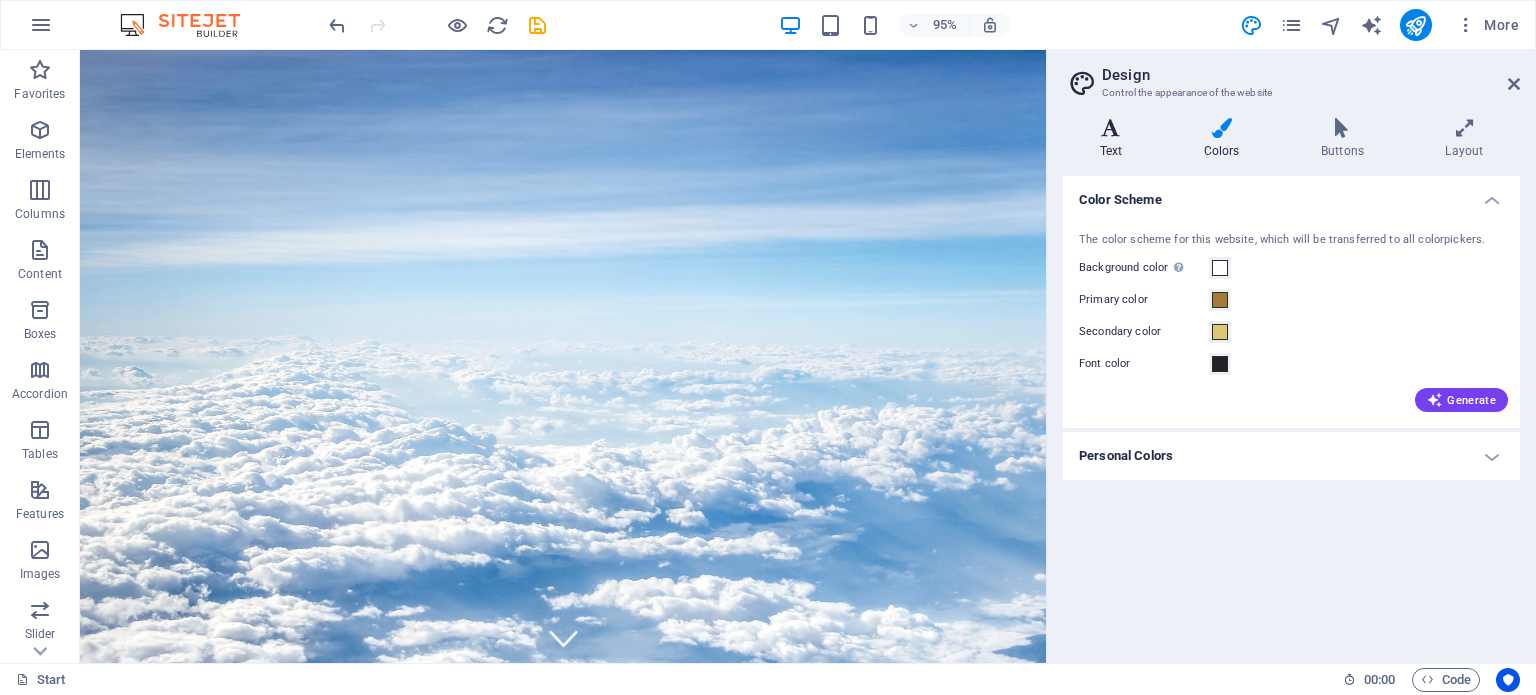 click on "Text" at bounding box center (1115, 139) 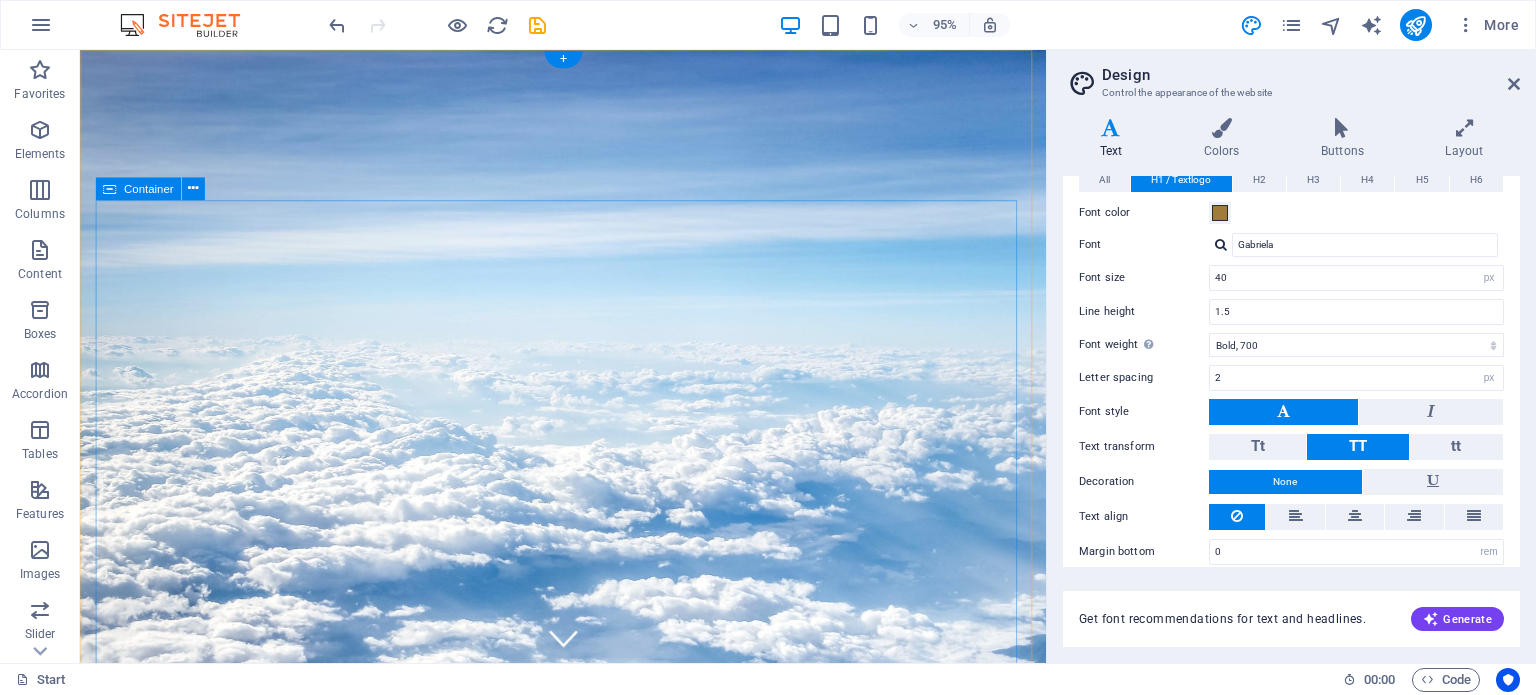 scroll, scrollTop: 129, scrollLeft: 0, axis: vertical 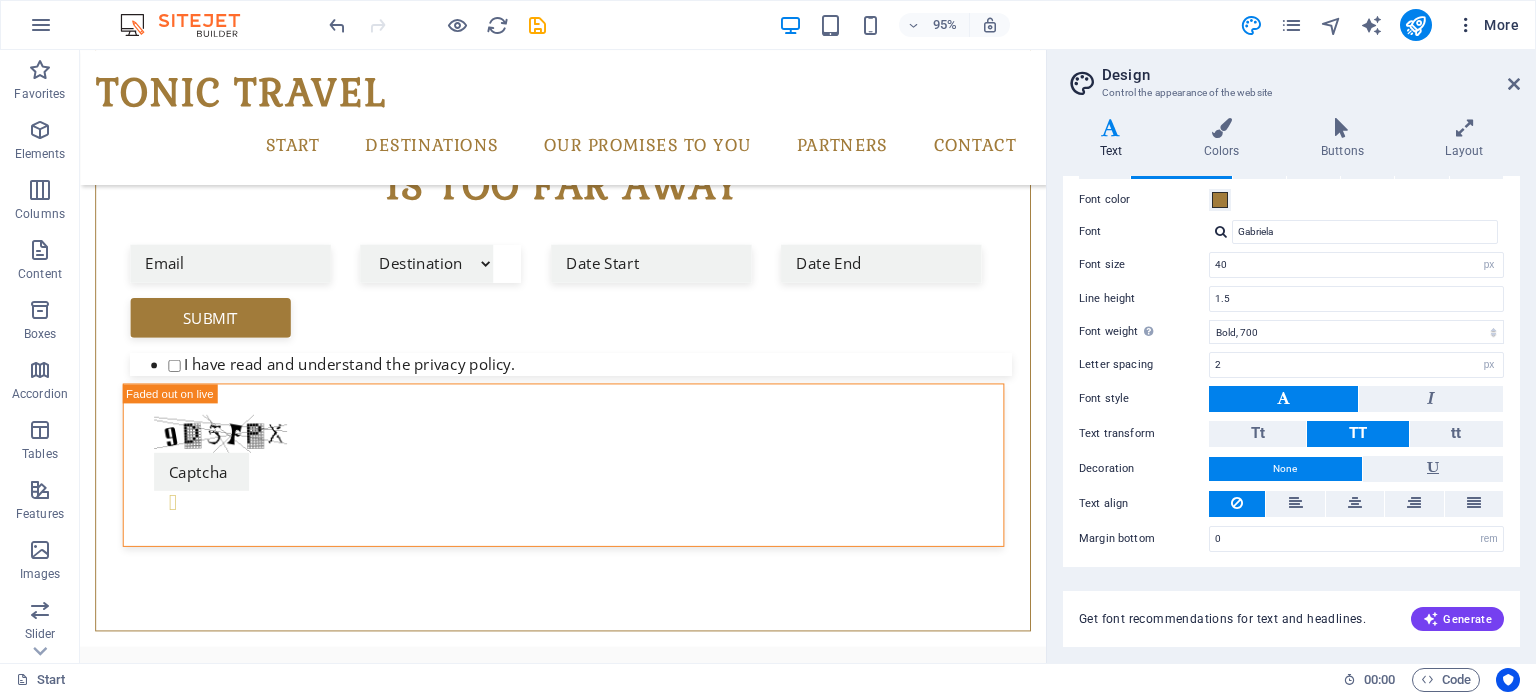 click on "More" at bounding box center (1487, 25) 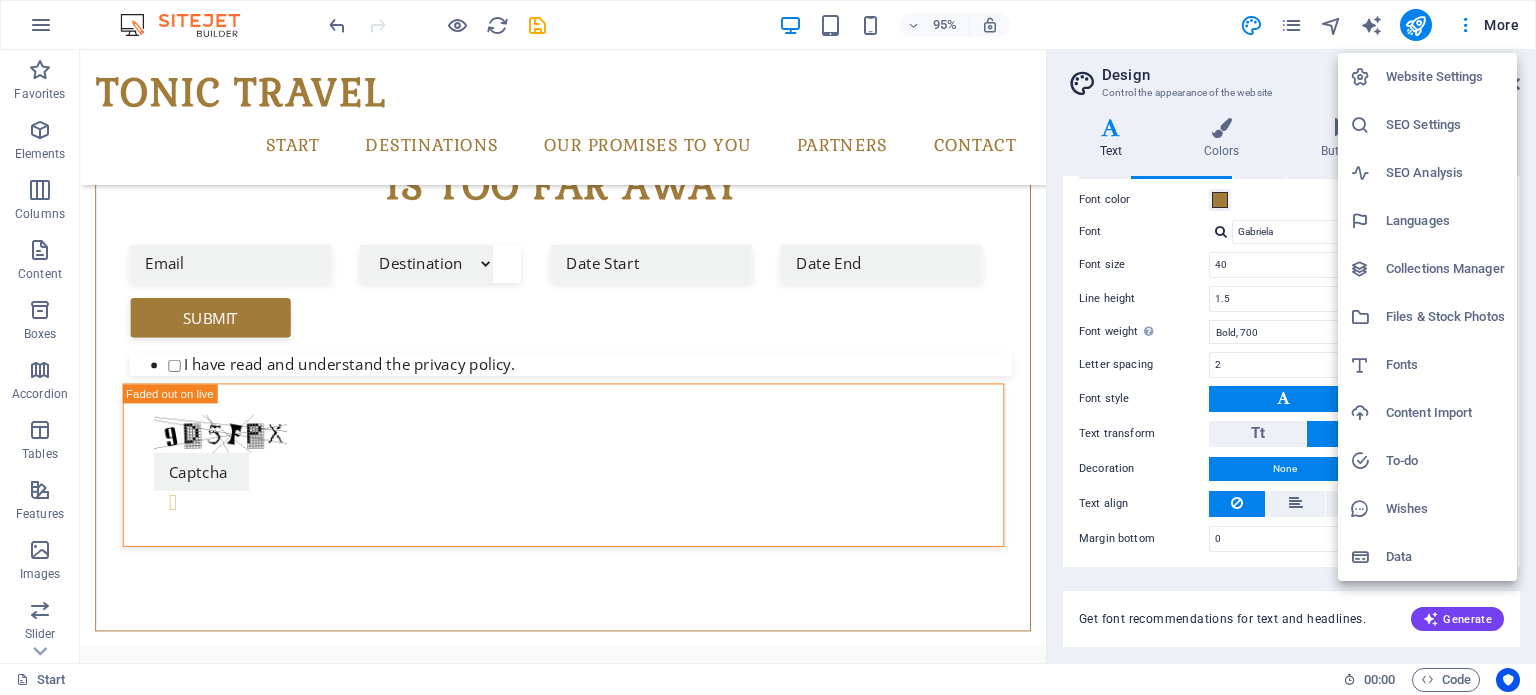 click at bounding box center [768, 347] 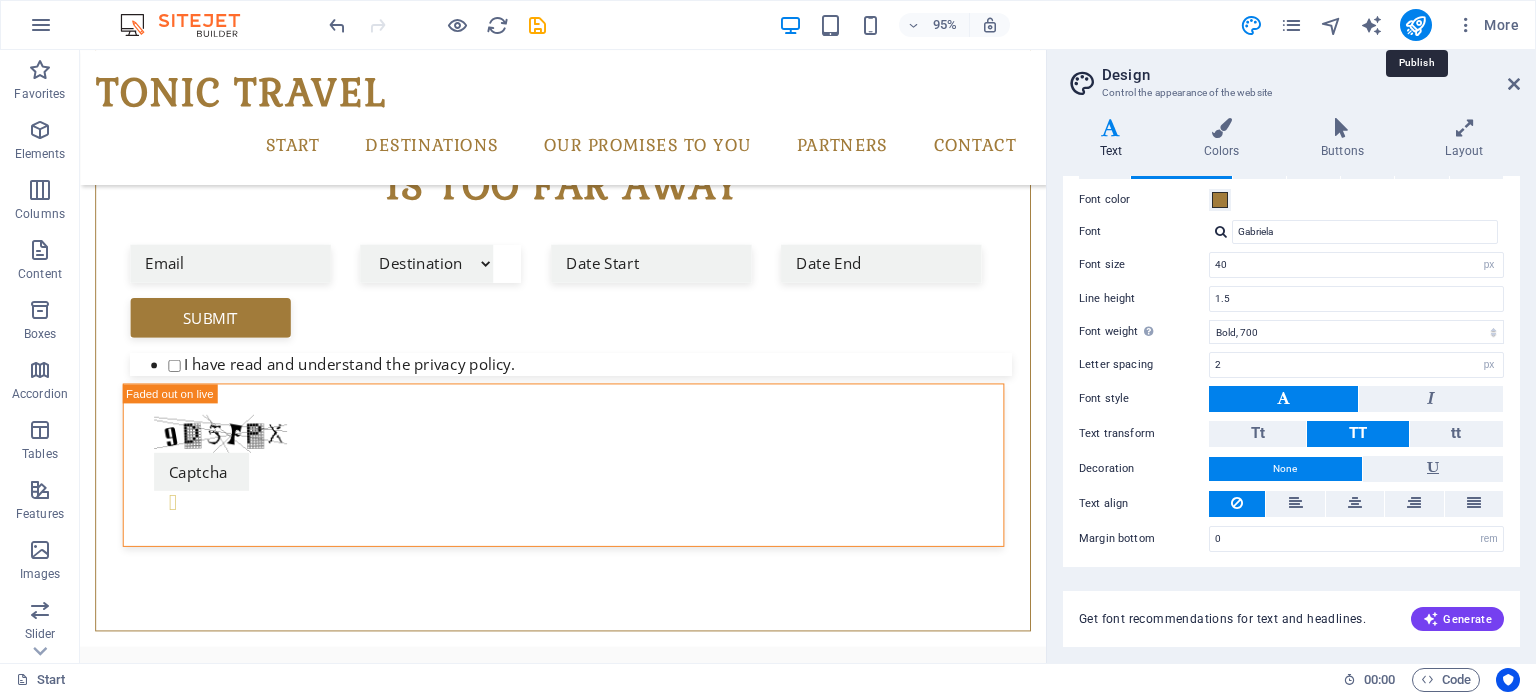 drag, startPoint x: 1418, startPoint y: 24, endPoint x: 1413, endPoint y: 41, distance: 17.720045 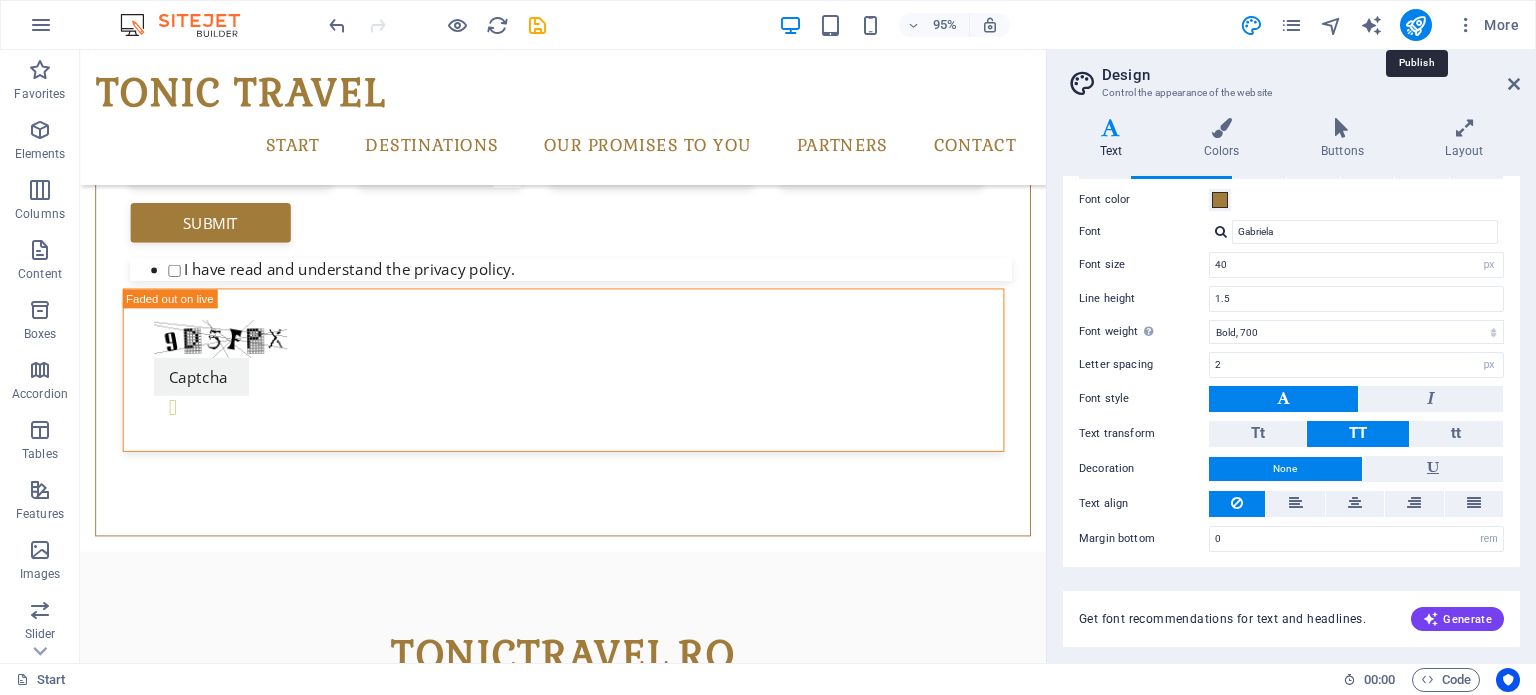 scroll, scrollTop: 850, scrollLeft: 0, axis: vertical 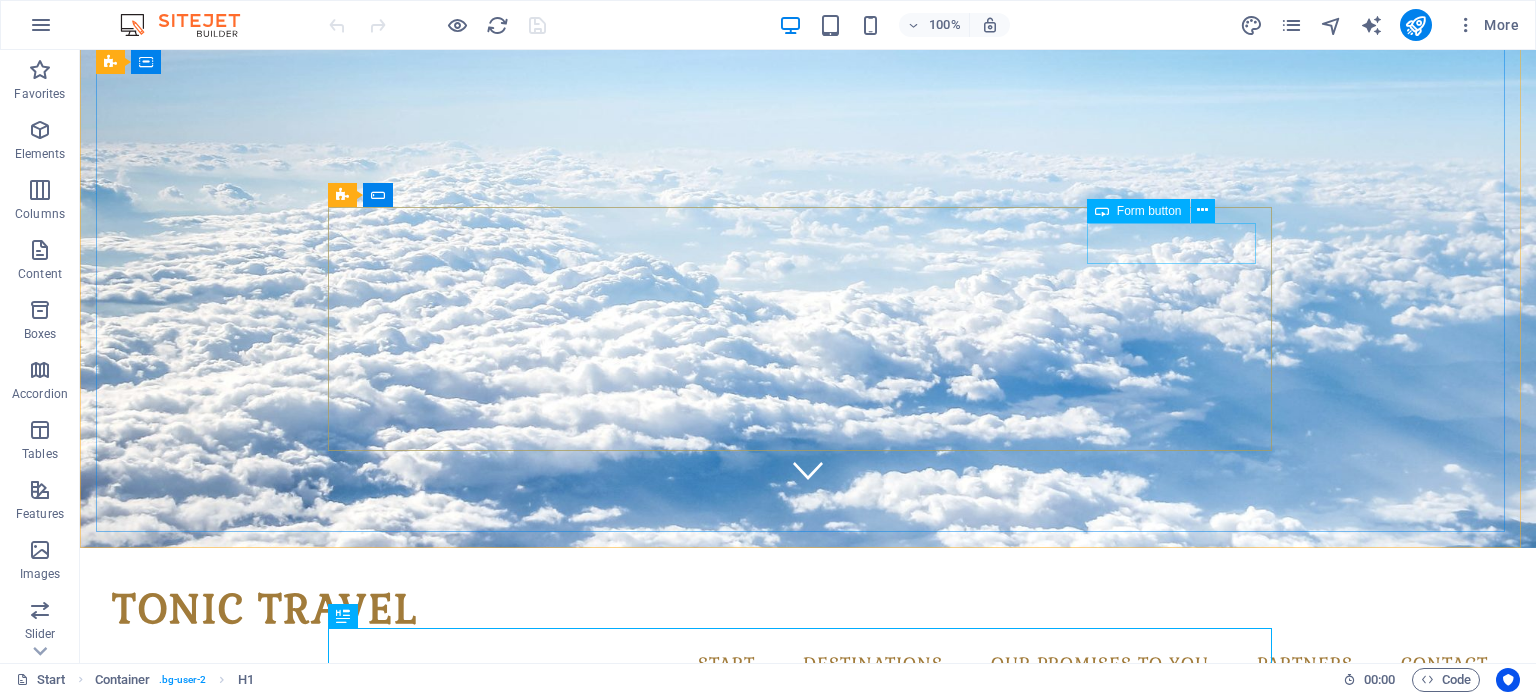 click on "Form button" at bounding box center [1149, 211] 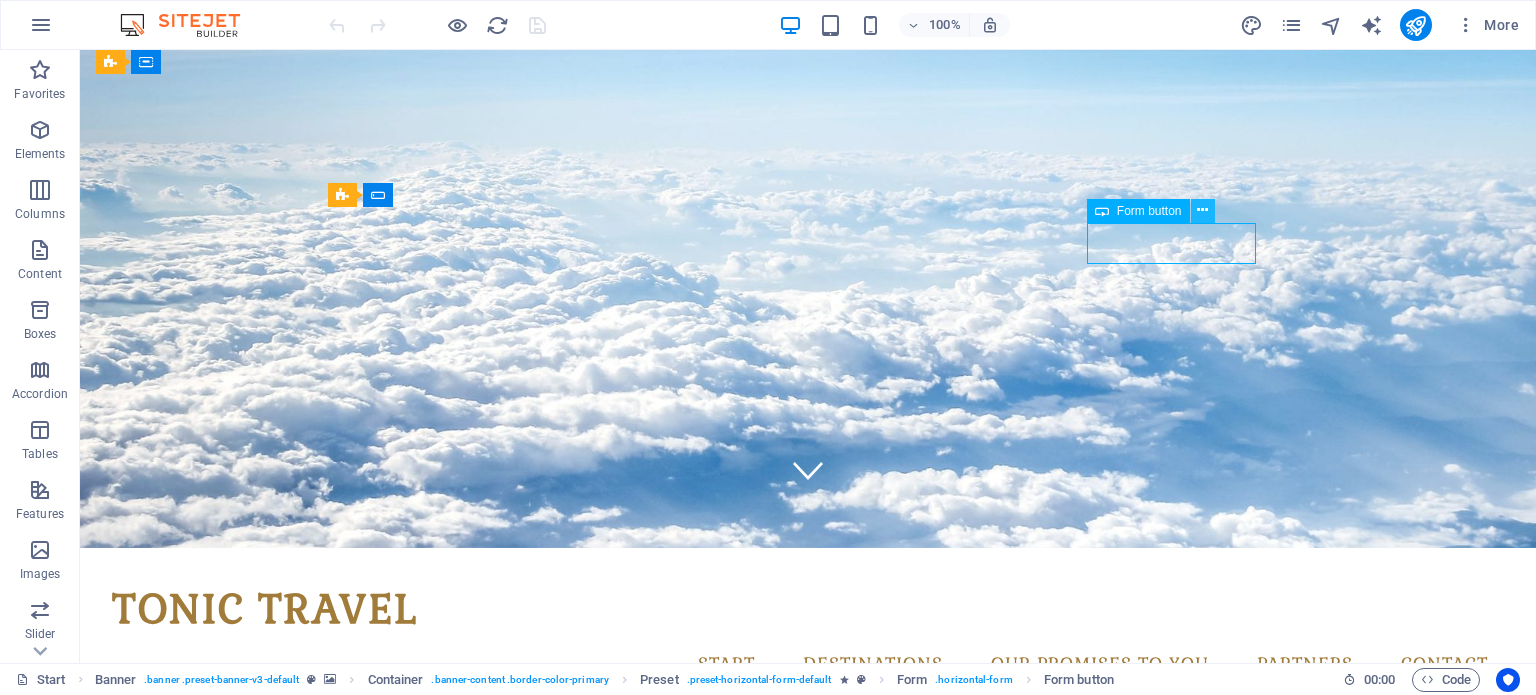 click at bounding box center (1203, 211) 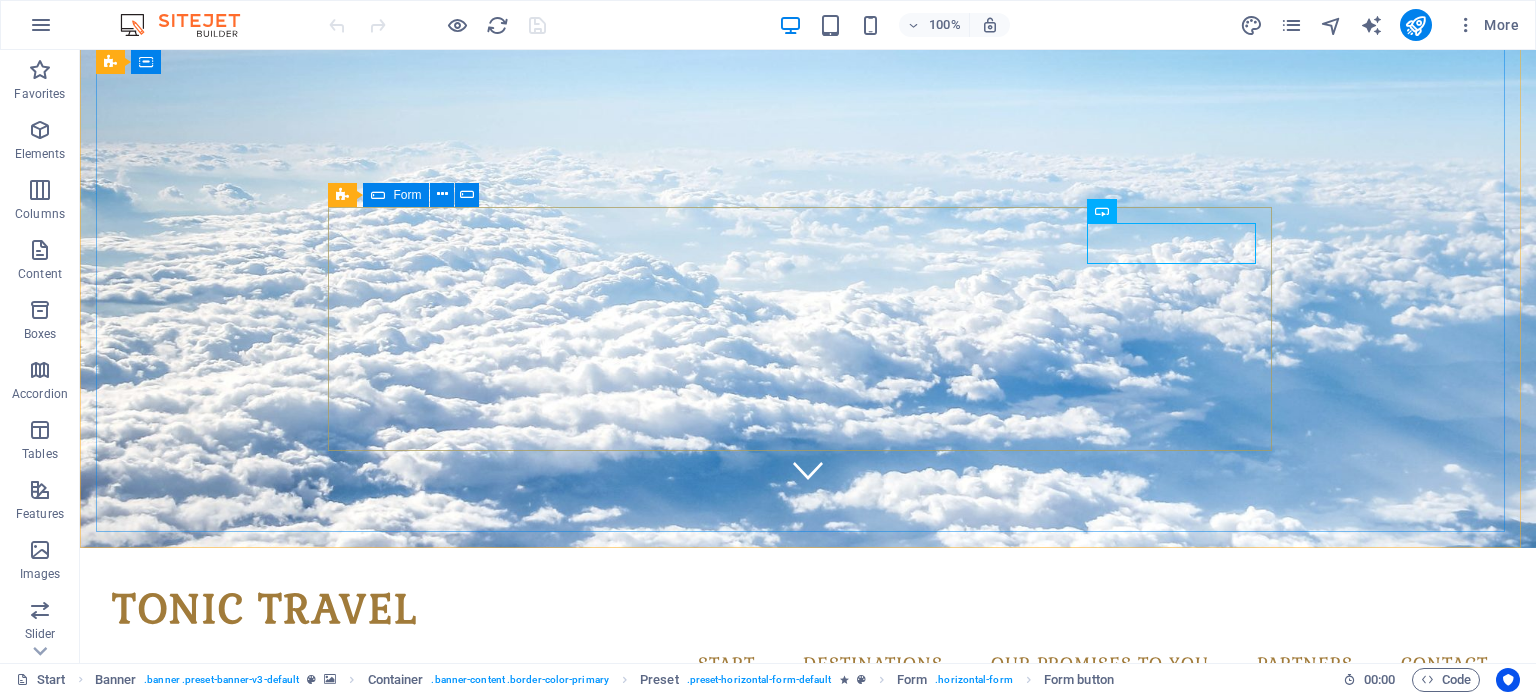 click on "Form" at bounding box center [407, 195] 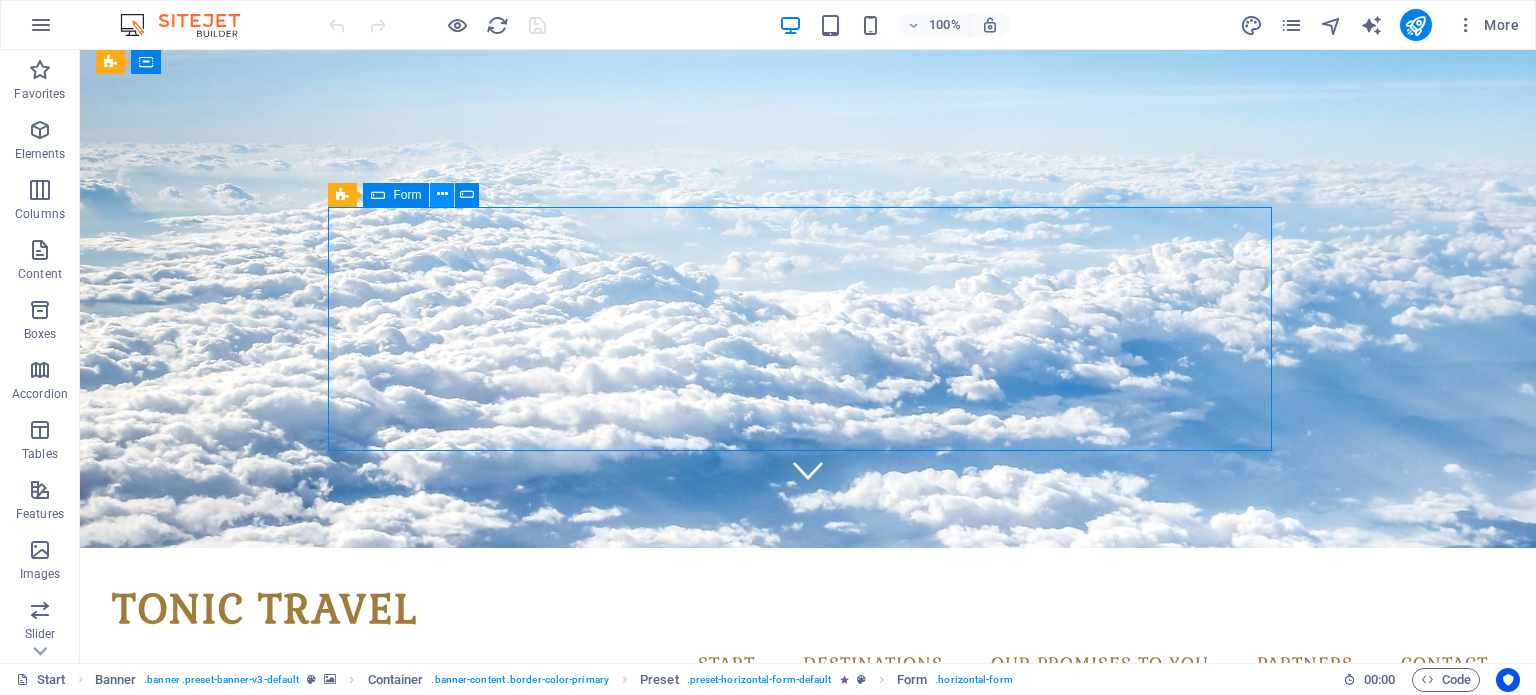 click at bounding box center (442, 194) 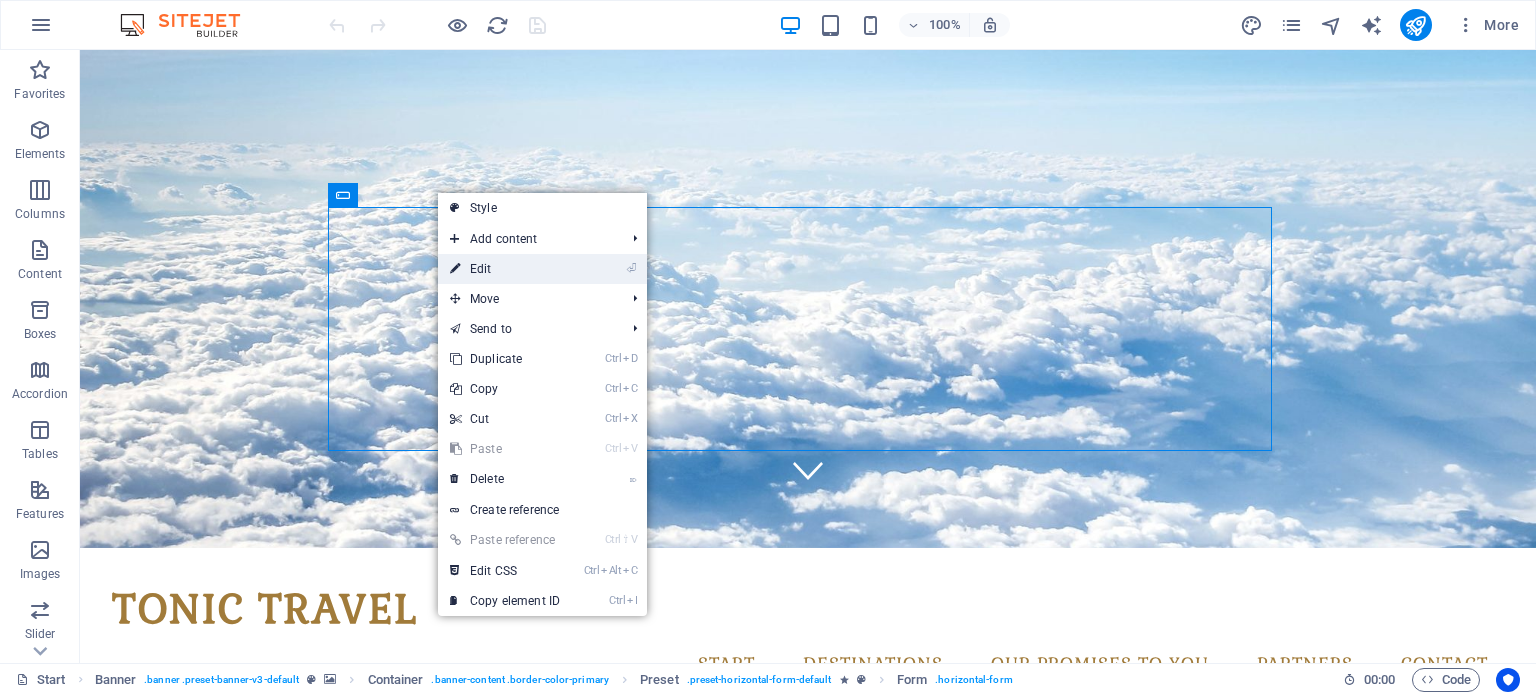 drag, startPoint x: 67, startPoint y: 215, endPoint x: 499, endPoint y: 264, distance: 434.77005 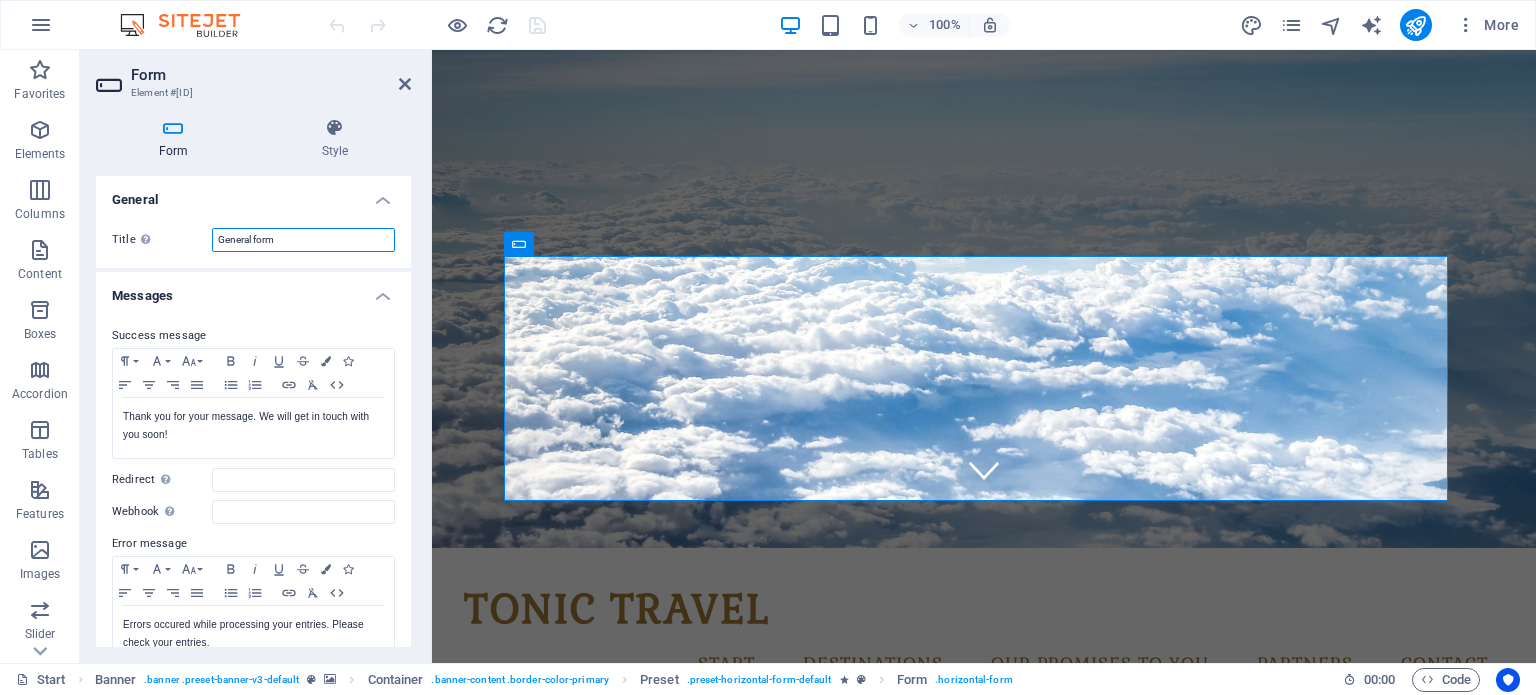 click on "General form" at bounding box center (303, 240) 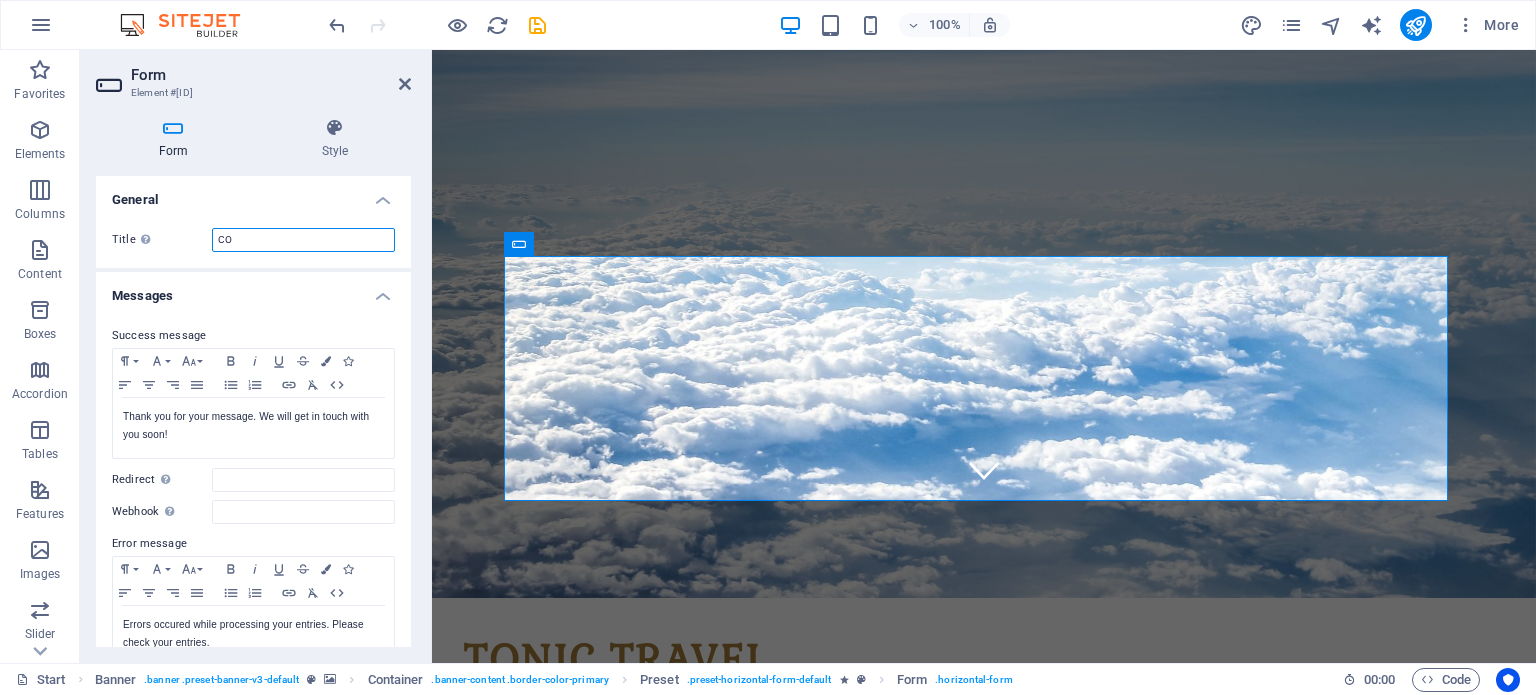 type on "C" 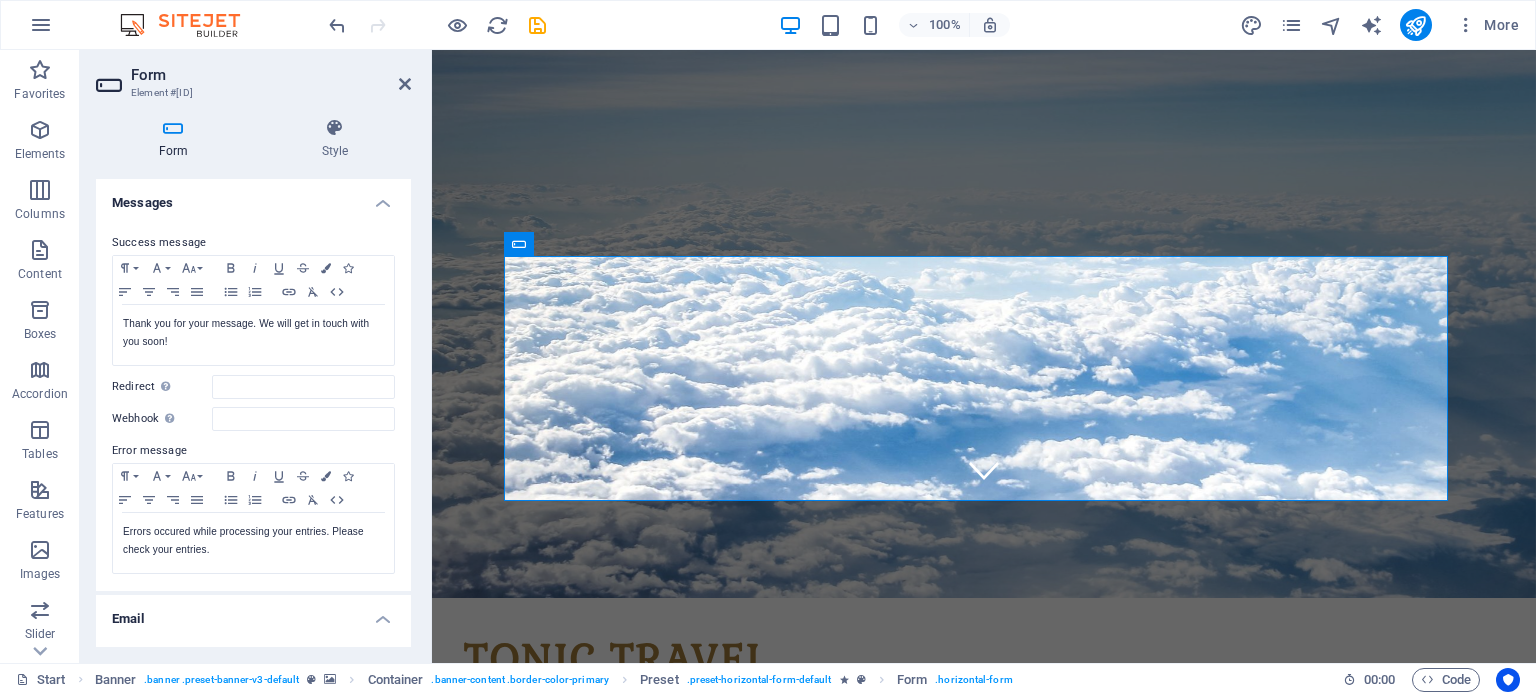 scroll, scrollTop: 100, scrollLeft: 0, axis: vertical 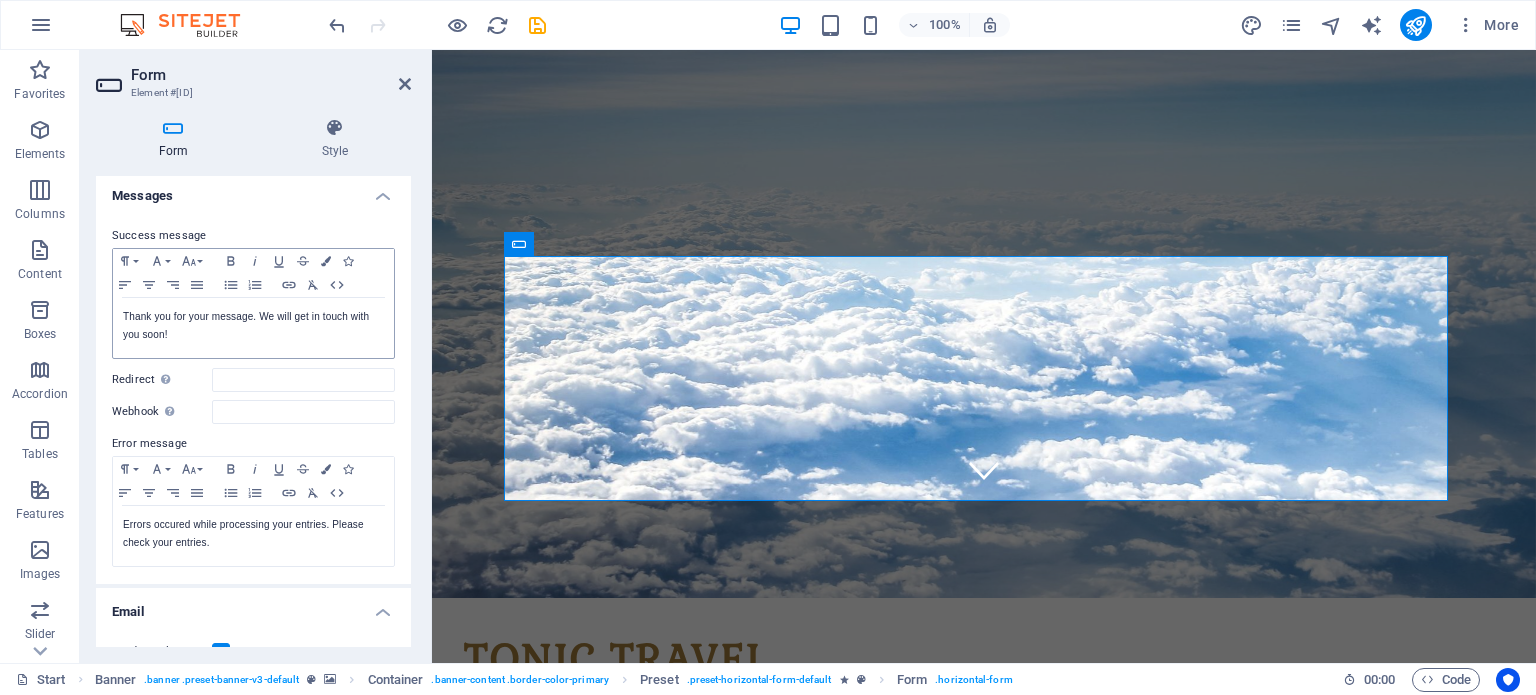 type on "FIRST CONTACT" 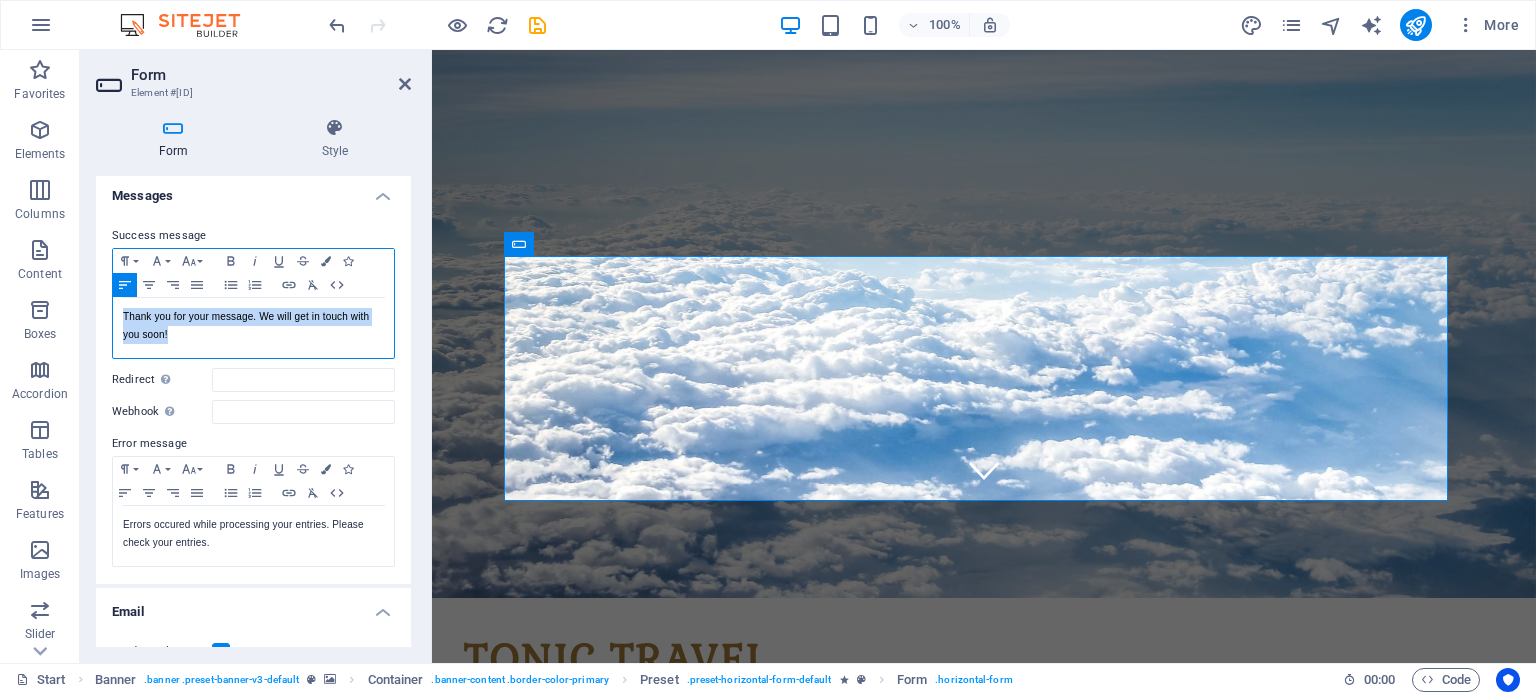drag, startPoint x: 175, startPoint y: 335, endPoint x: 111, endPoint y: 315, distance: 67.052216 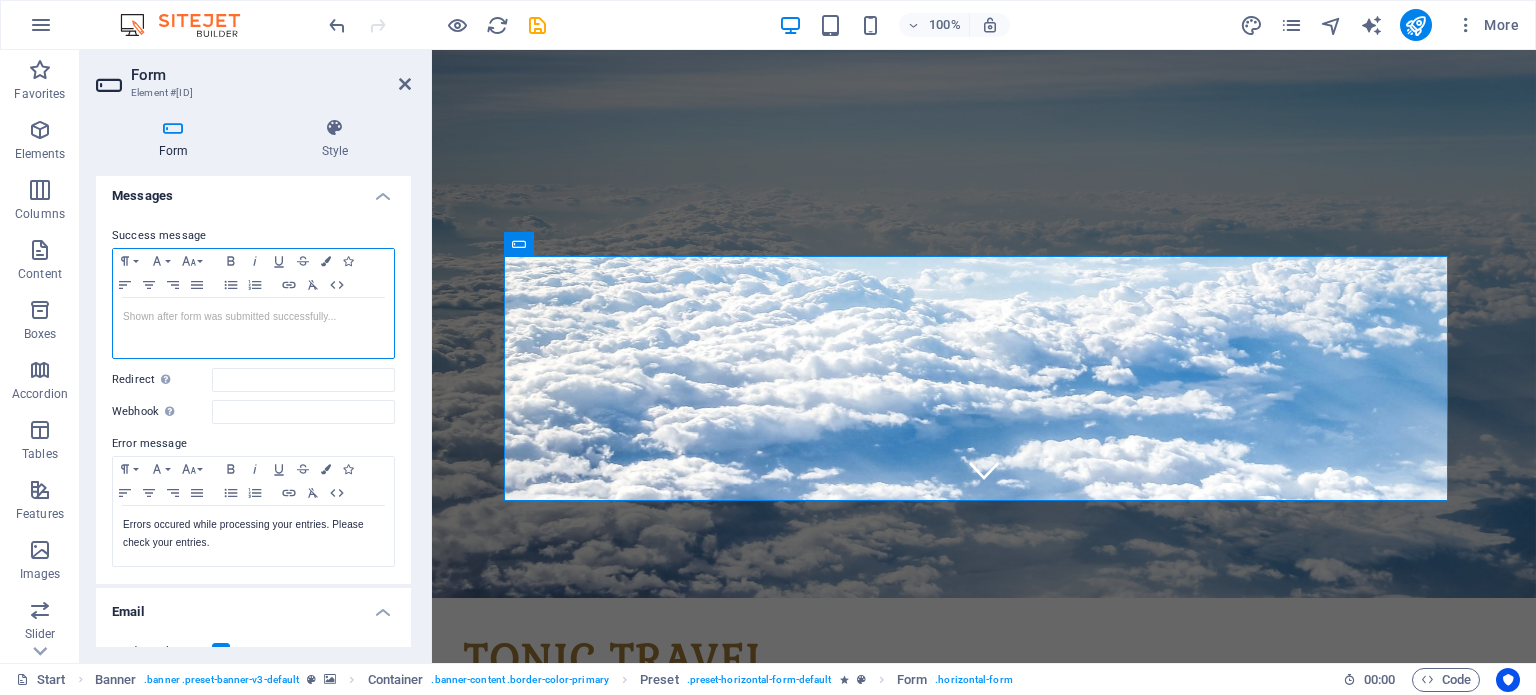 click on "​" at bounding box center [253, 317] 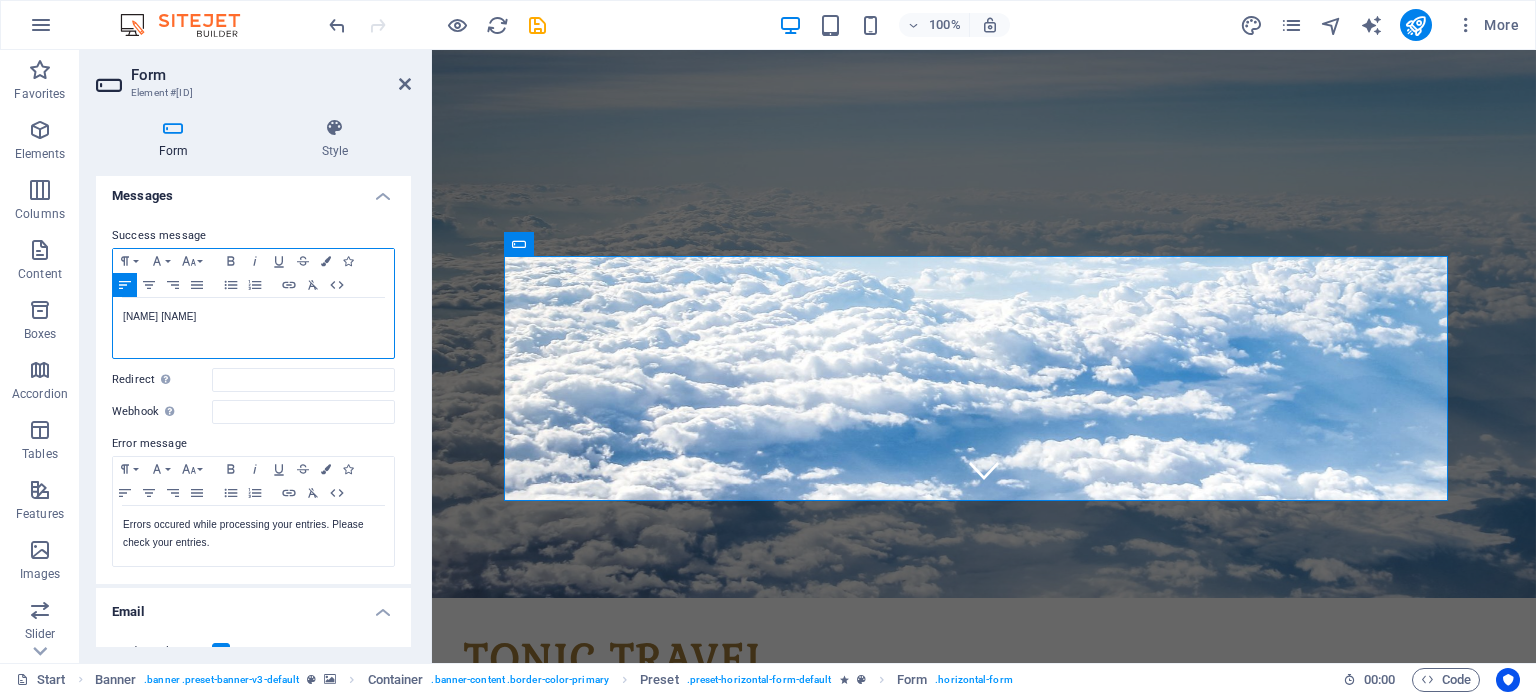 click on "​Vă mulțumim pentru mesaj. Un specialist" at bounding box center (253, 317) 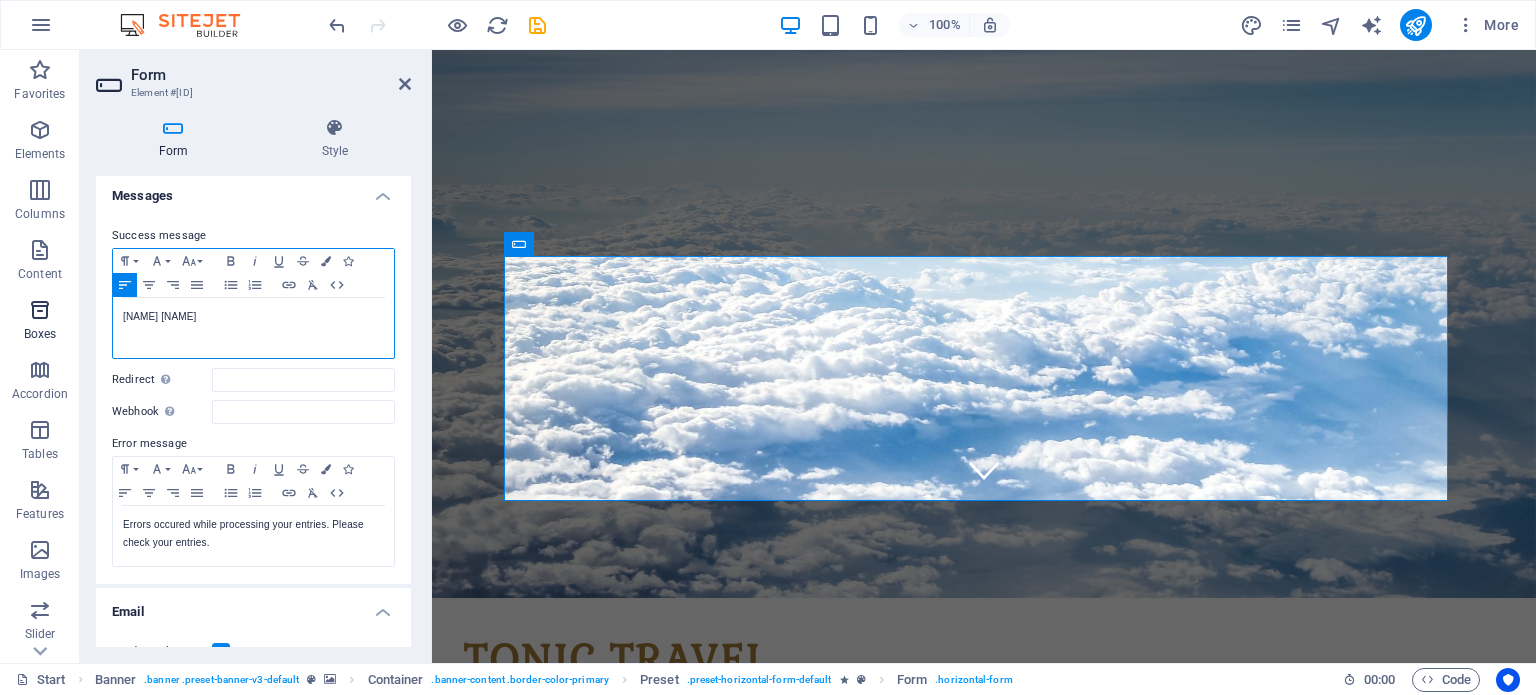 drag, startPoint x: 348, startPoint y: 306, endPoint x: 0, endPoint y: 313, distance: 348.0704 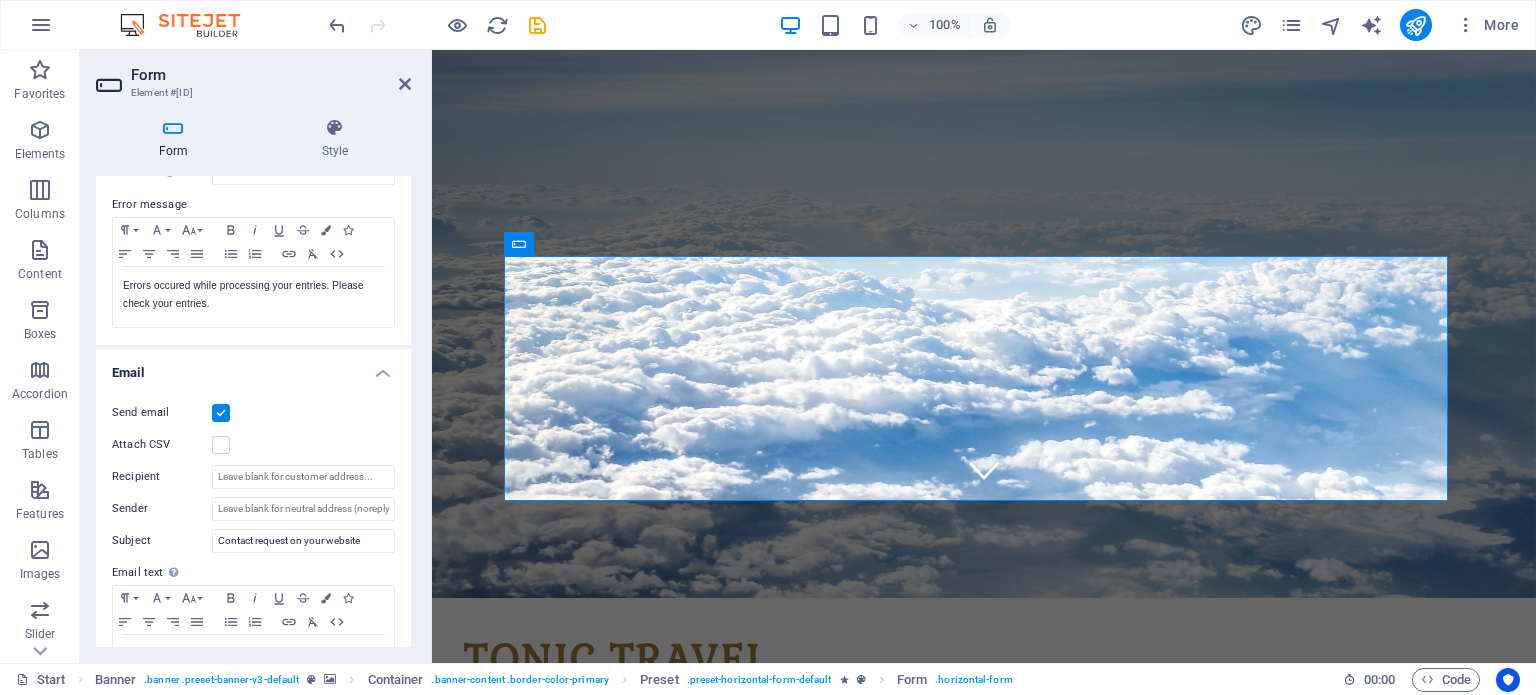 scroll, scrollTop: 400, scrollLeft: 0, axis: vertical 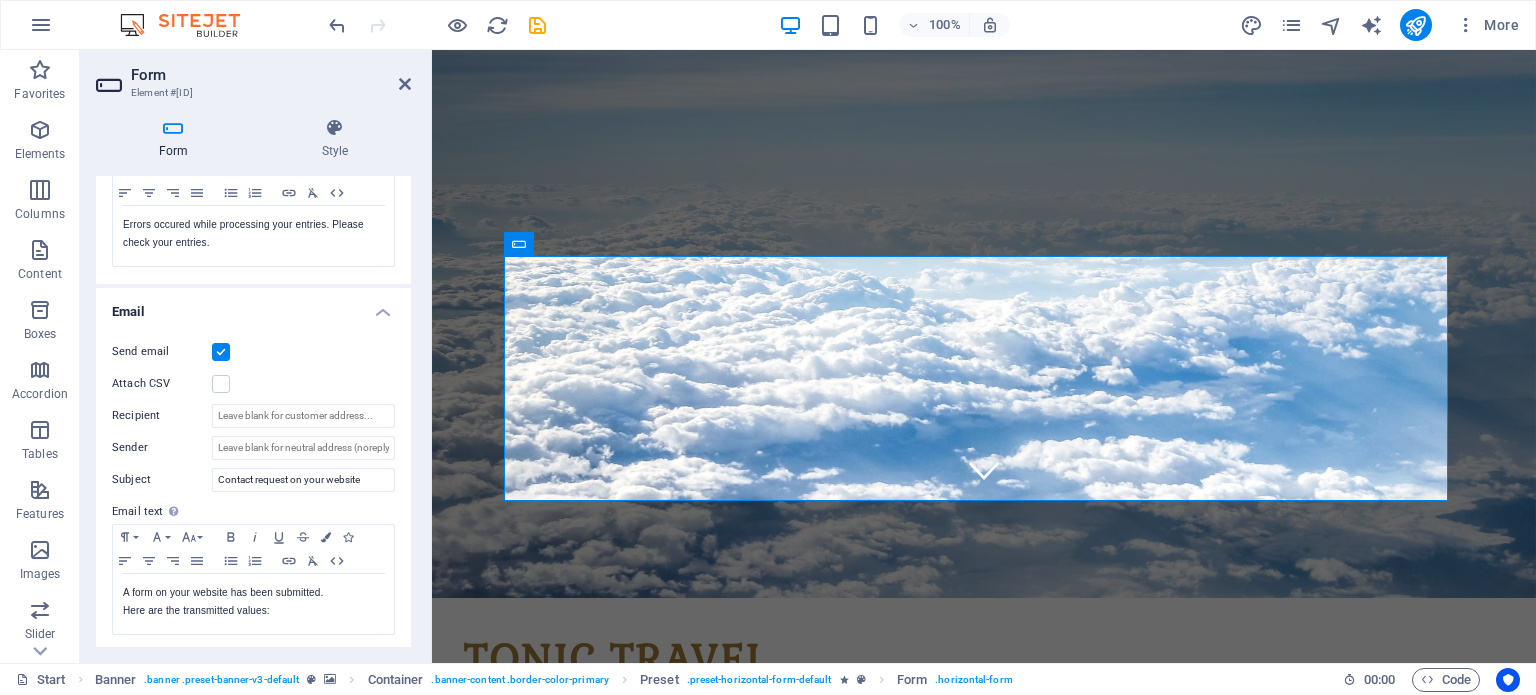 click at bounding box center [221, 352] 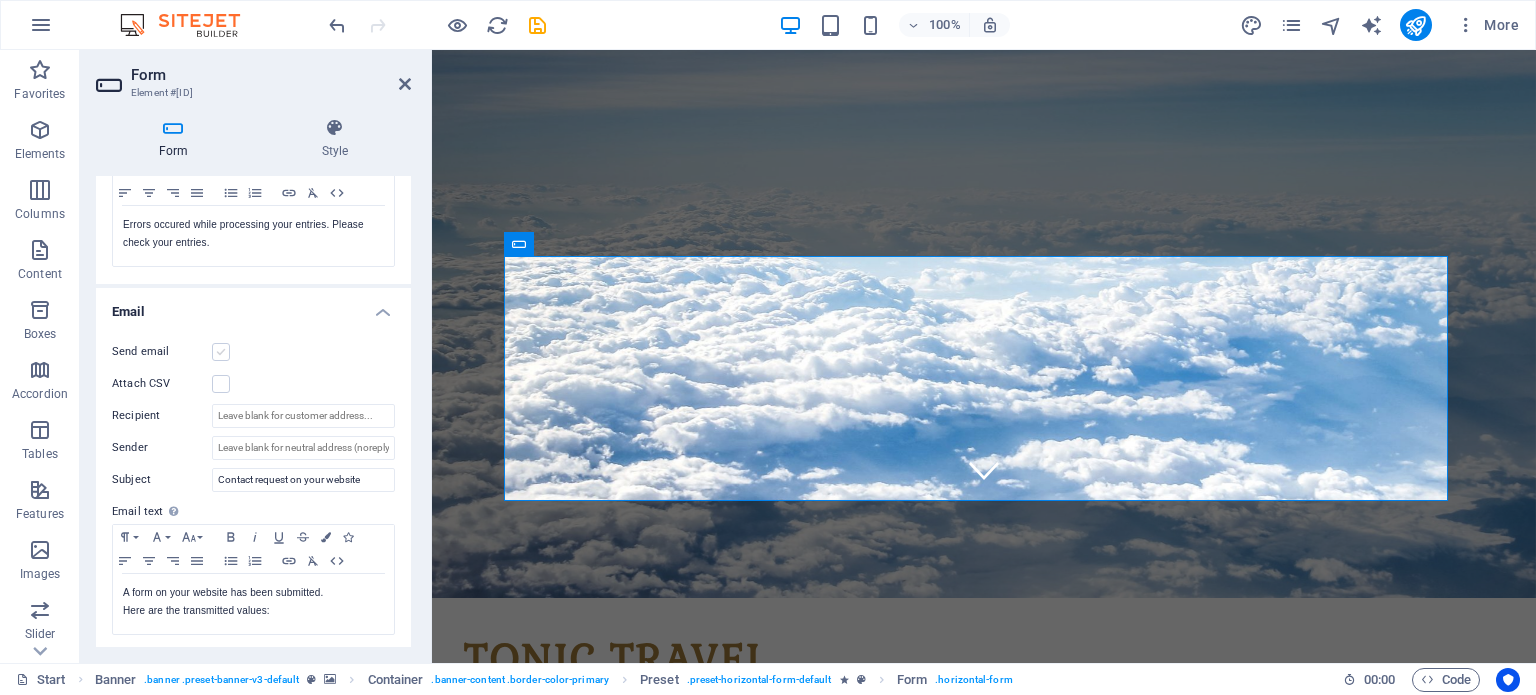 click at bounding box center [221, 352] 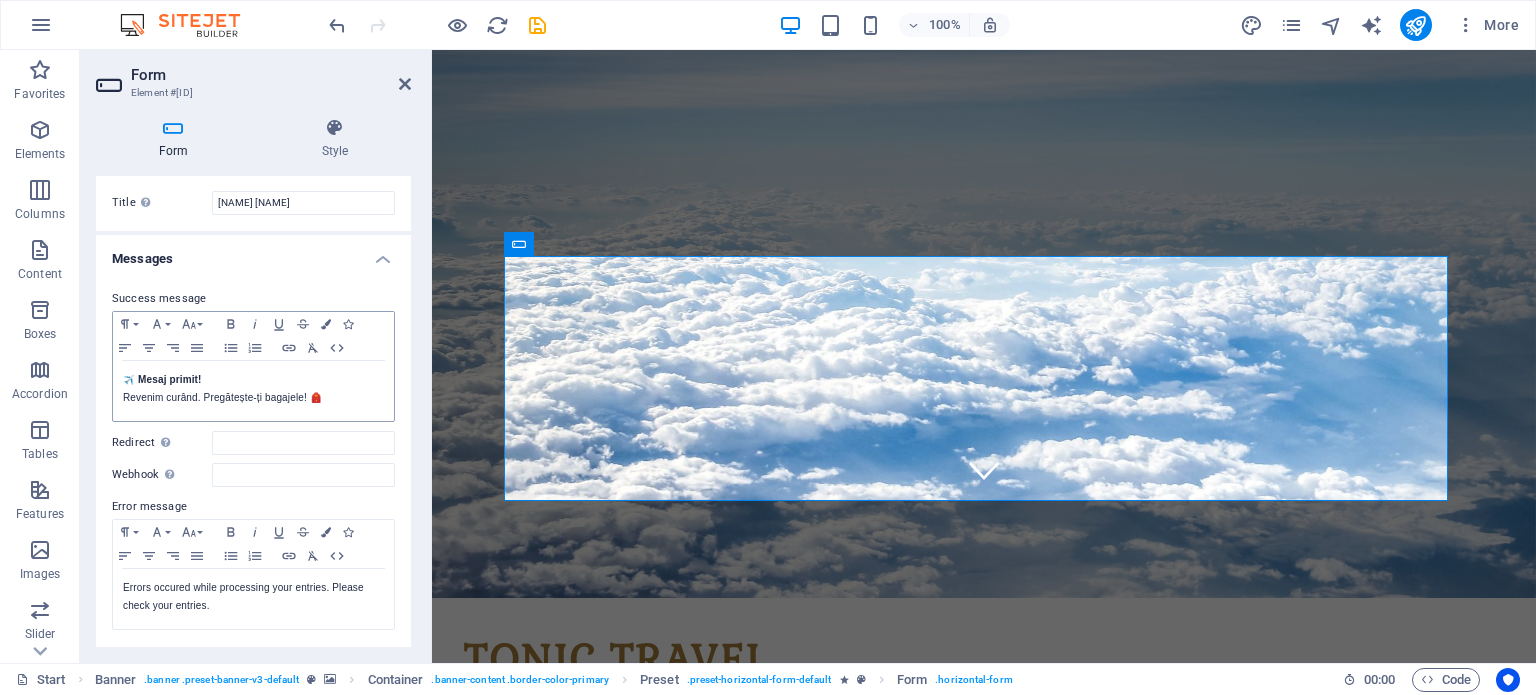 scroll, scrollTop: 200, scrollLeft: 0, axis: vertical 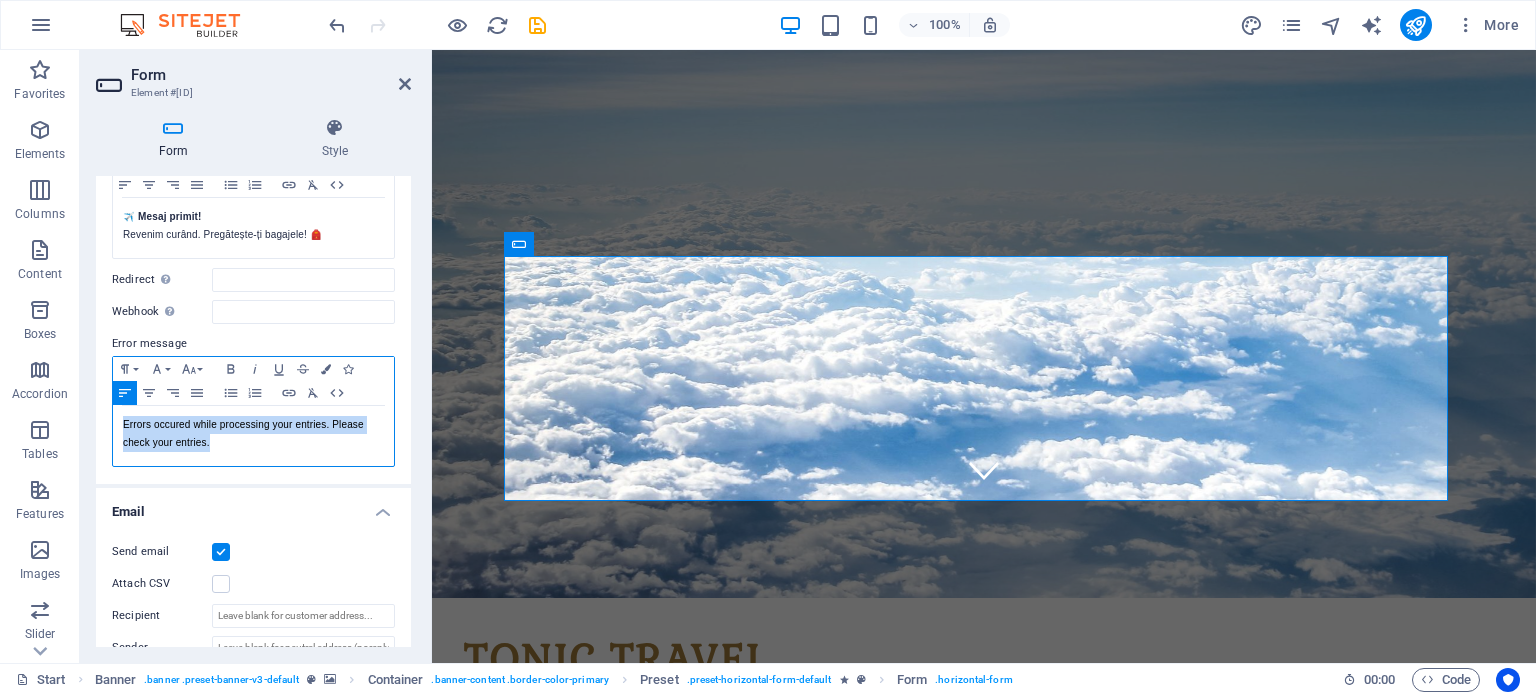 drag, startPoint x: 242, startPoint y: 447, endPoint x: 122, endPoint y: 426, distance: 121.82365 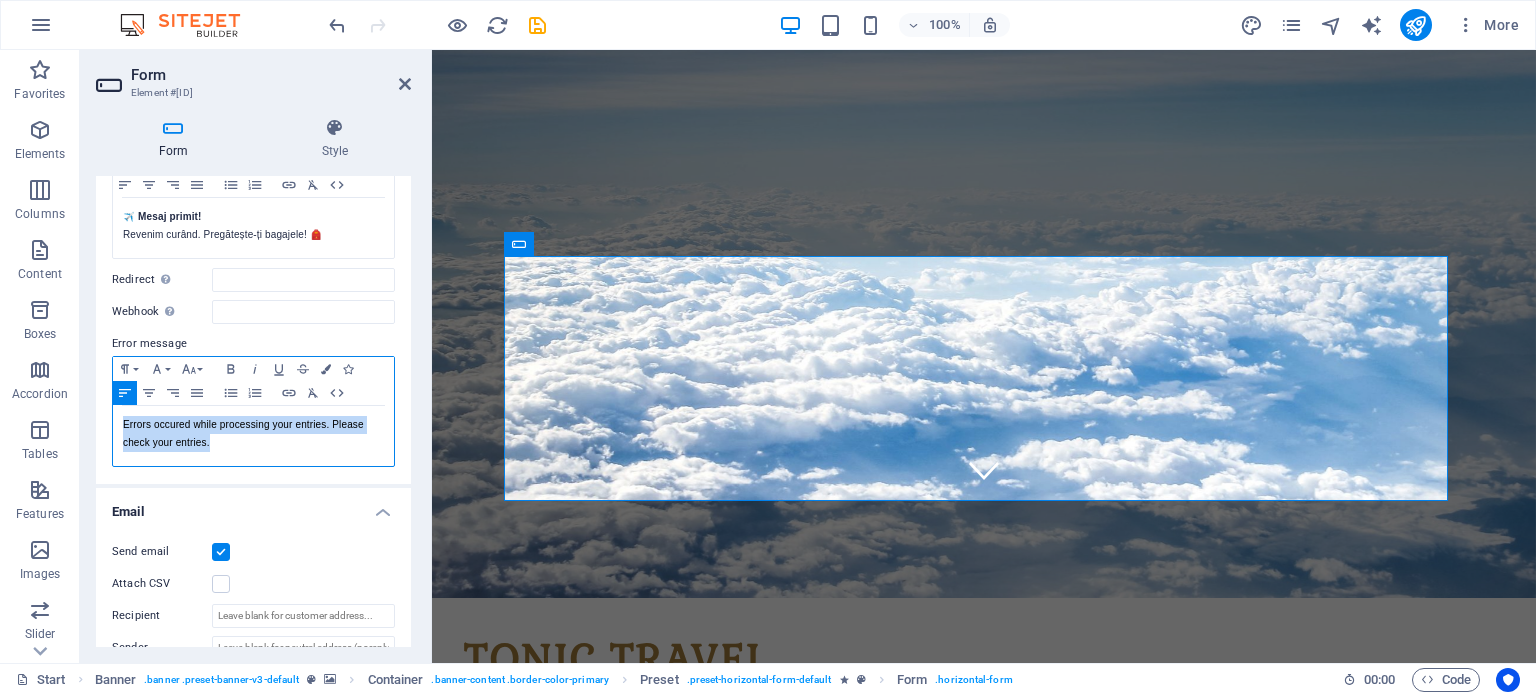 click on "Errors occured while processing your entries. Please check your entries." at bounding box center [253, 434] 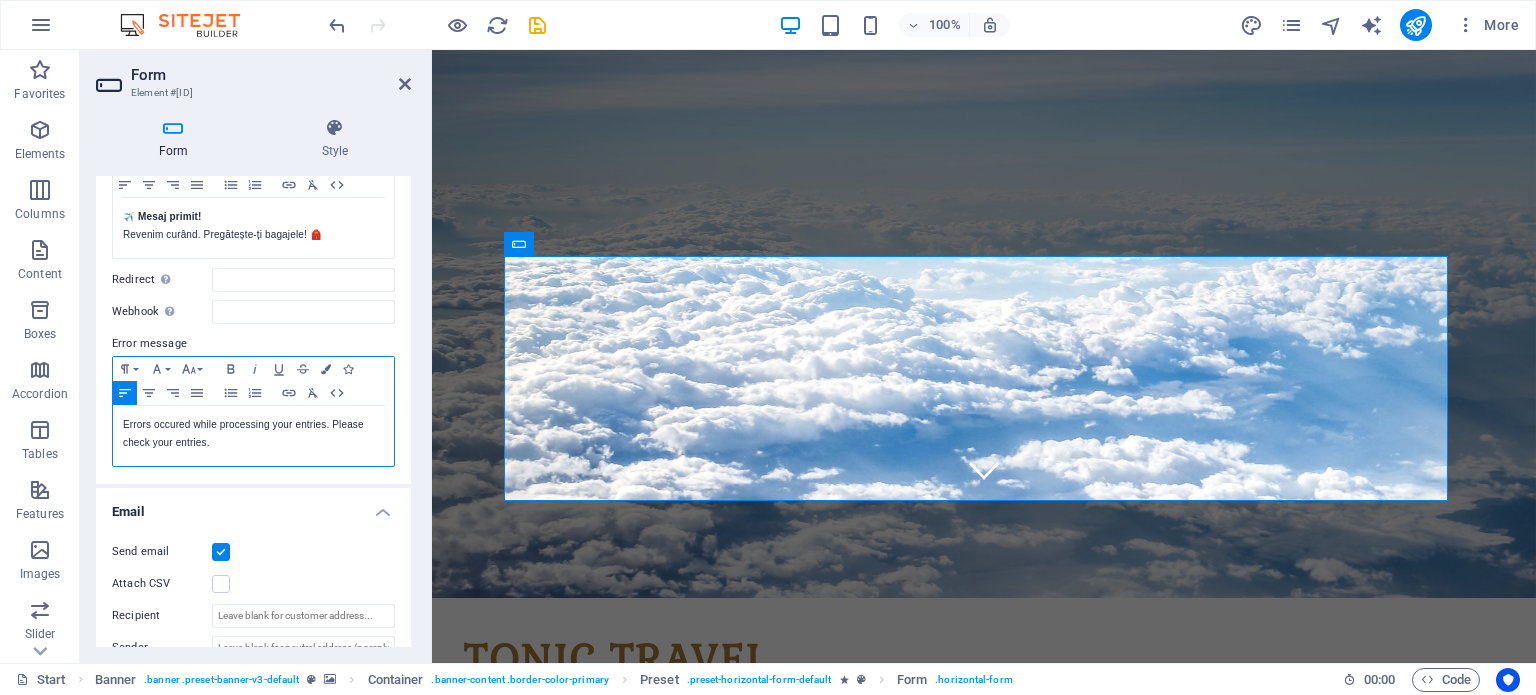 click on "Errors occured while processing your entries. Please check your entries." at bounding box center [253, 434] 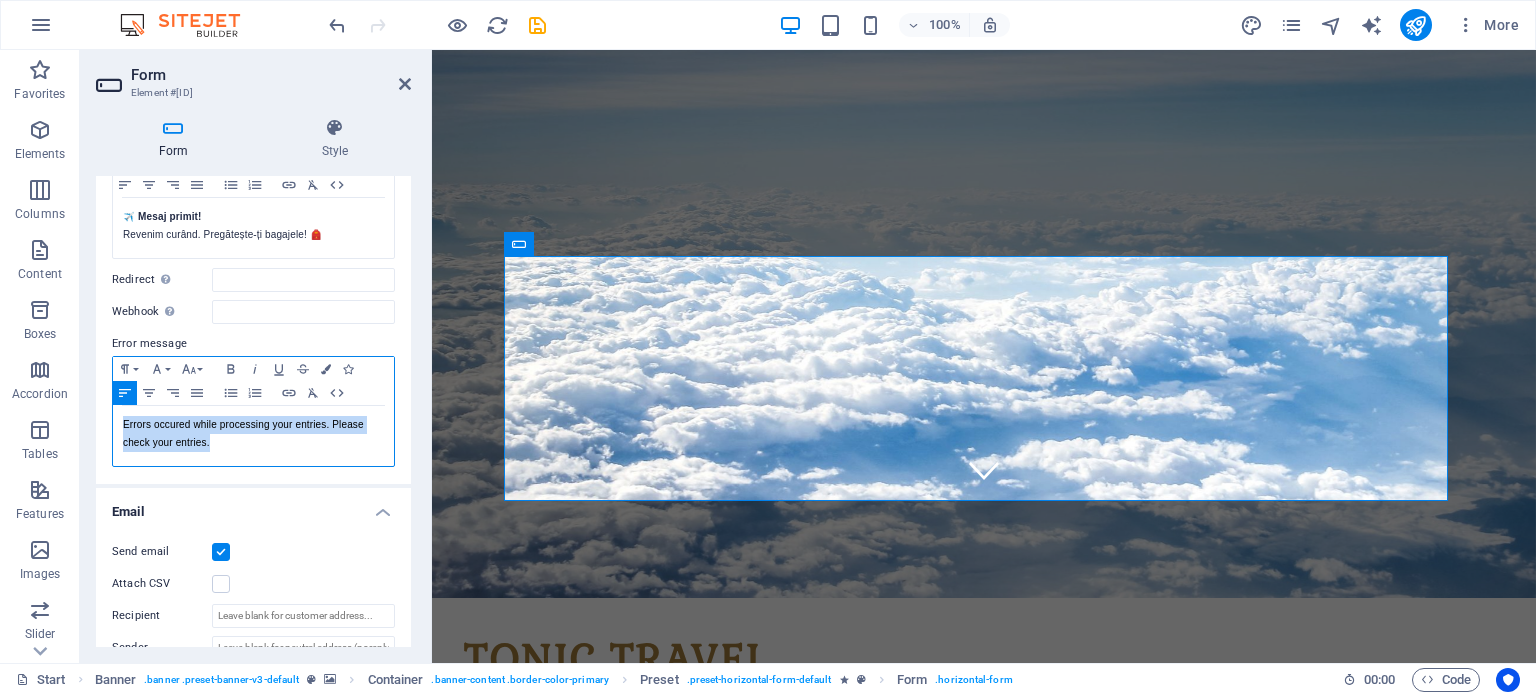 click on "Errors occured while processing your entries. Please check your entries." at bounding box center (253, 434) 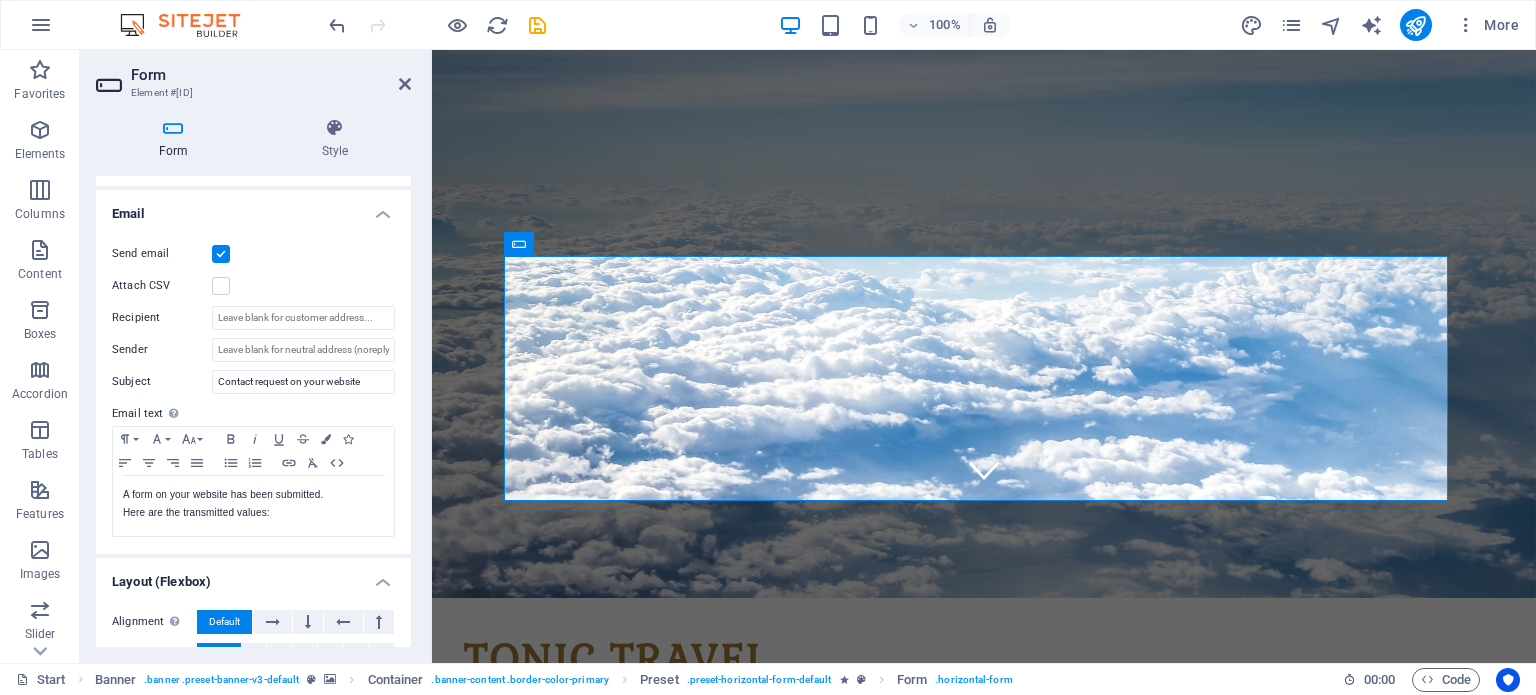 scroll, scrollTop: 500, scrollLeft: 0, axis: vertical 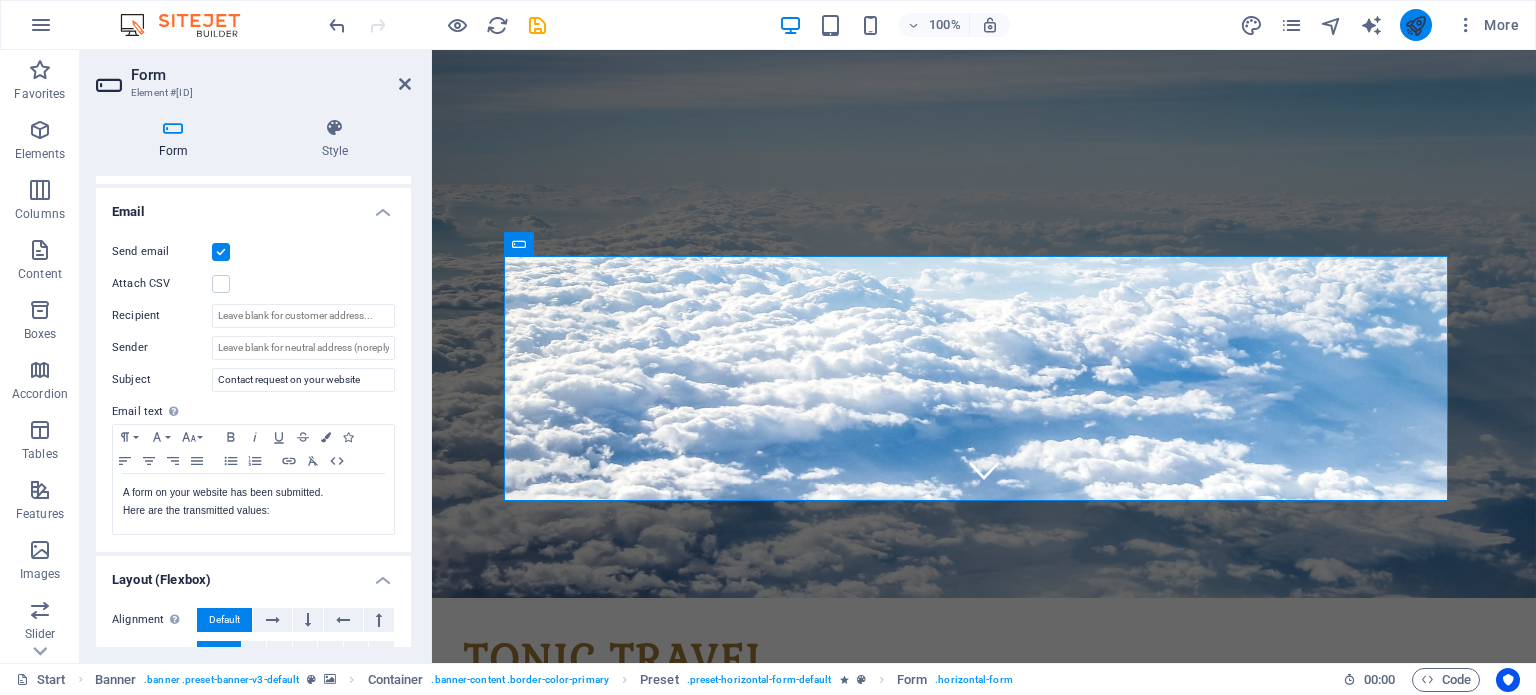 click at bounding box center [1415, 25] 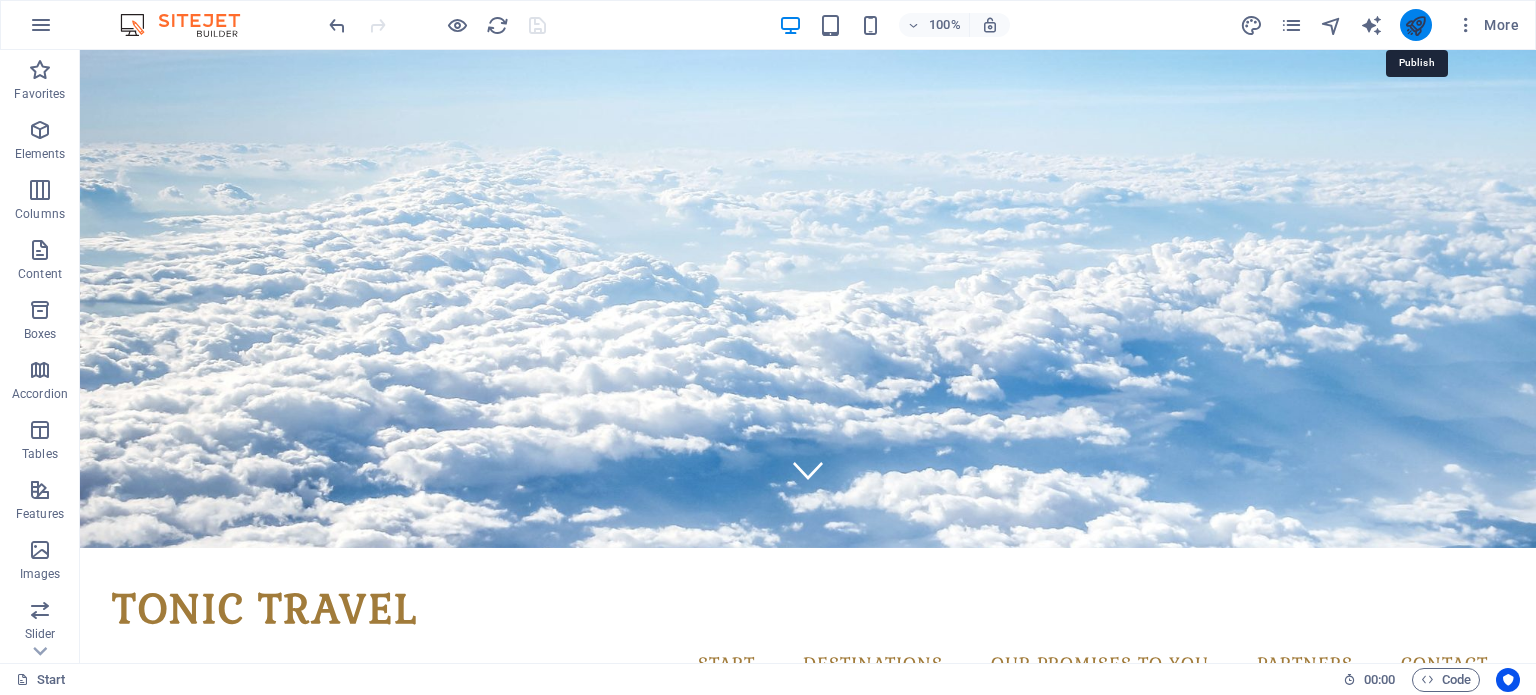 click at bounding box center [1415, 25] 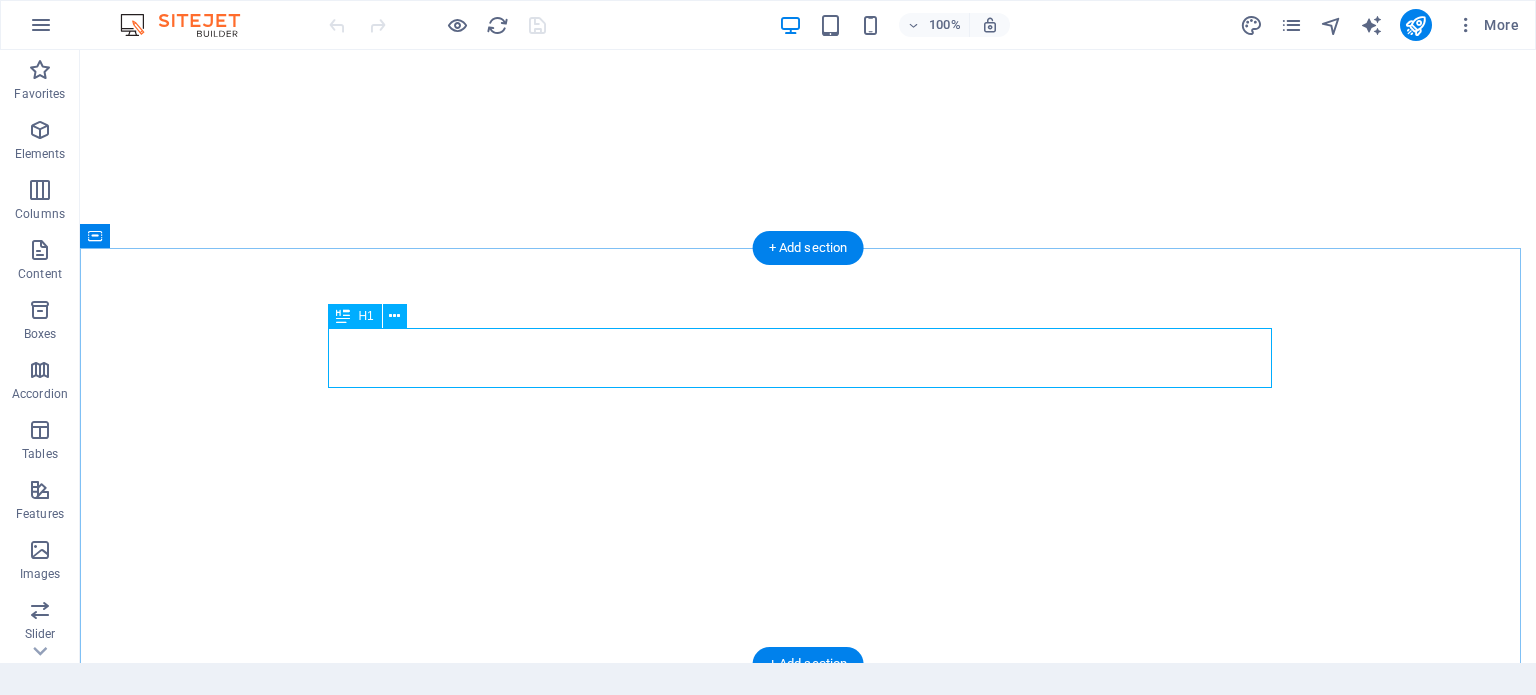 scroll, scrollTop: 0, scrollLeft: 0, axis: both 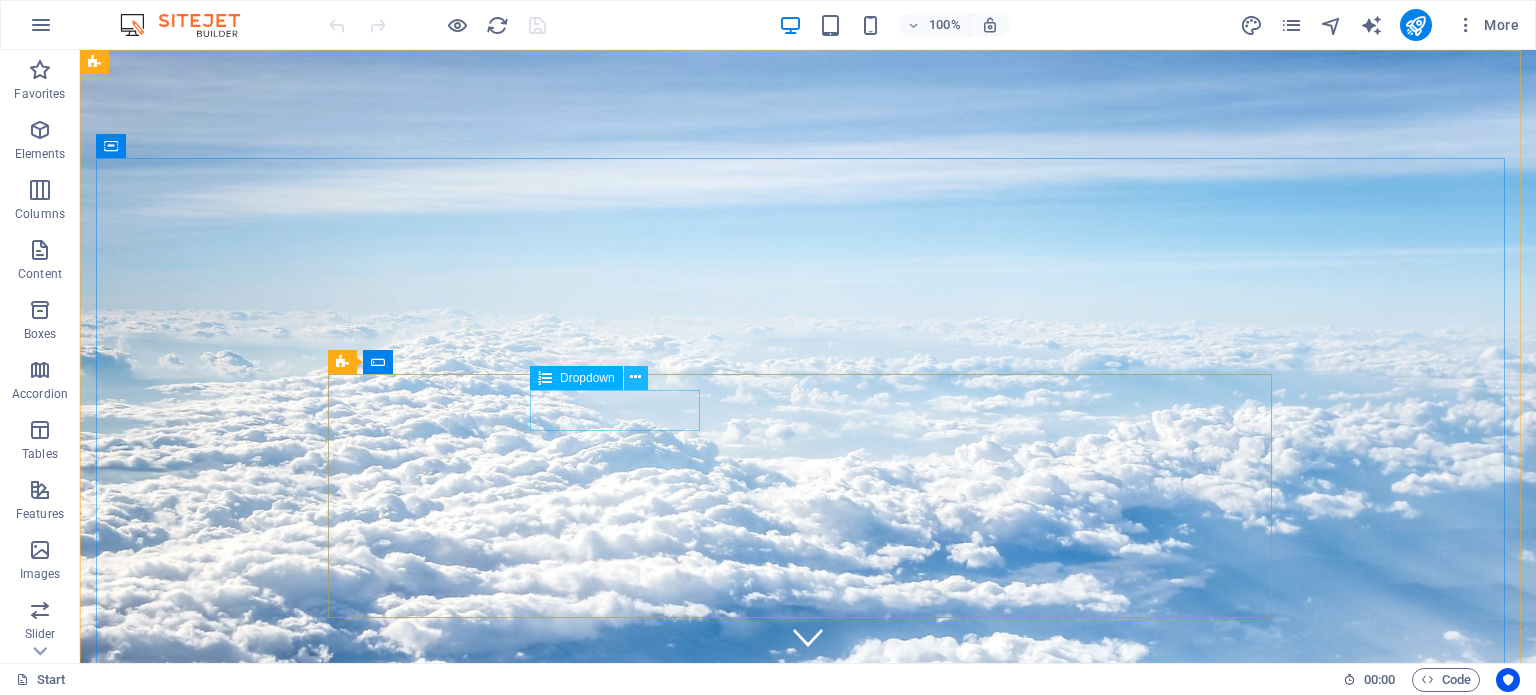 click at bounding box center [635, 377] 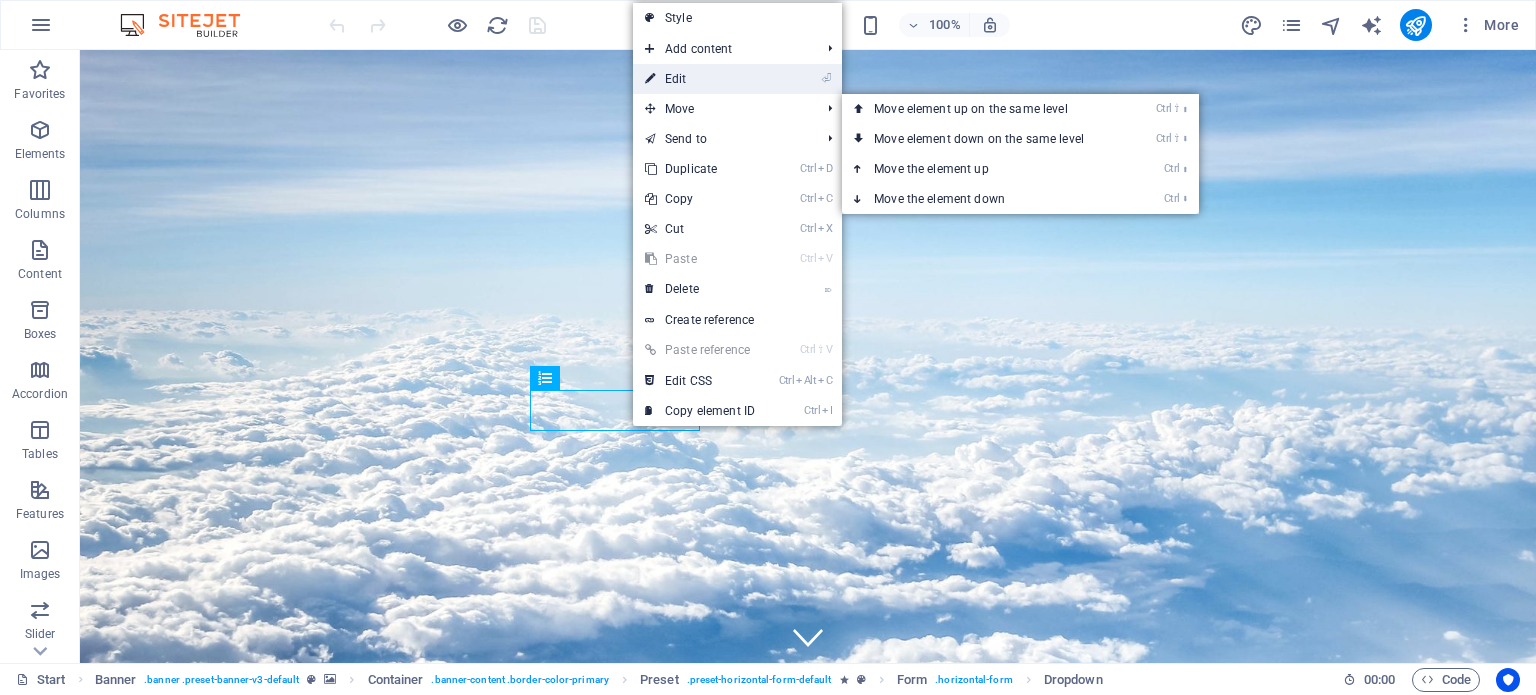 click on "⏎  Edit" at bounding box center [737, 79] 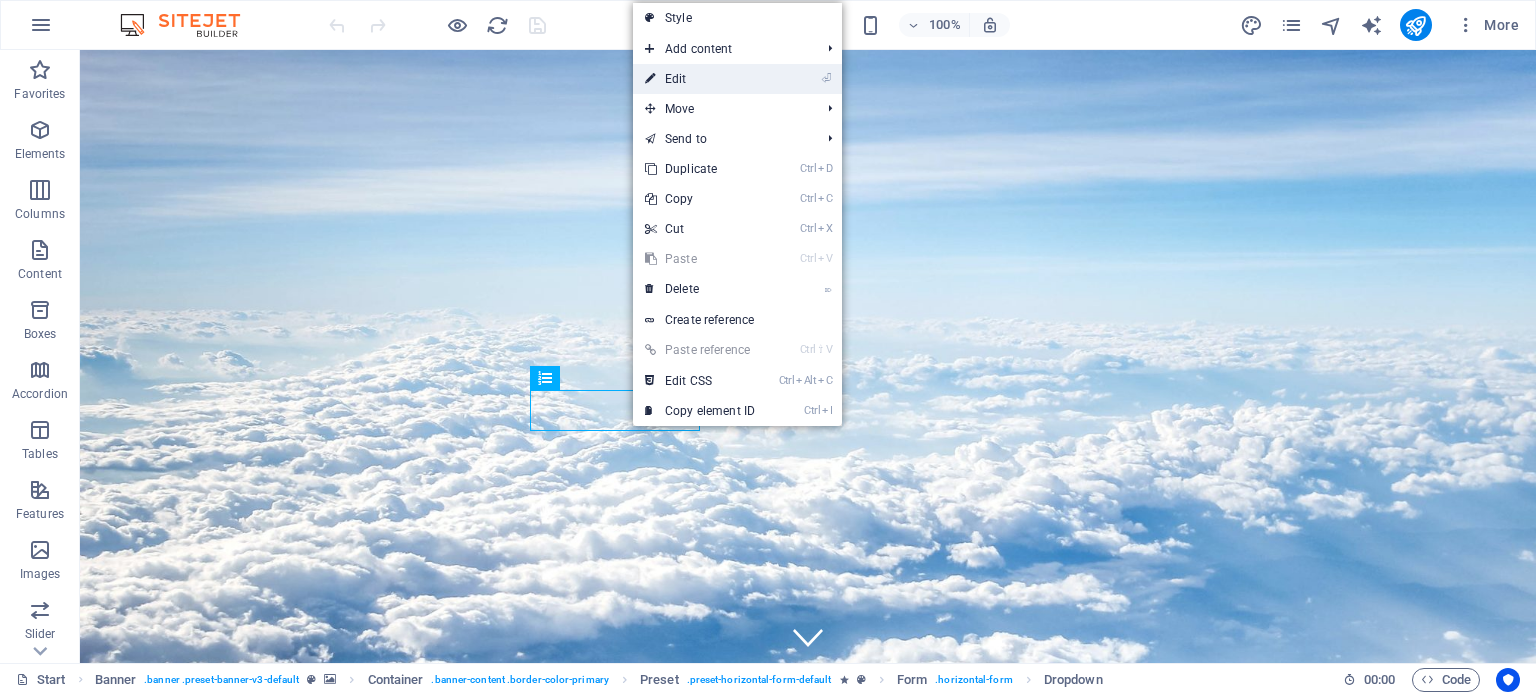 drag, startPoint x: 262, startPoint y: 37, endPoint x: 694, endPoint y: 87, distance: 434.88388 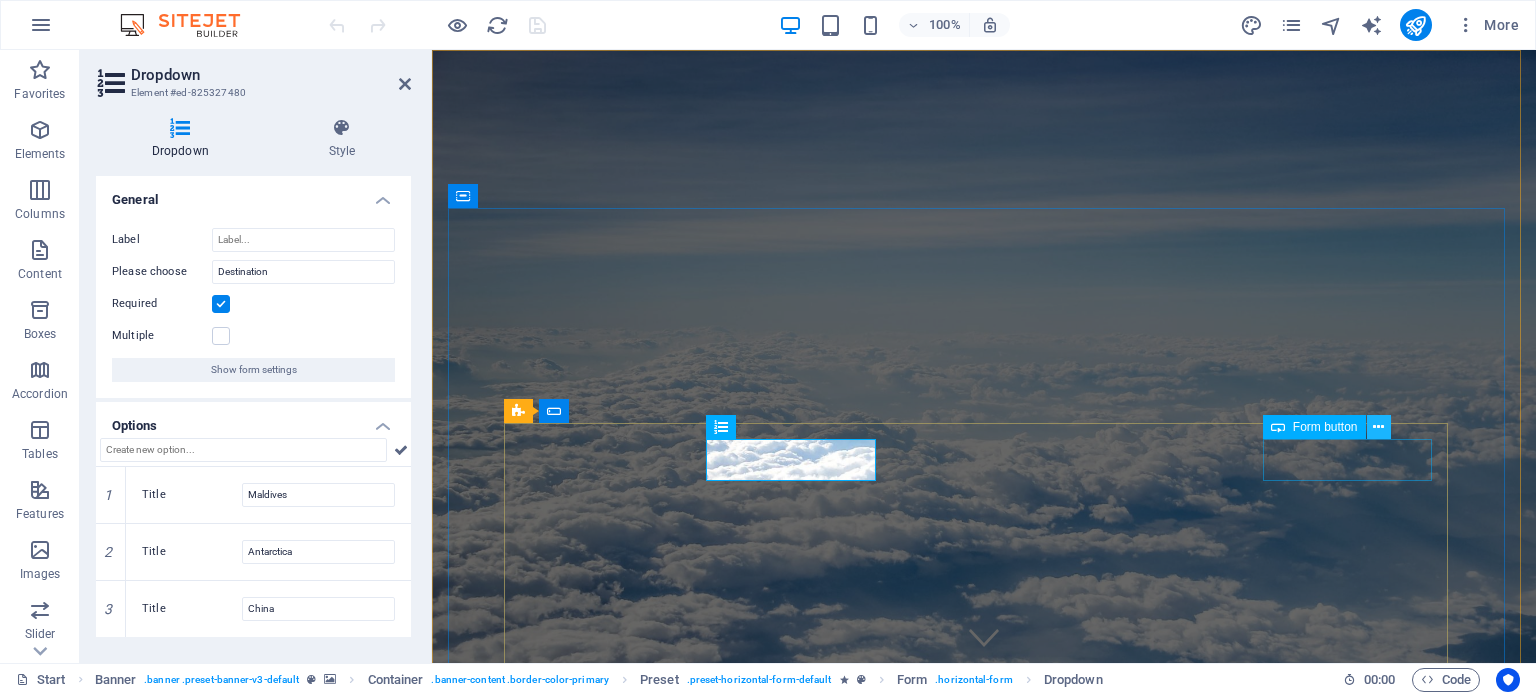 click at bounding box center (1378, 427) 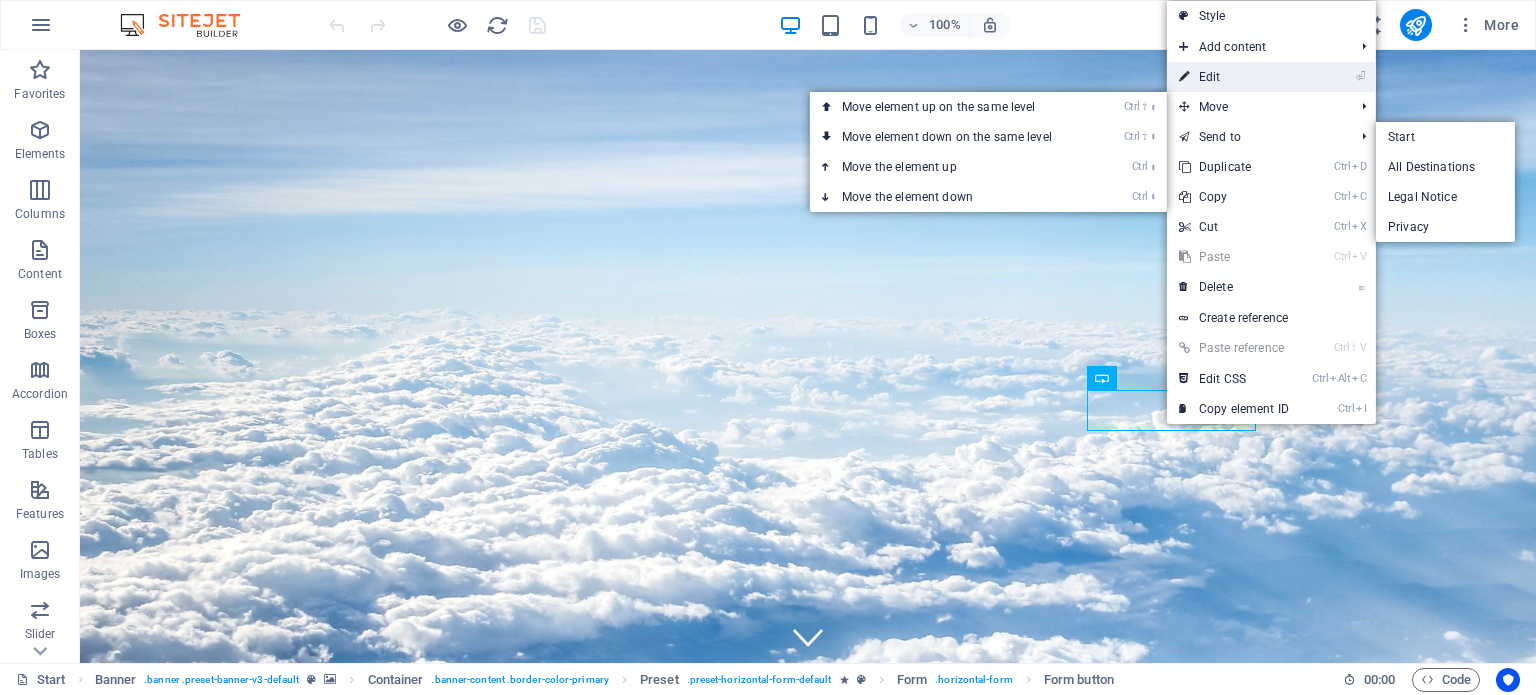 click on "⏎  Edit" at bounding box center [1234, 77] 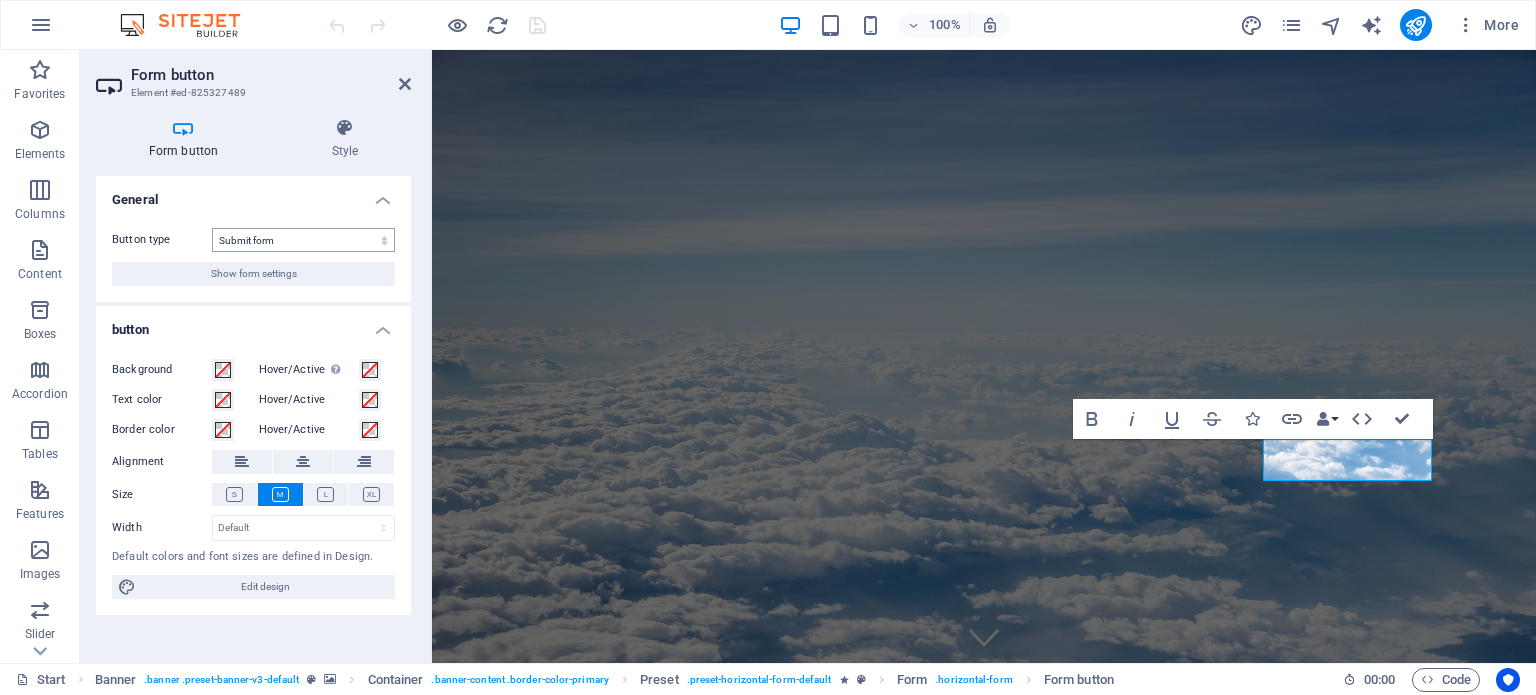 click on "Submit form Reset form No action" at bounding box center [303, 240] 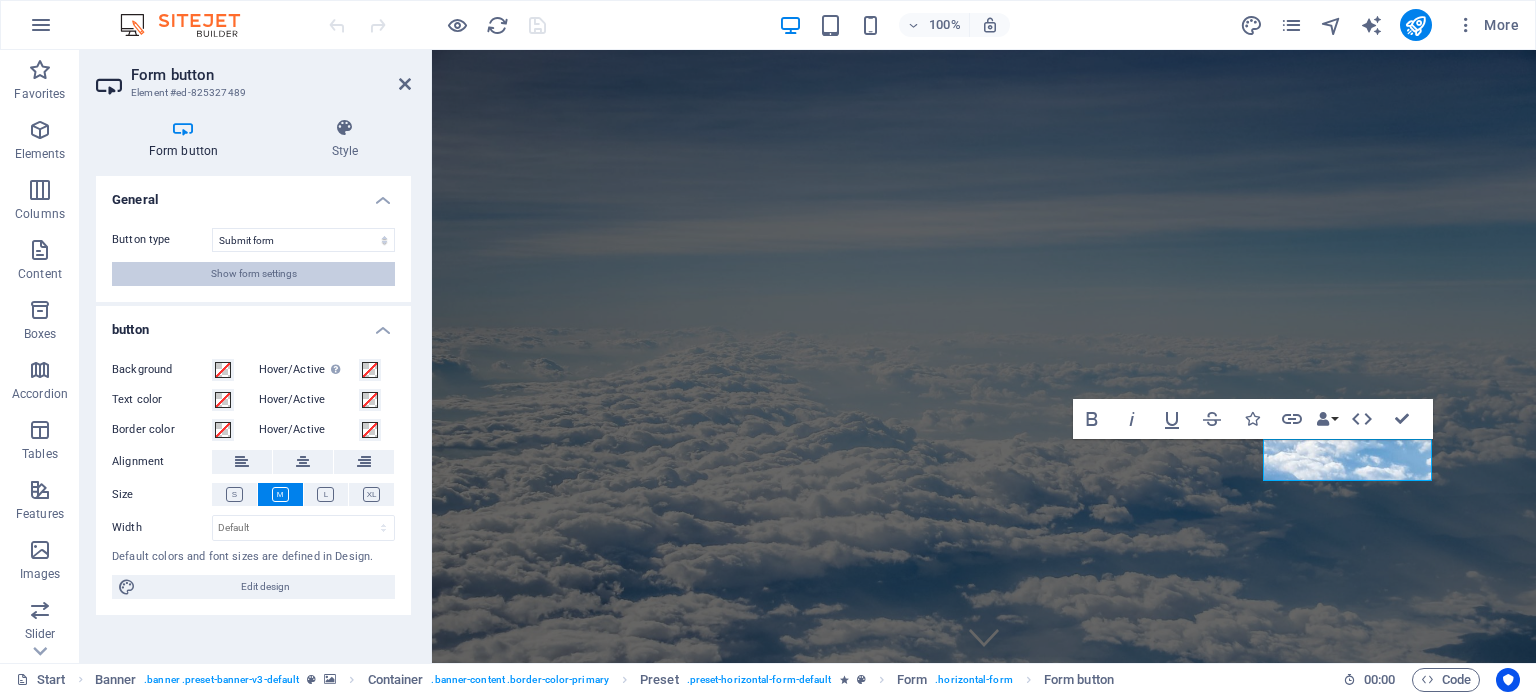 click on "Show form settings" at bounding box center (253, 274) 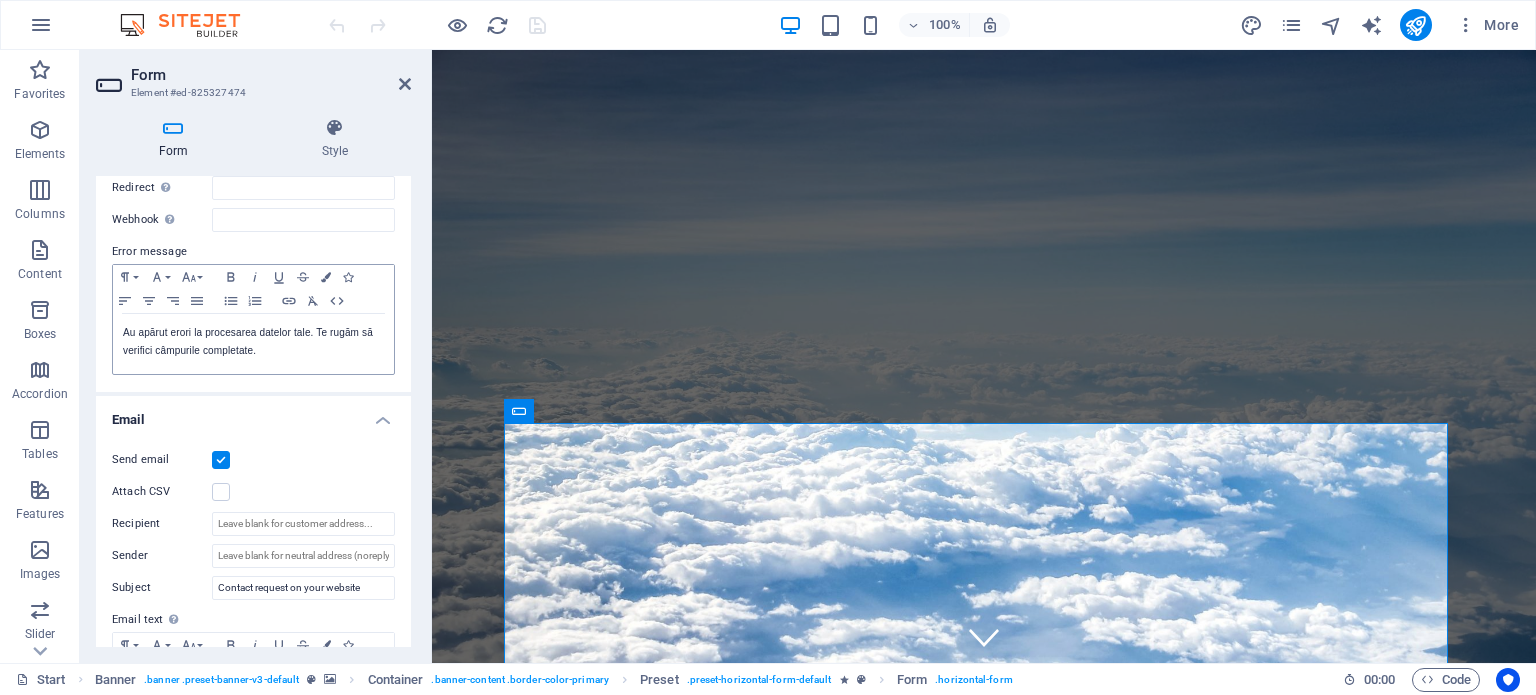 scroll, scrollTop: 300, scrollLeft: 0, axis: vertical 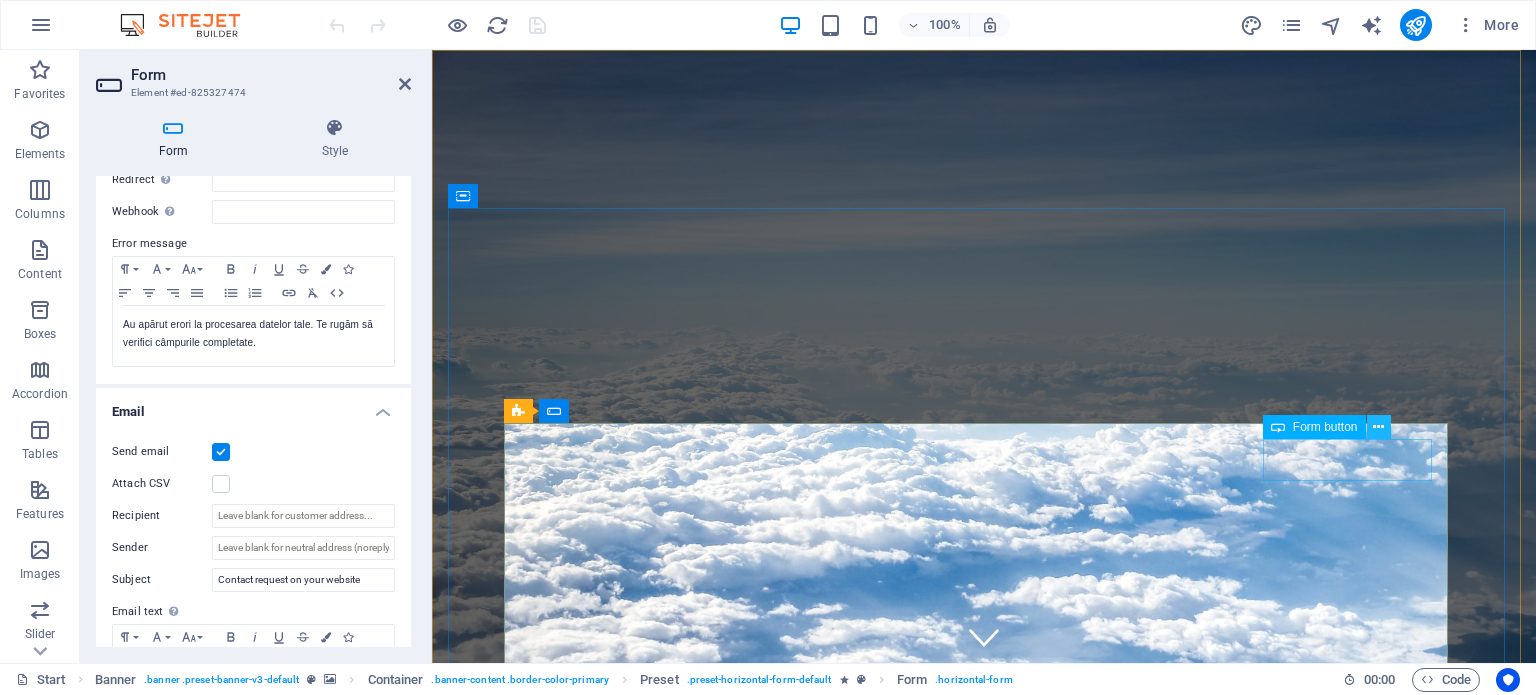 click at bounding box center (1378, 427) 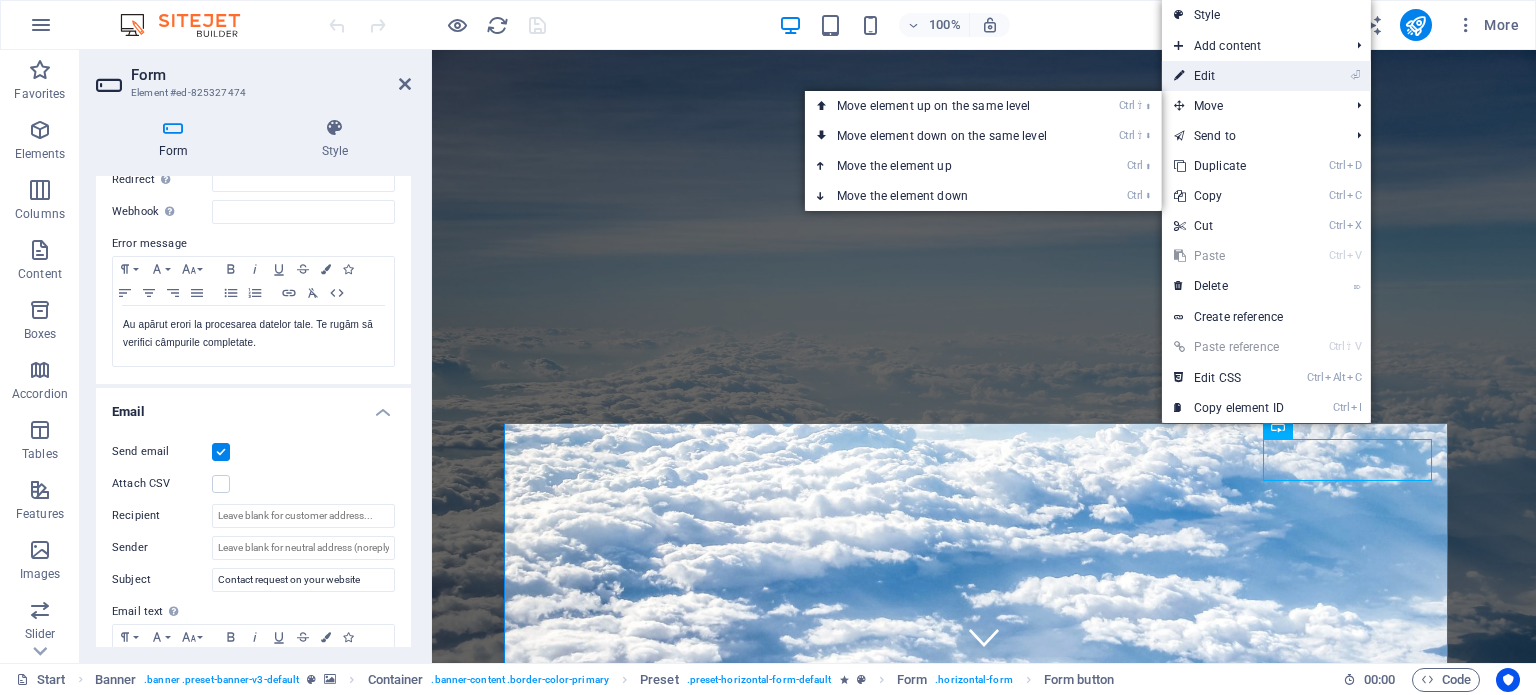 click on "⏎  Edit" at bounding box center [1229, 76] 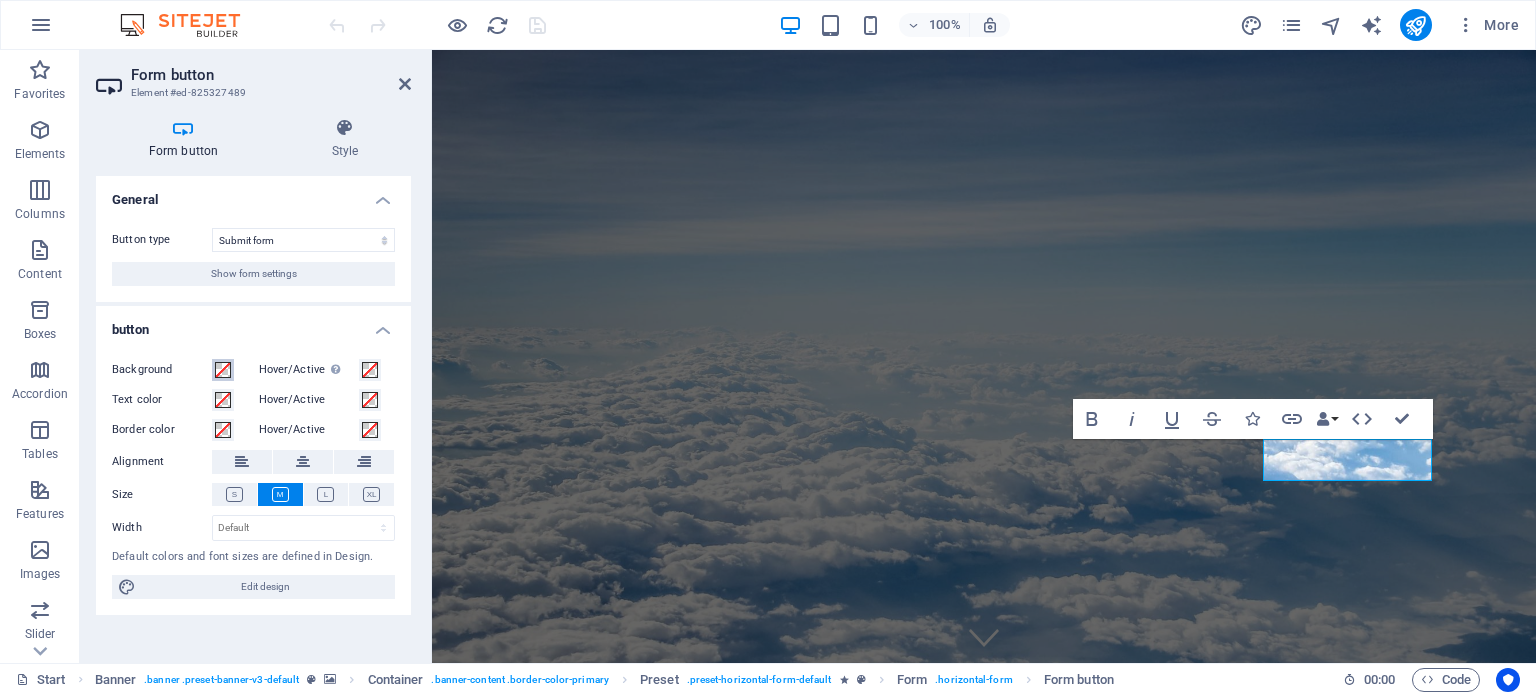 click on "Background" at bounding box center [223, 370] 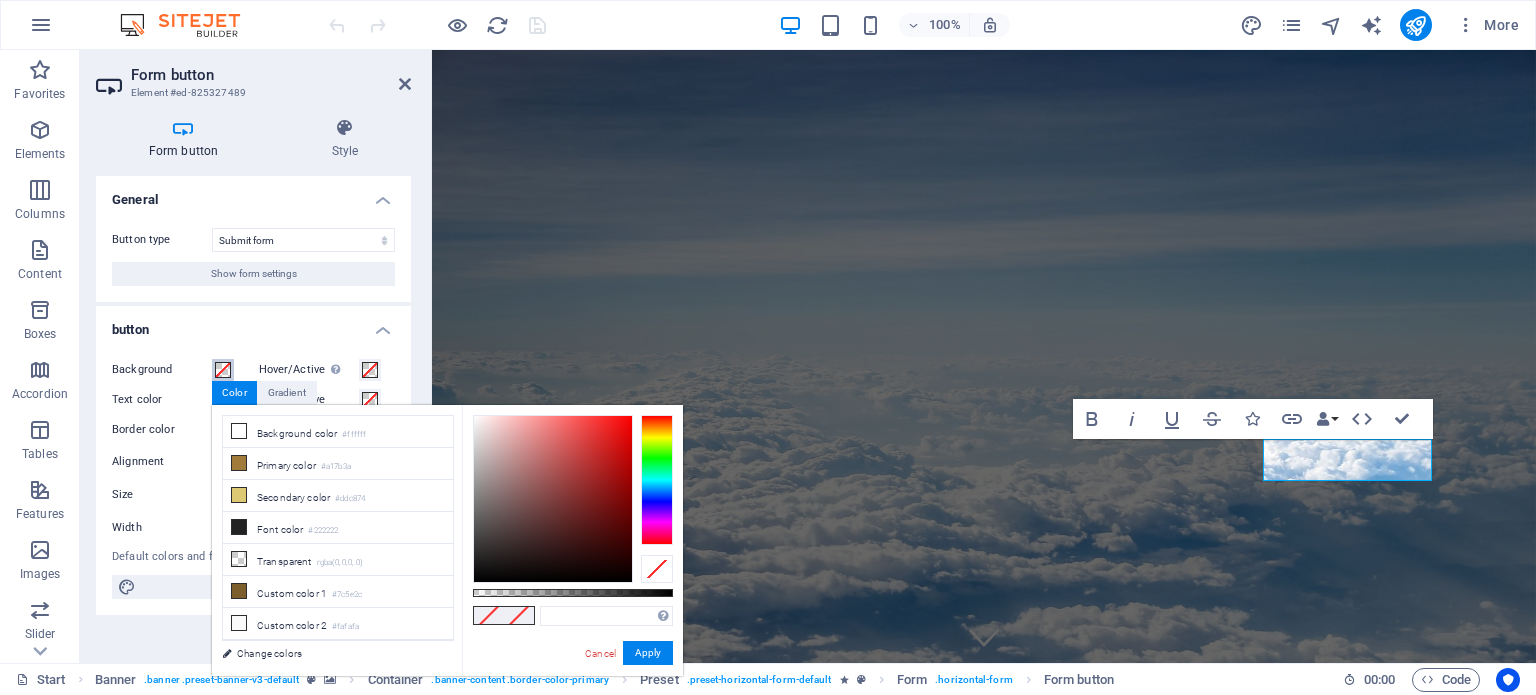 click on "Background" at bounding box center [223, 370] 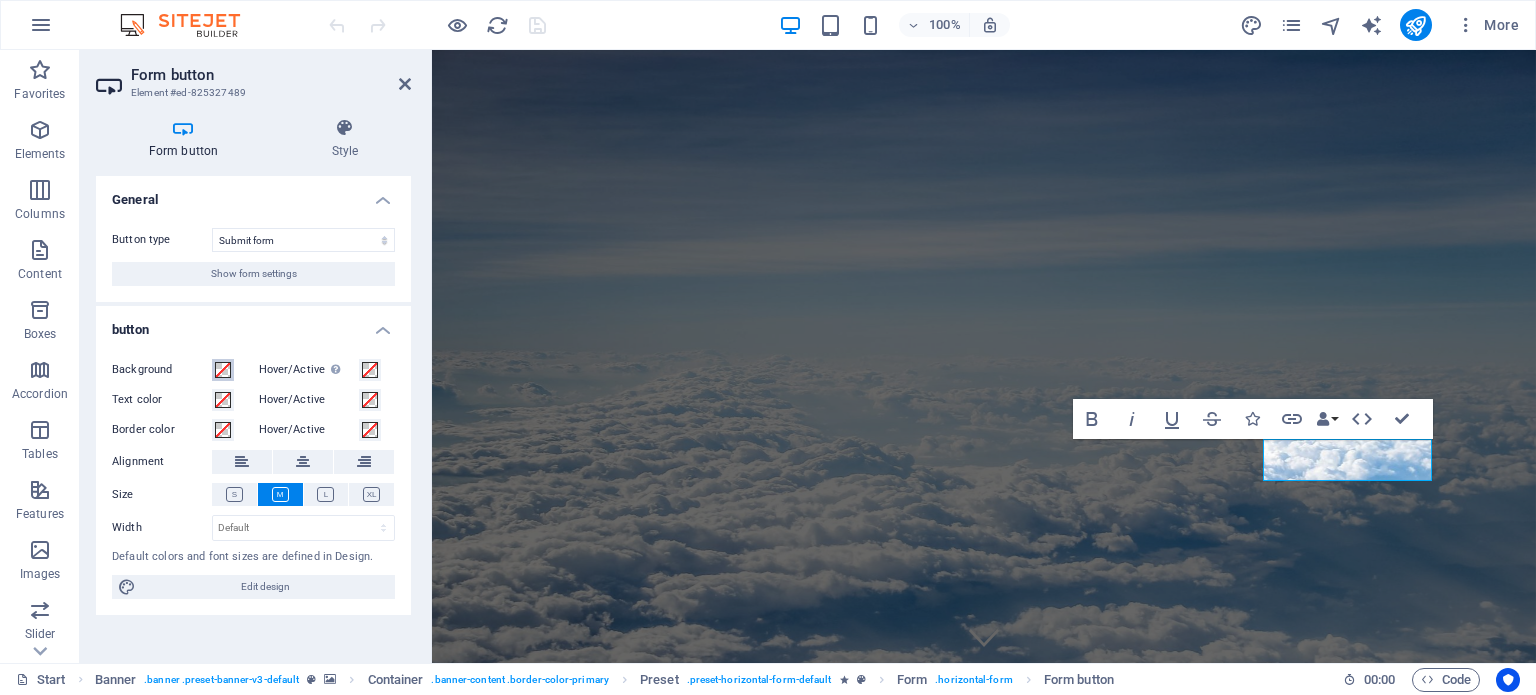 click at bounding box center [223, 370] 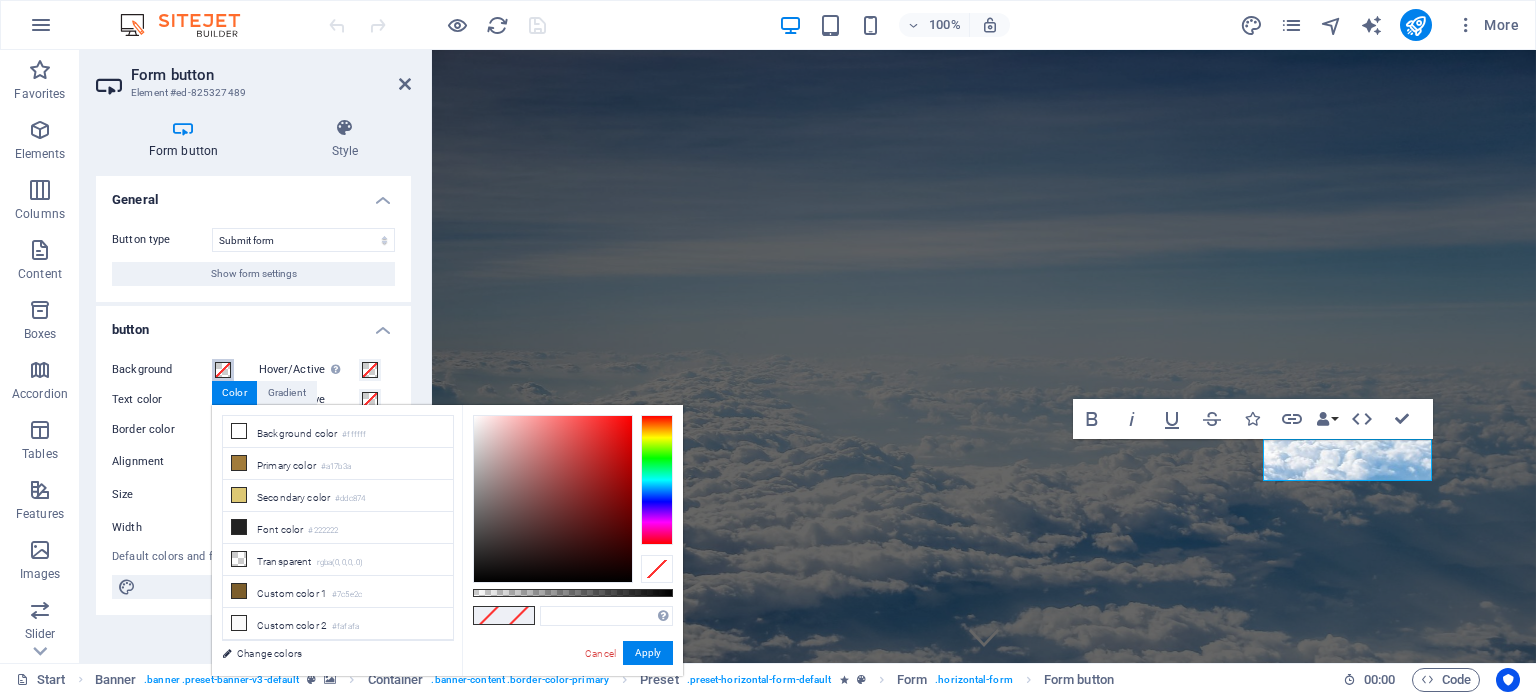 click at bounding box center (223, 370) 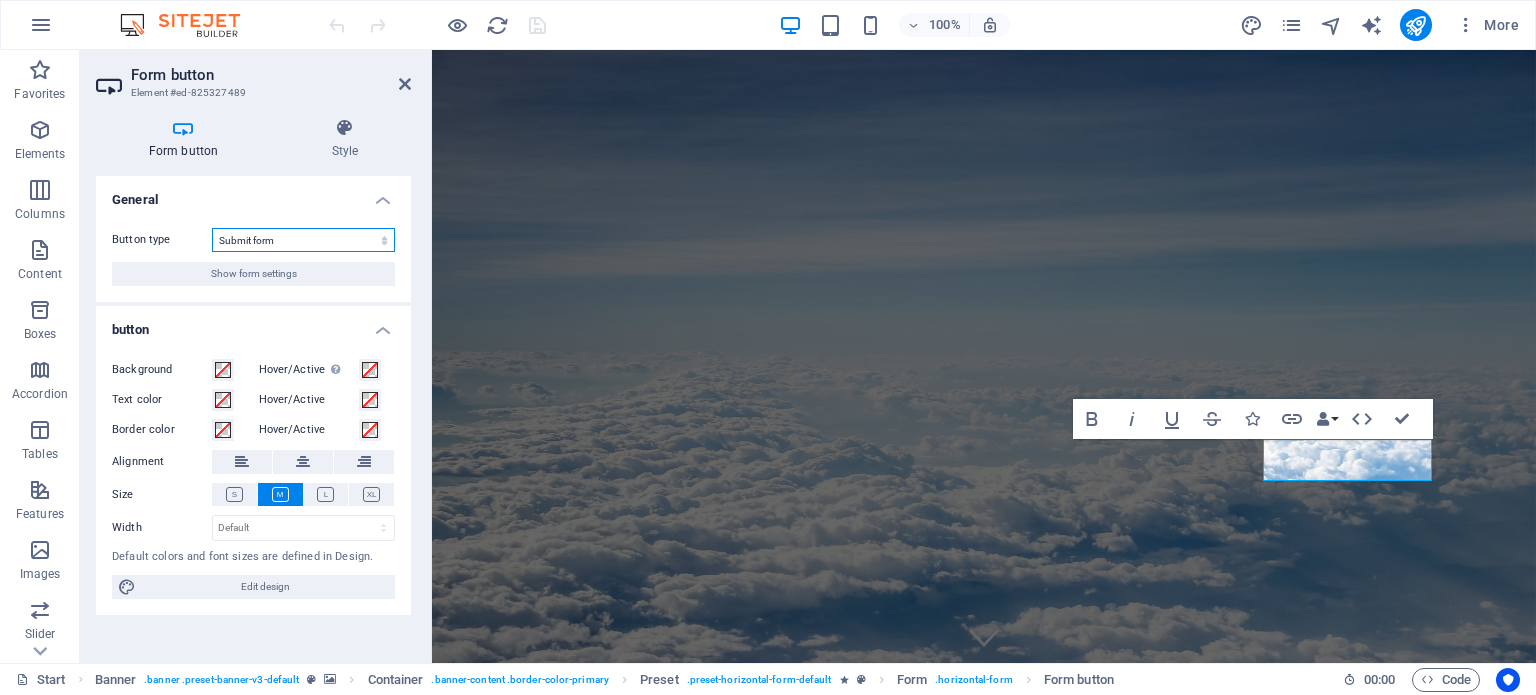 click on "Submit form Reset form No action" at bounding box center [303, 240] 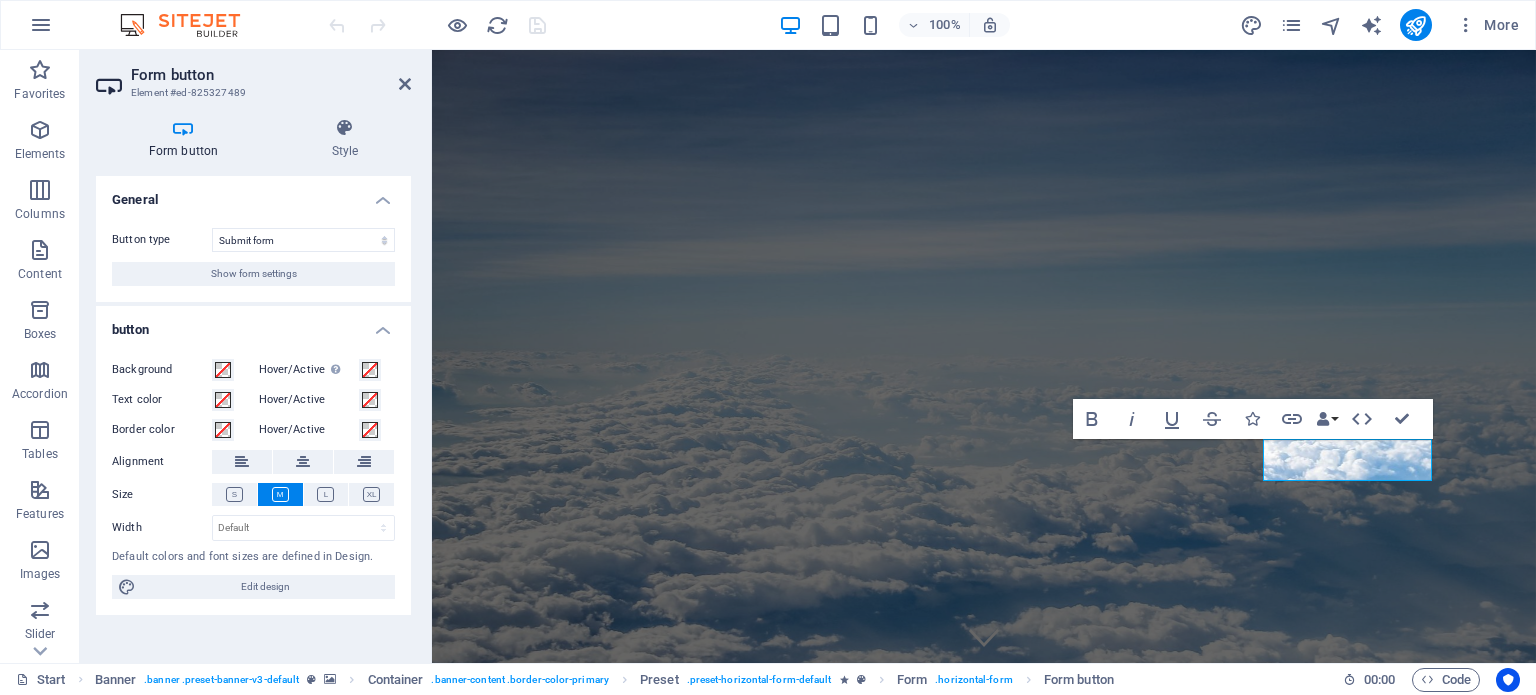 click on "Button type Submit form Reset form No action Show form settings" at bounding box center [253, 257] 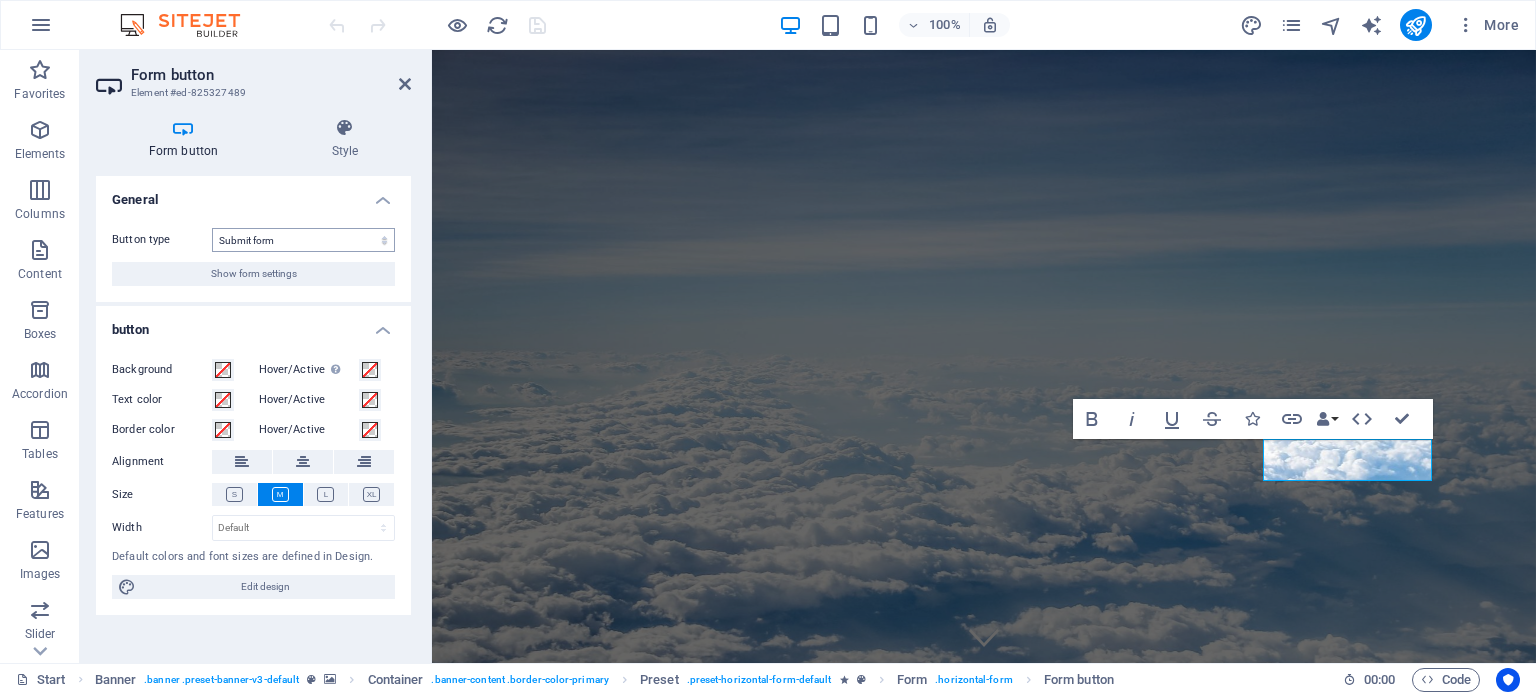 click on "Button type Submit form Reset form No action Show form settings" at bounding box center [253, 257] 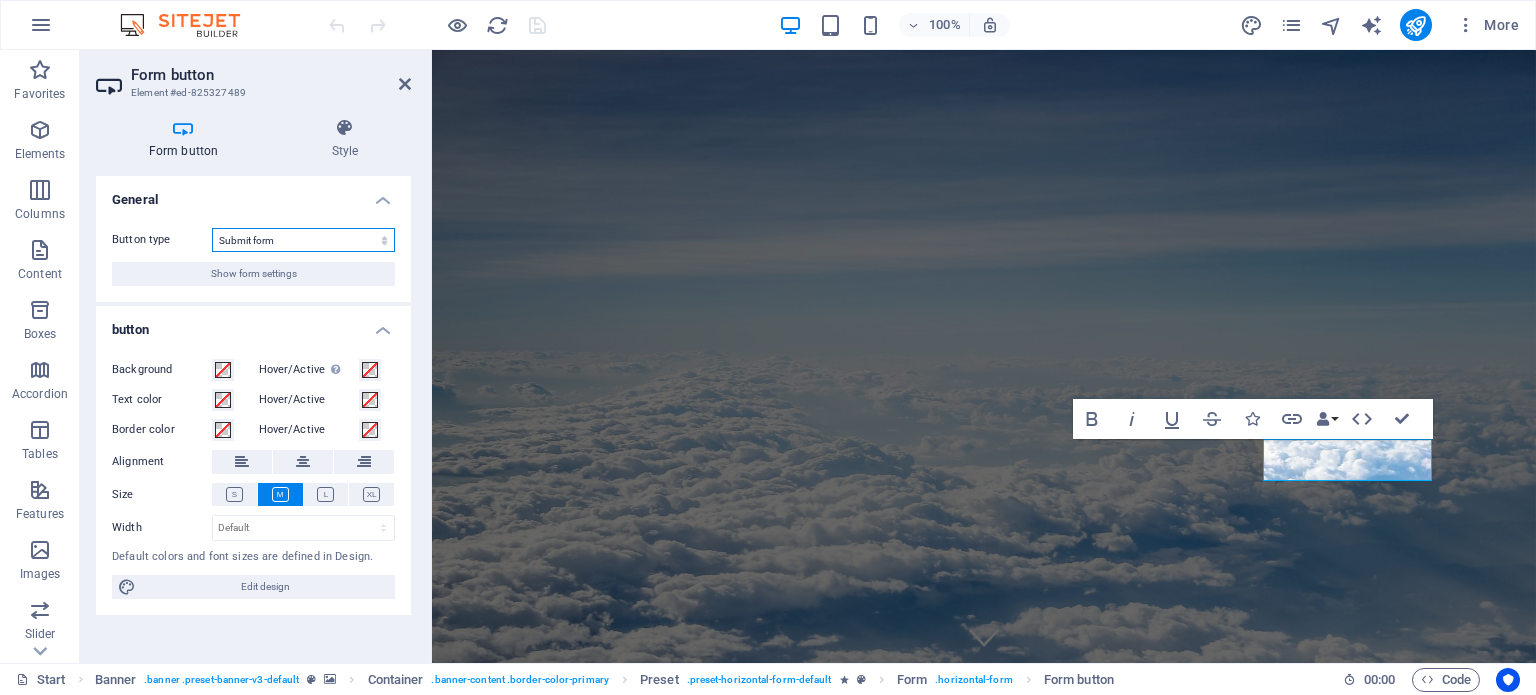 click on "Submit form Reset form No action" at bounding box center [303, 240] 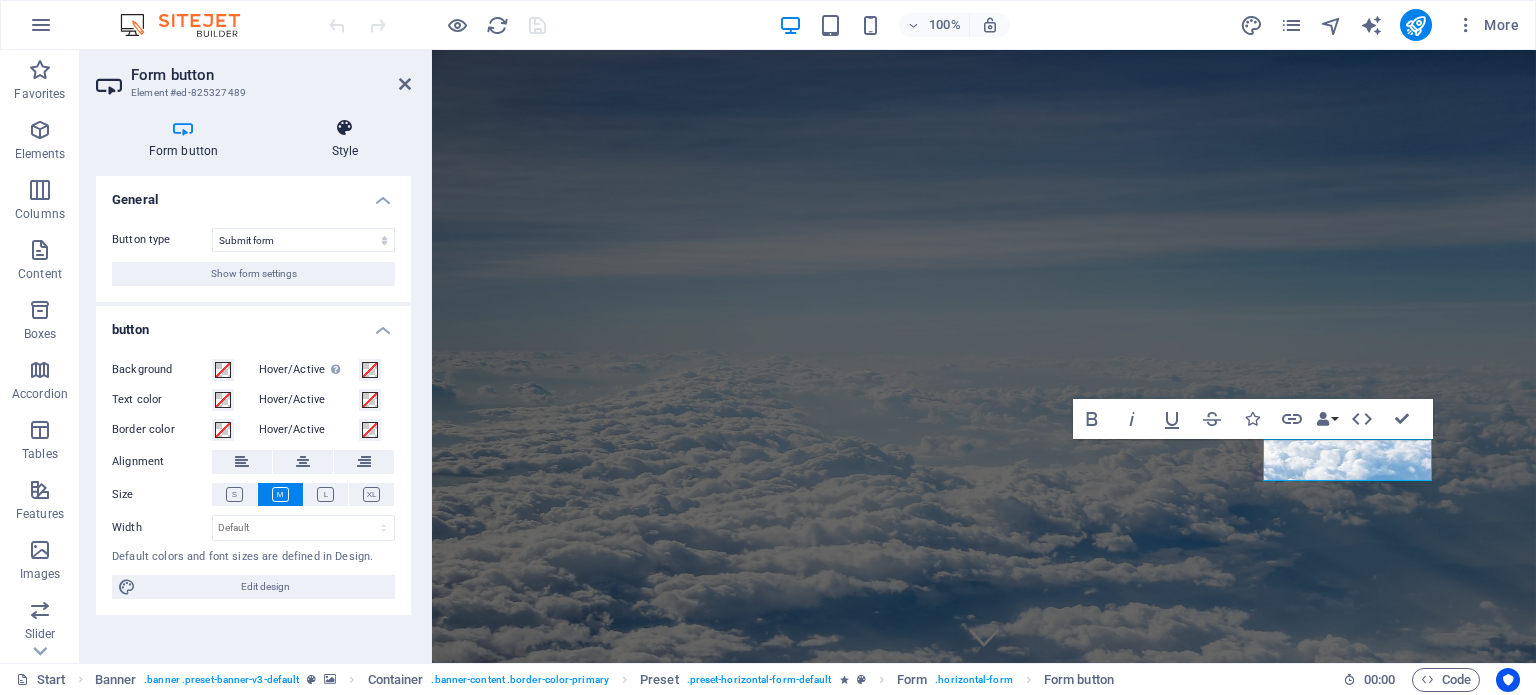 click at bounding box center [345, 128] 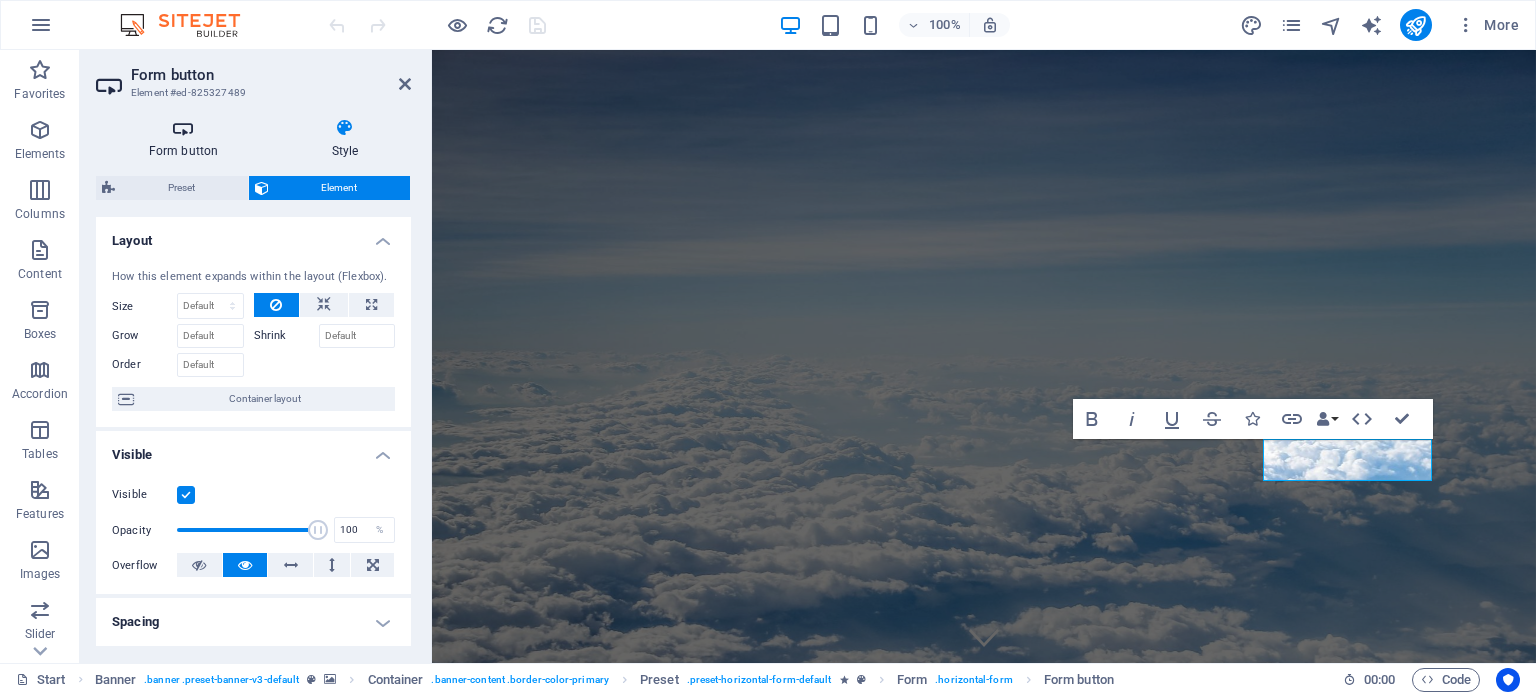 click on "Form button" at bounding box center [187, 139] 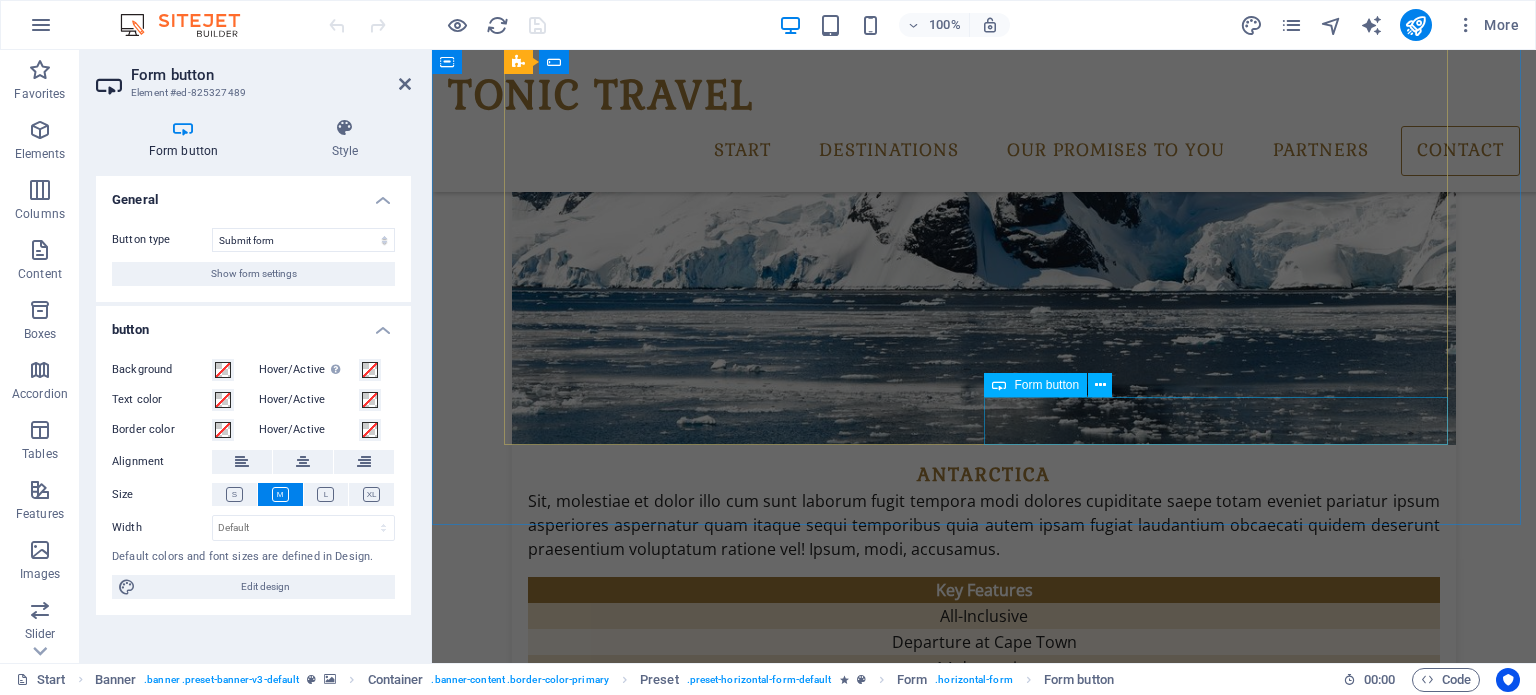 scroll, scrollTop: 3900, scrollLeft: 0, axis: vertical 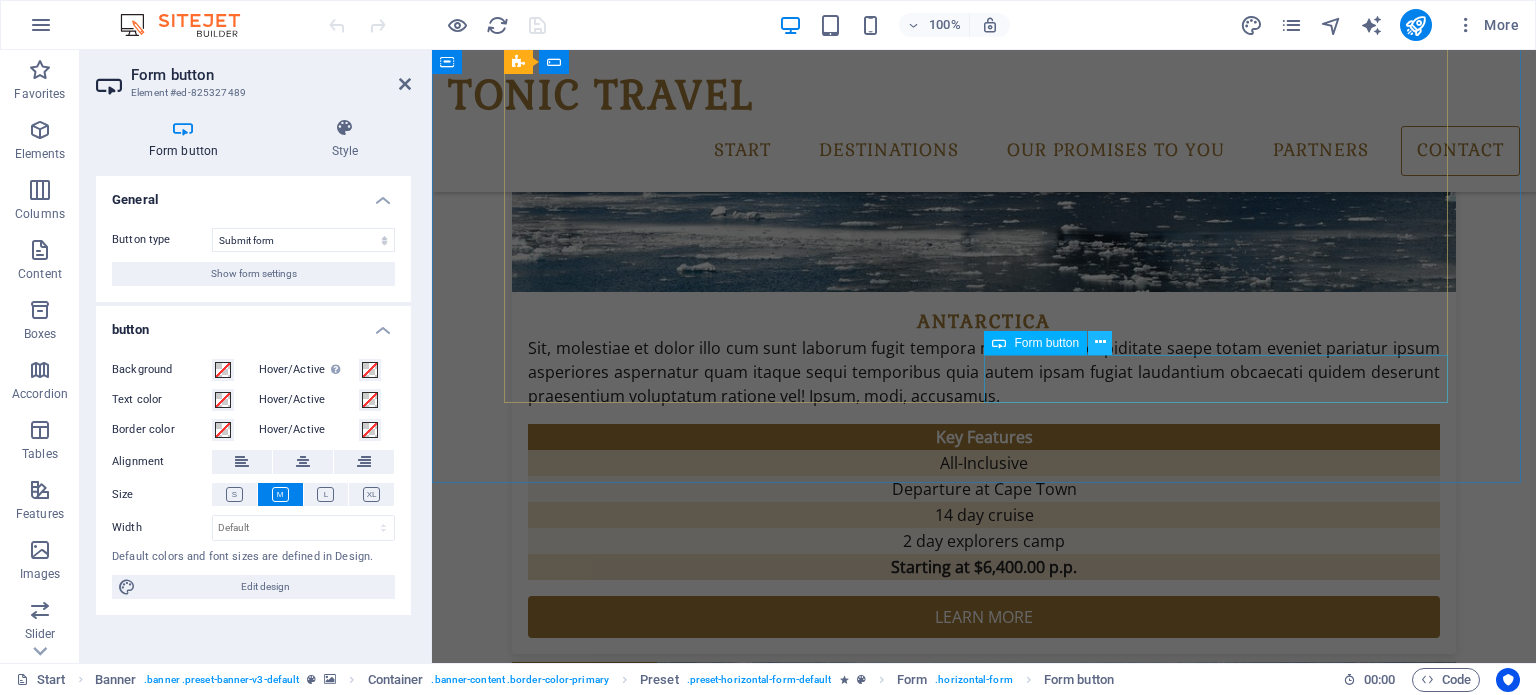 click at bounding box center [1100, 342] 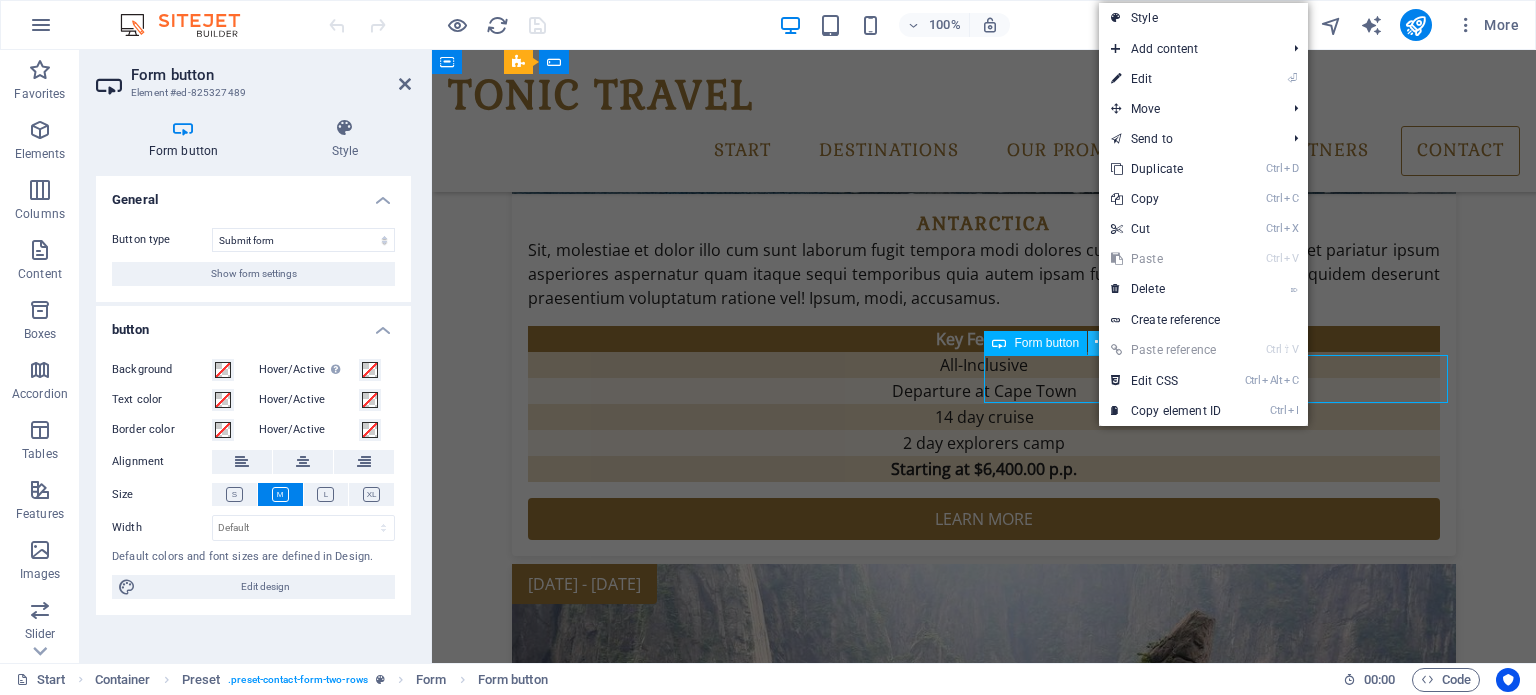 scroll, scrollTop: 3850, scrollLeft: 0, axis: vertical 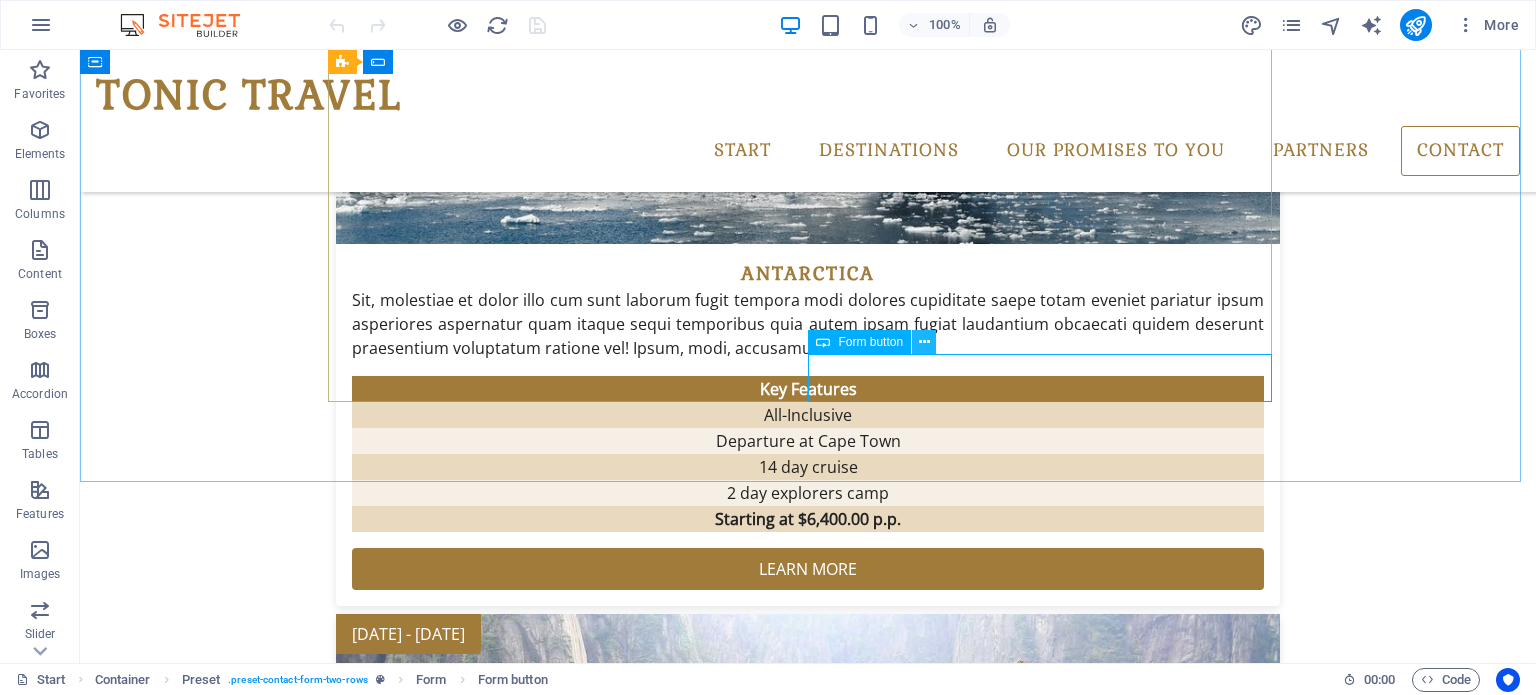 click at bounding box center [924, 342] 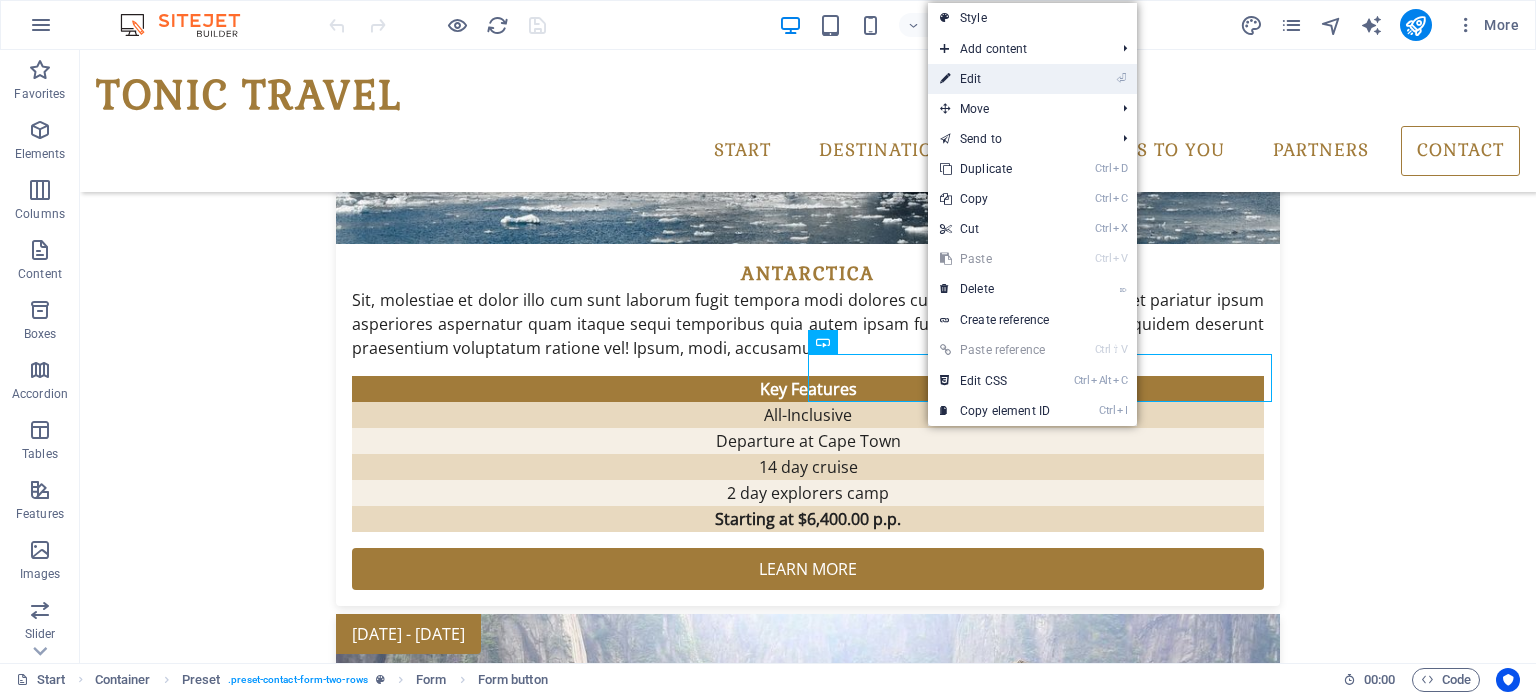 click on "⏎  Edit" at bounding box center (995, 79) 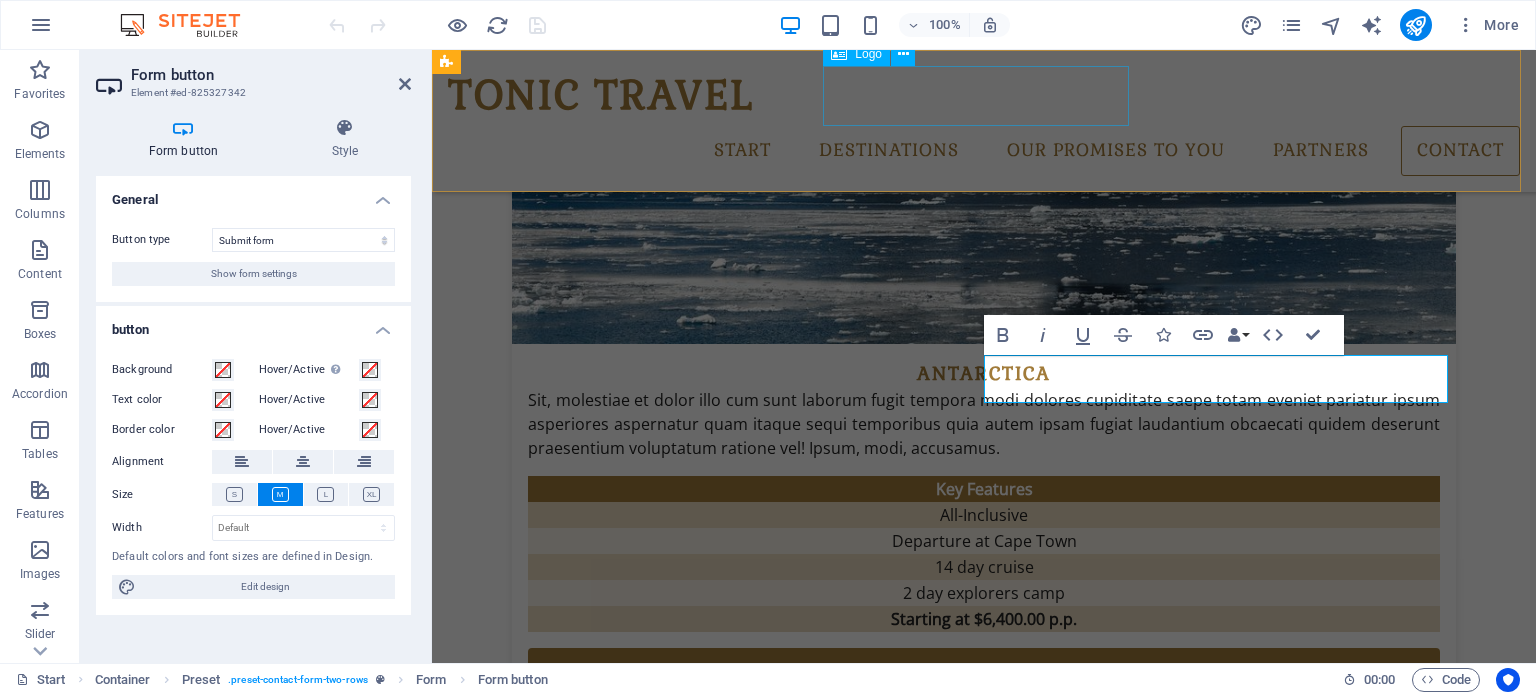 scroll, scrollTop: 3900, scrollLeft: 0, axis: vertical 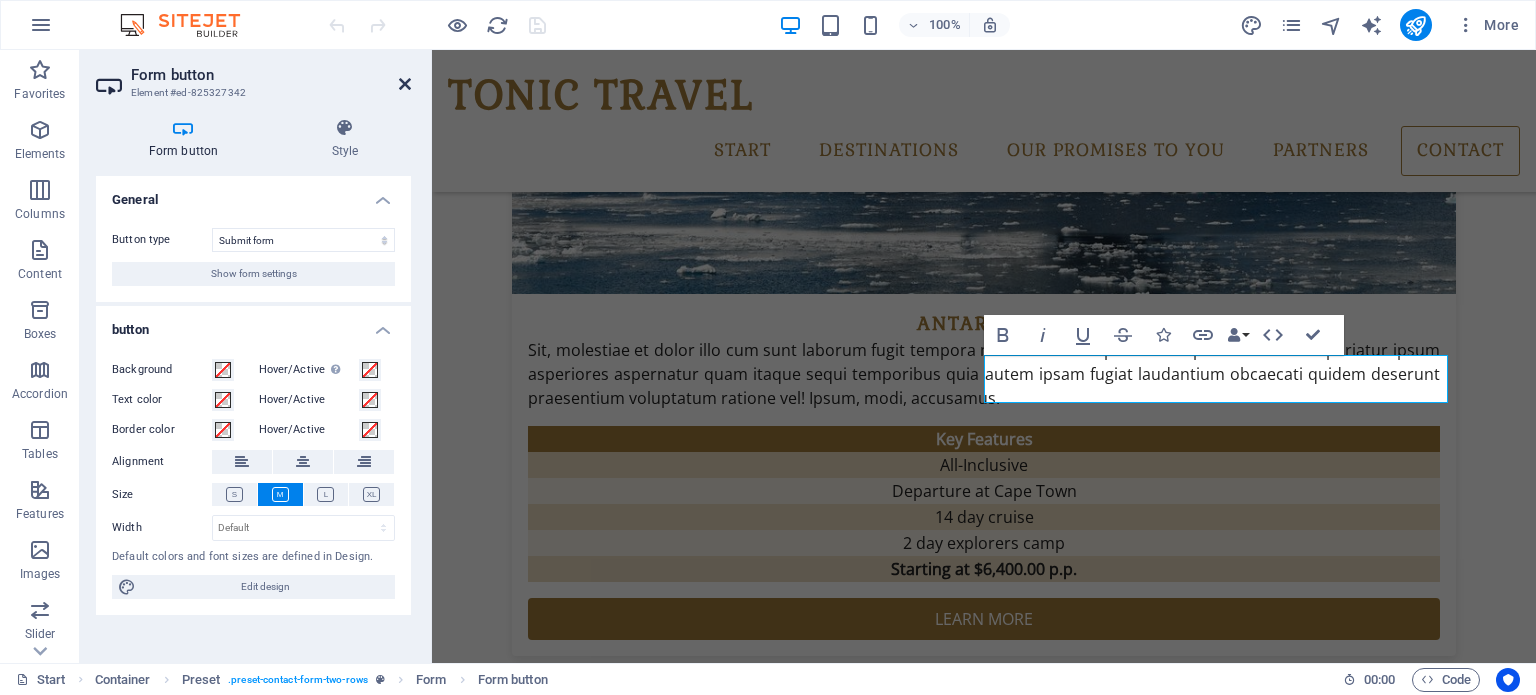 drag, startPoint x: 400, startPoint y: 88, endPoint x: 320, endPoint y: 39, distance: 93.813644 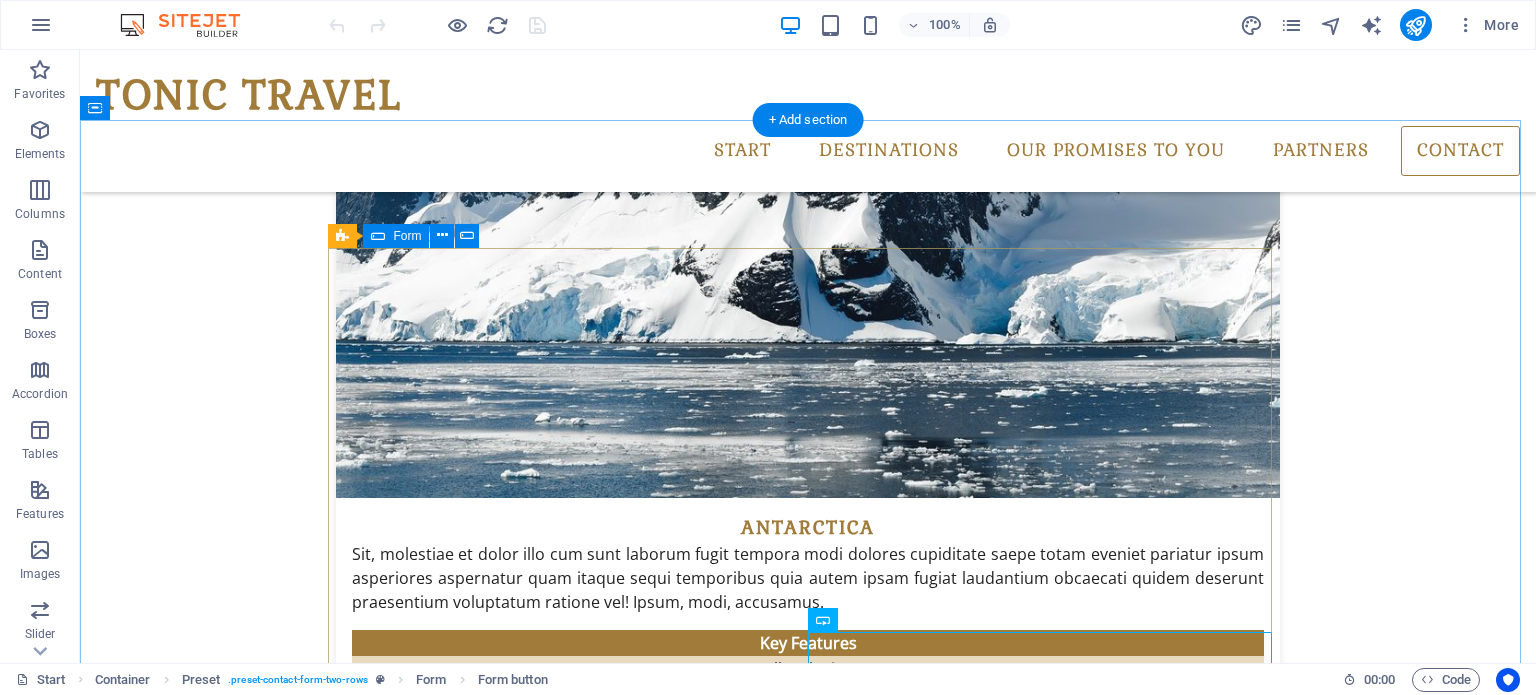 scroll, scrollTop: 3550, scrollLeft: 0, axis: vertical 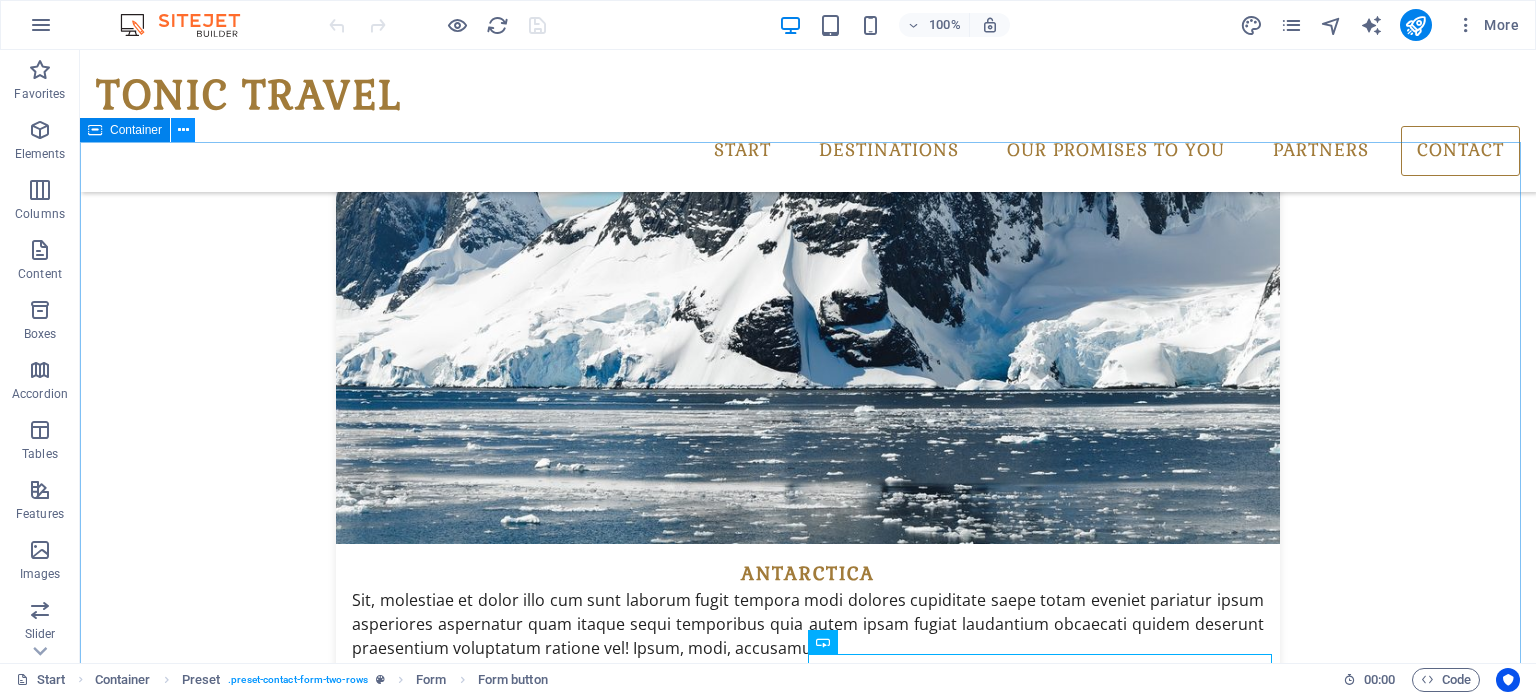 click at bounding box center (183, 130) 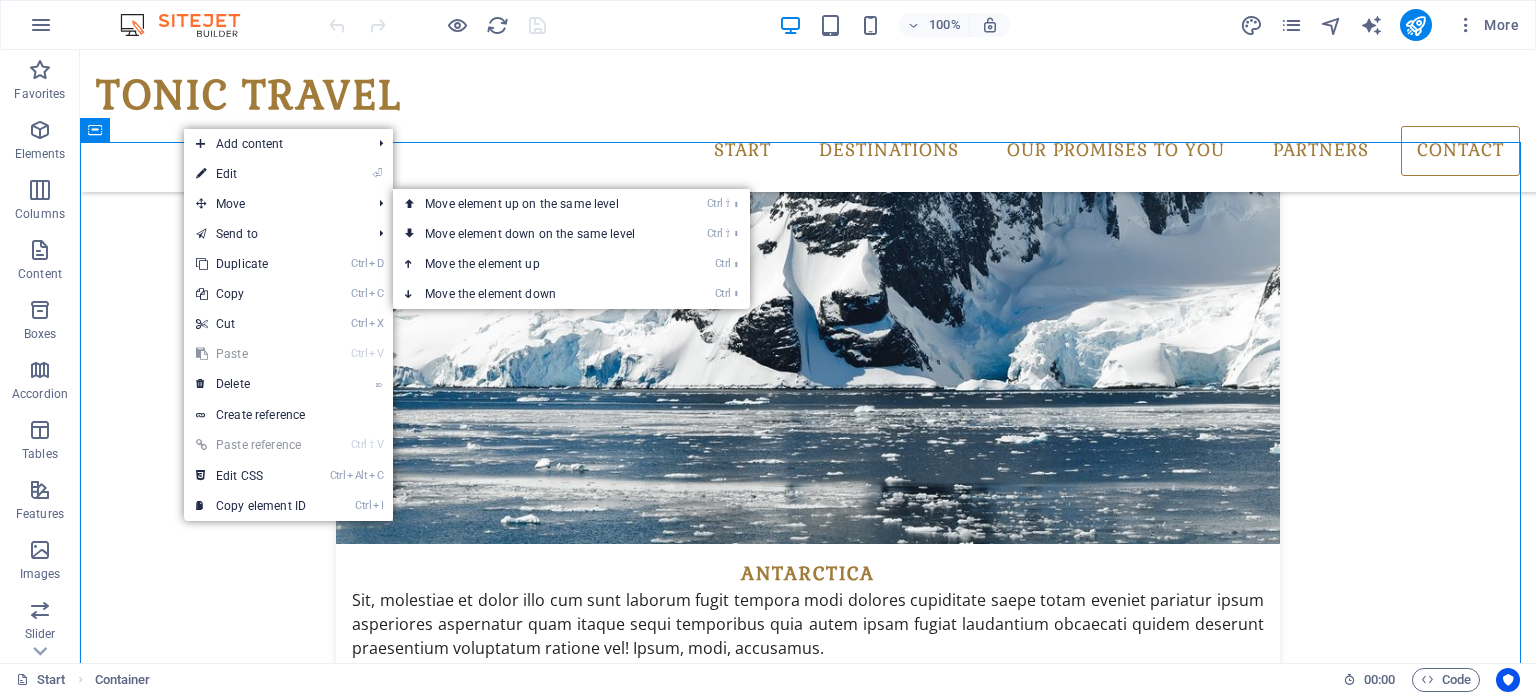 click on "⏎  Edit" at bounding box center (251, 174) 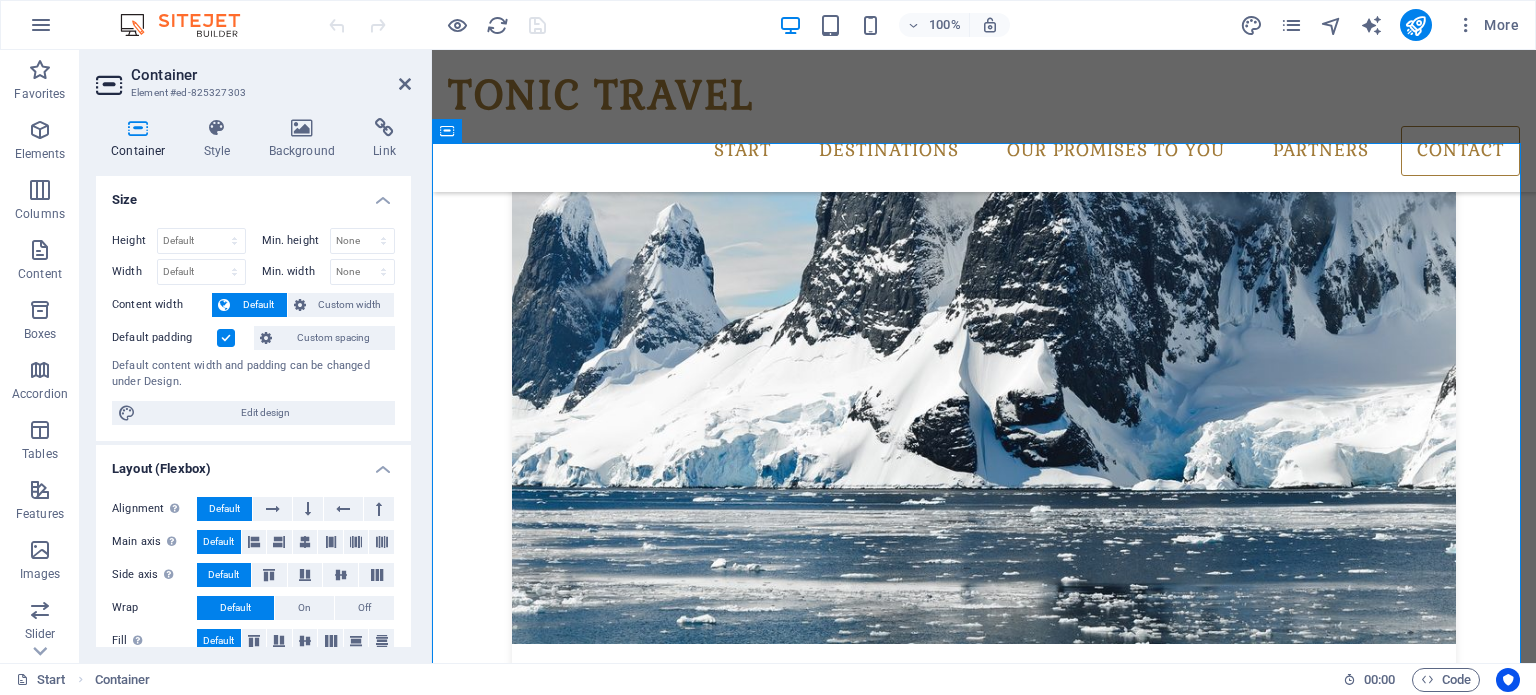 scroll, scrollTop: 3600, scrollLeft: 0, axis: vertical 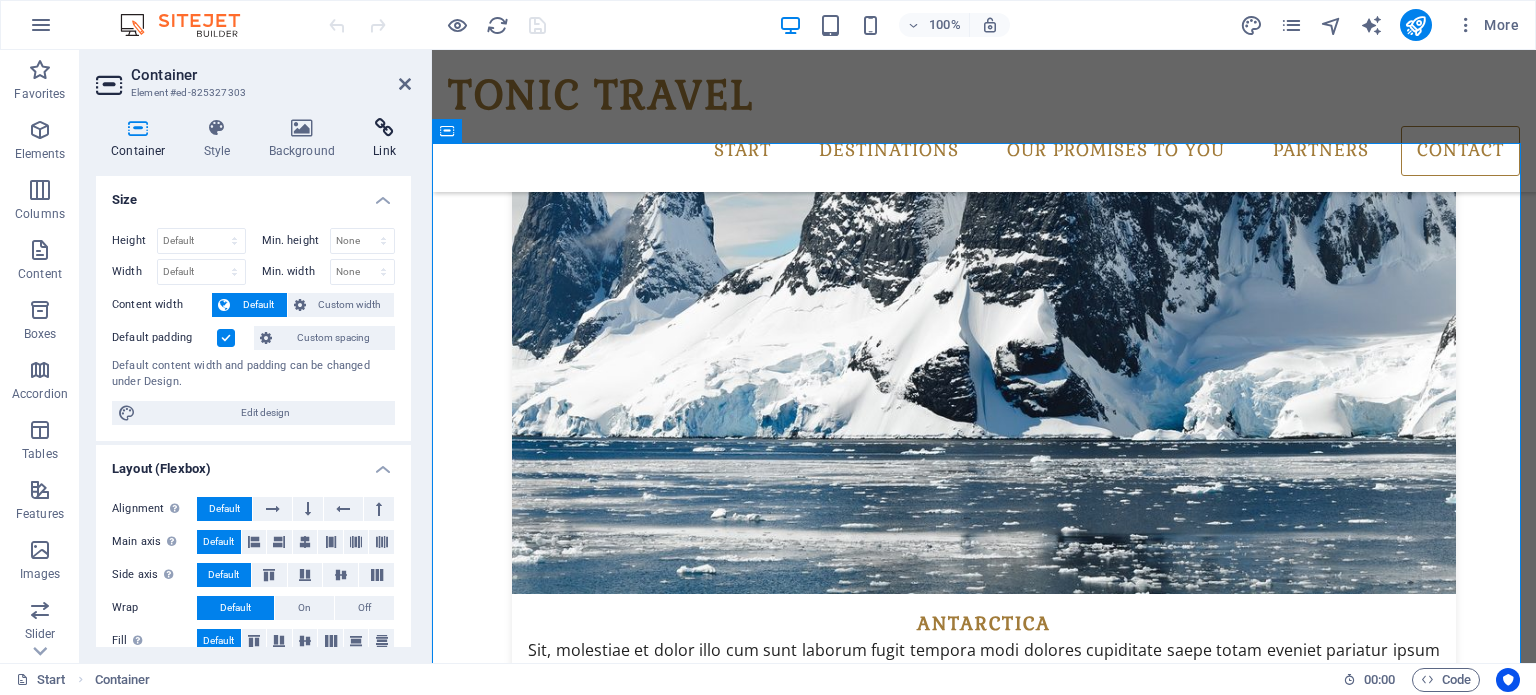 click at bounding box center (384, 128) 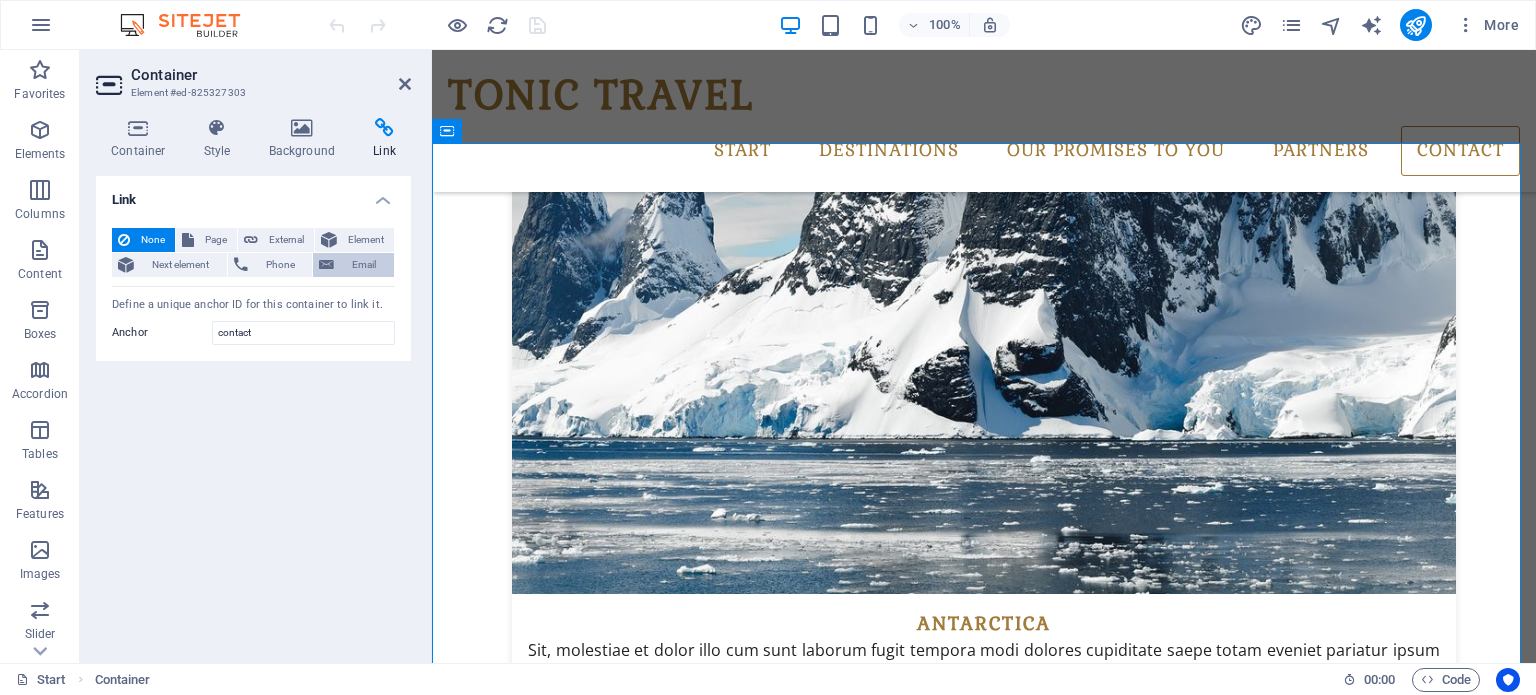 click at bounding box center (326, 265) 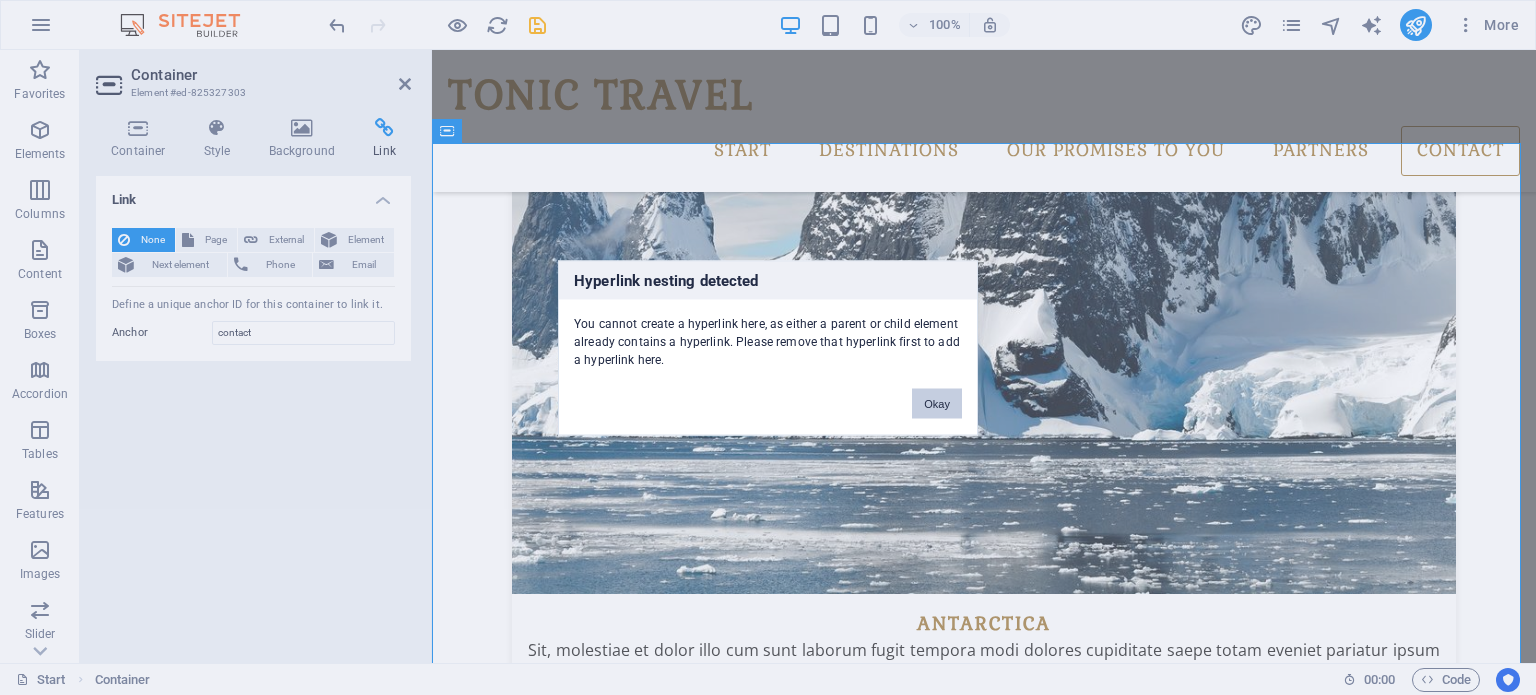 click on "Okay" at bounding box center (937, 403) 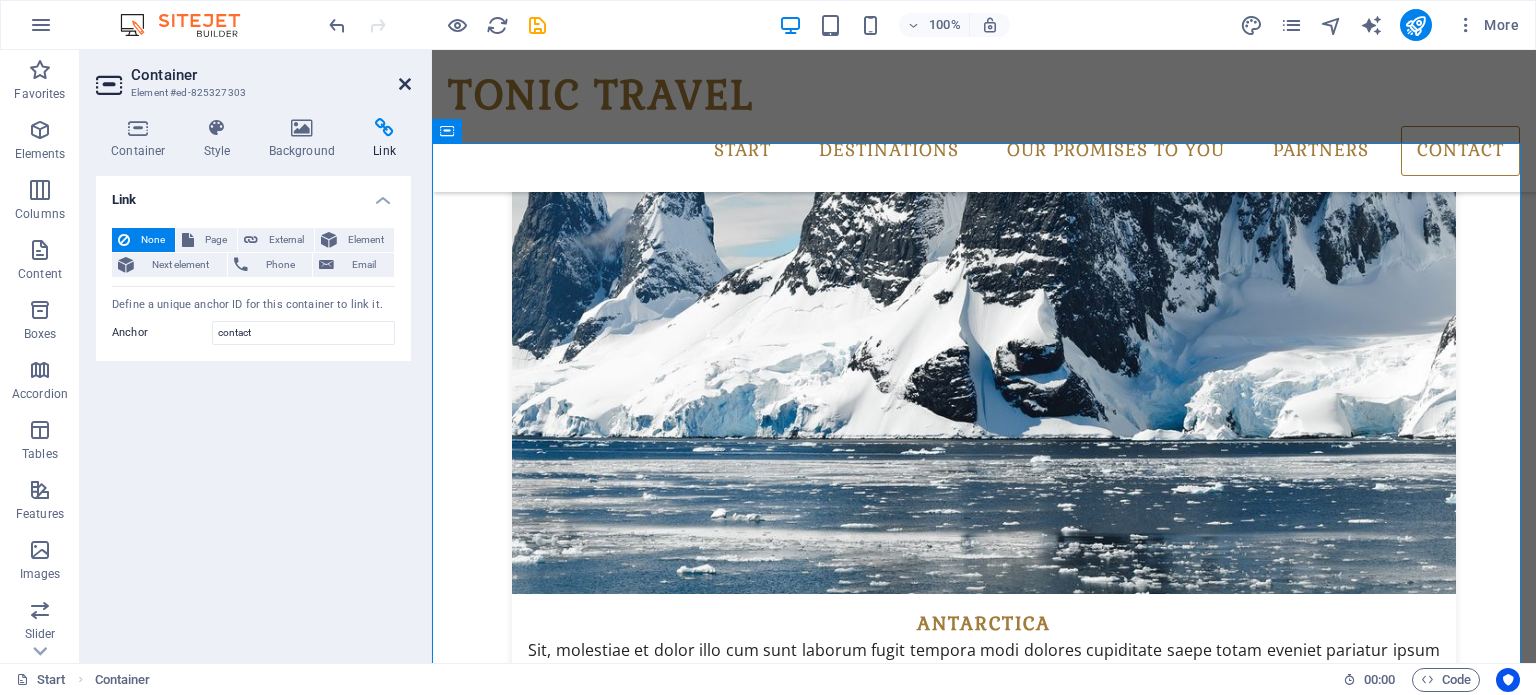 click at bounding box center [405, 84] 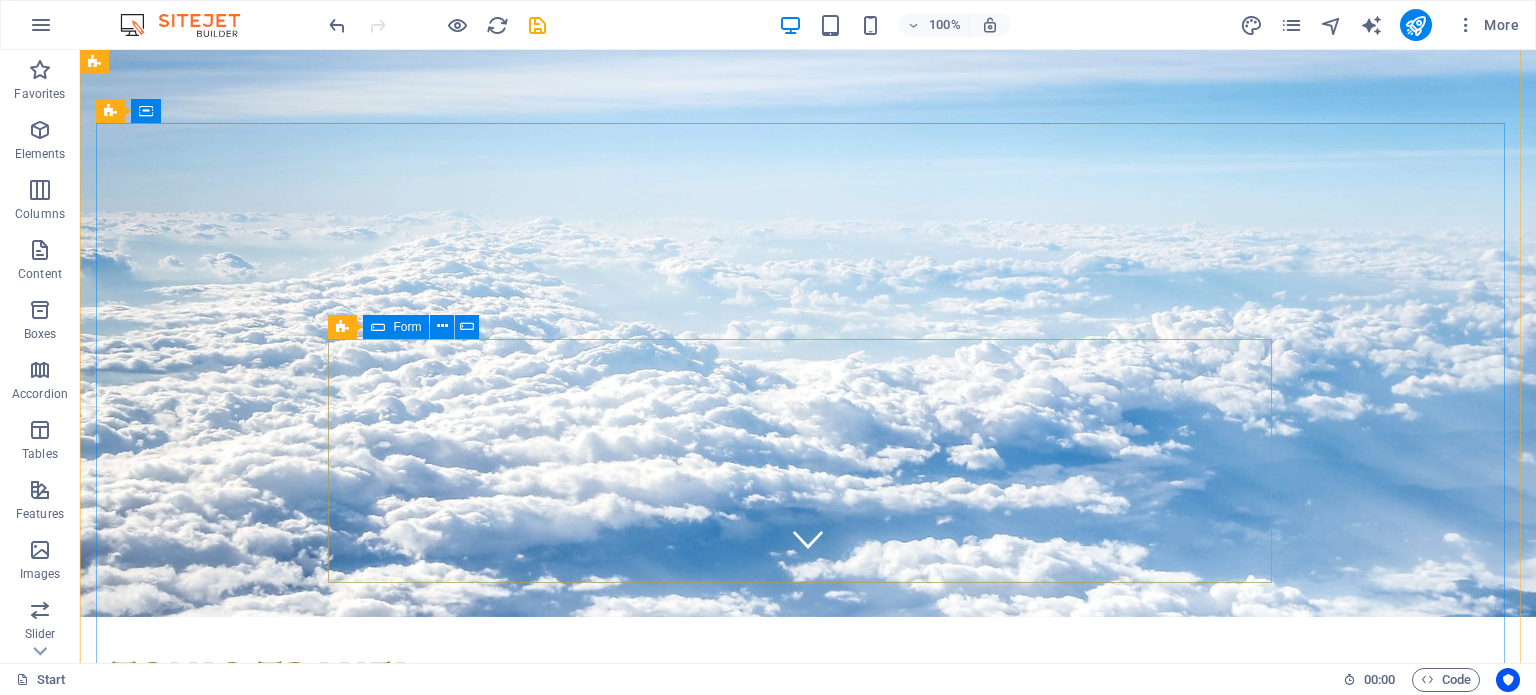 scroll, scrollTop: 0, scrollLeft: 0, axis: both 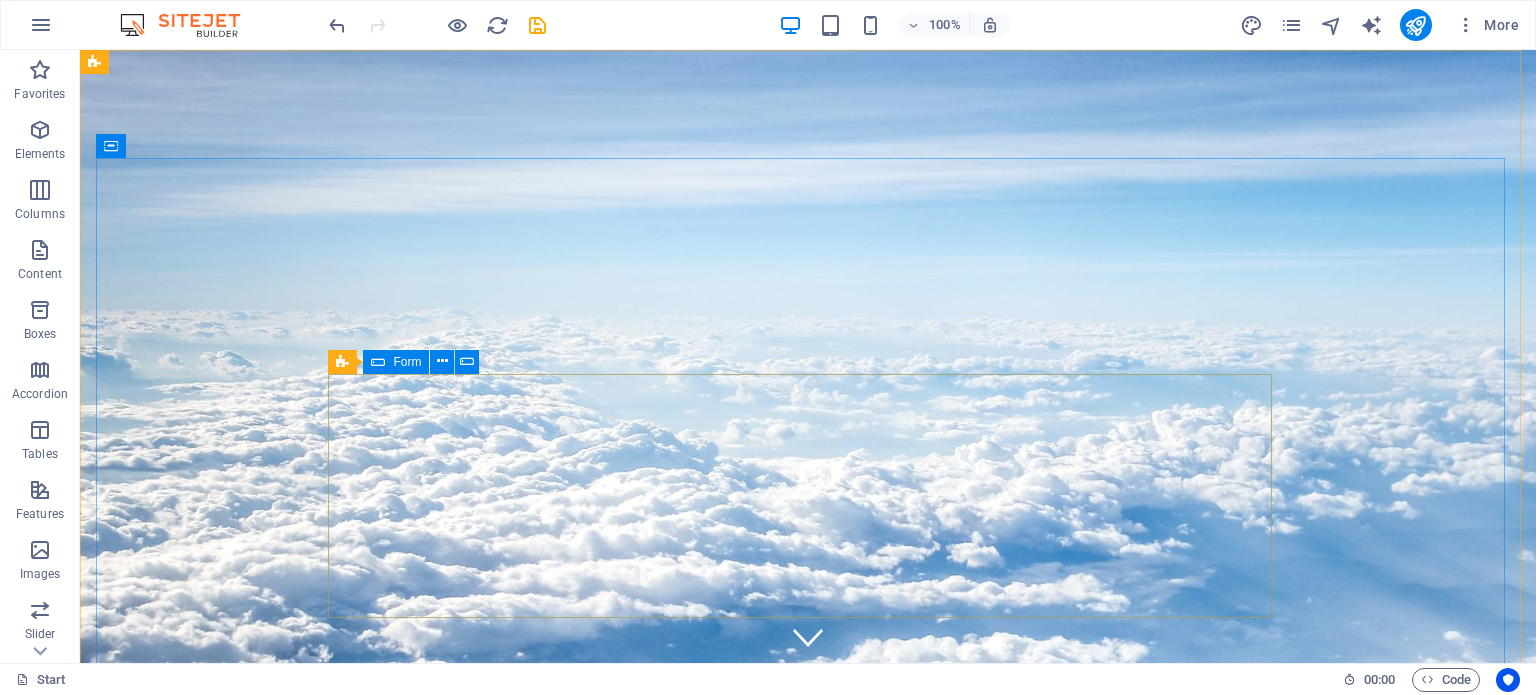 click on "Form" at bounding box center (396, 362) 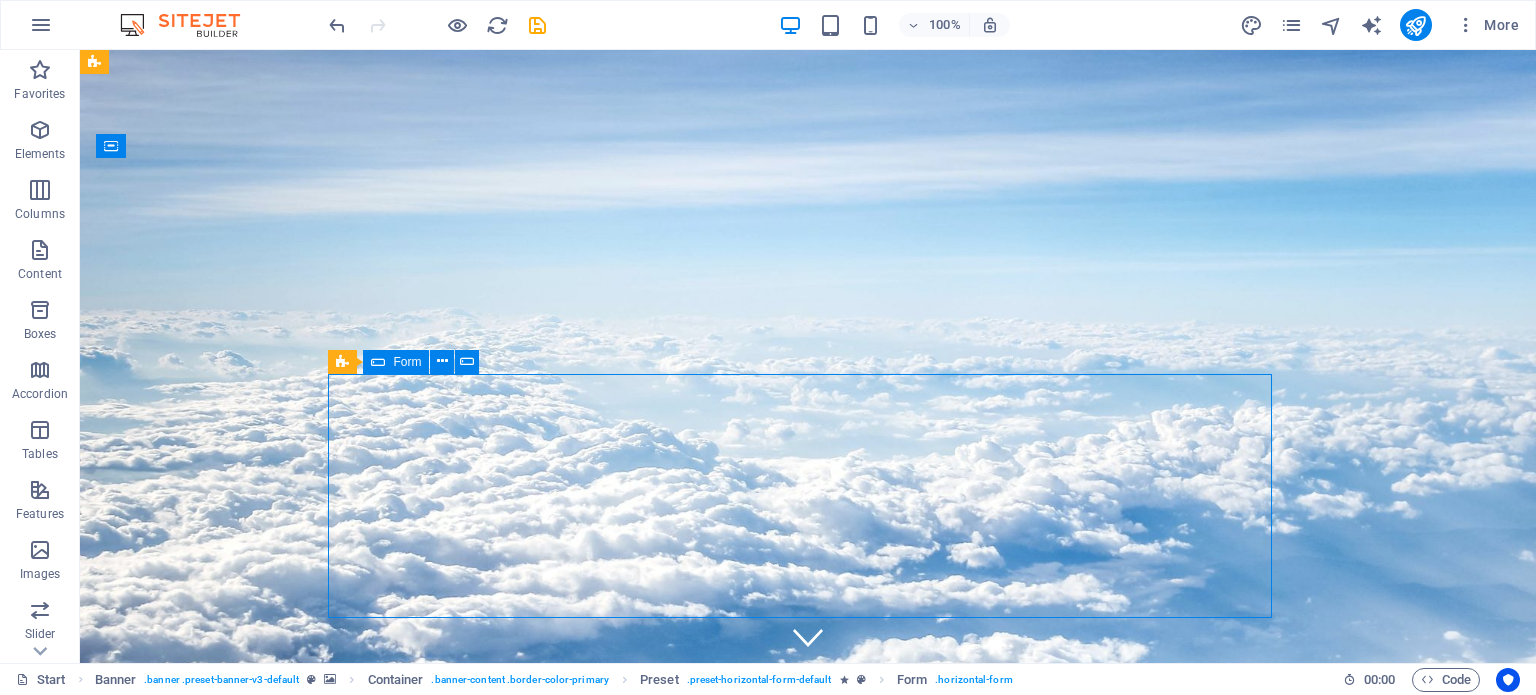 click on "Form" at bounding box center (407, 362) 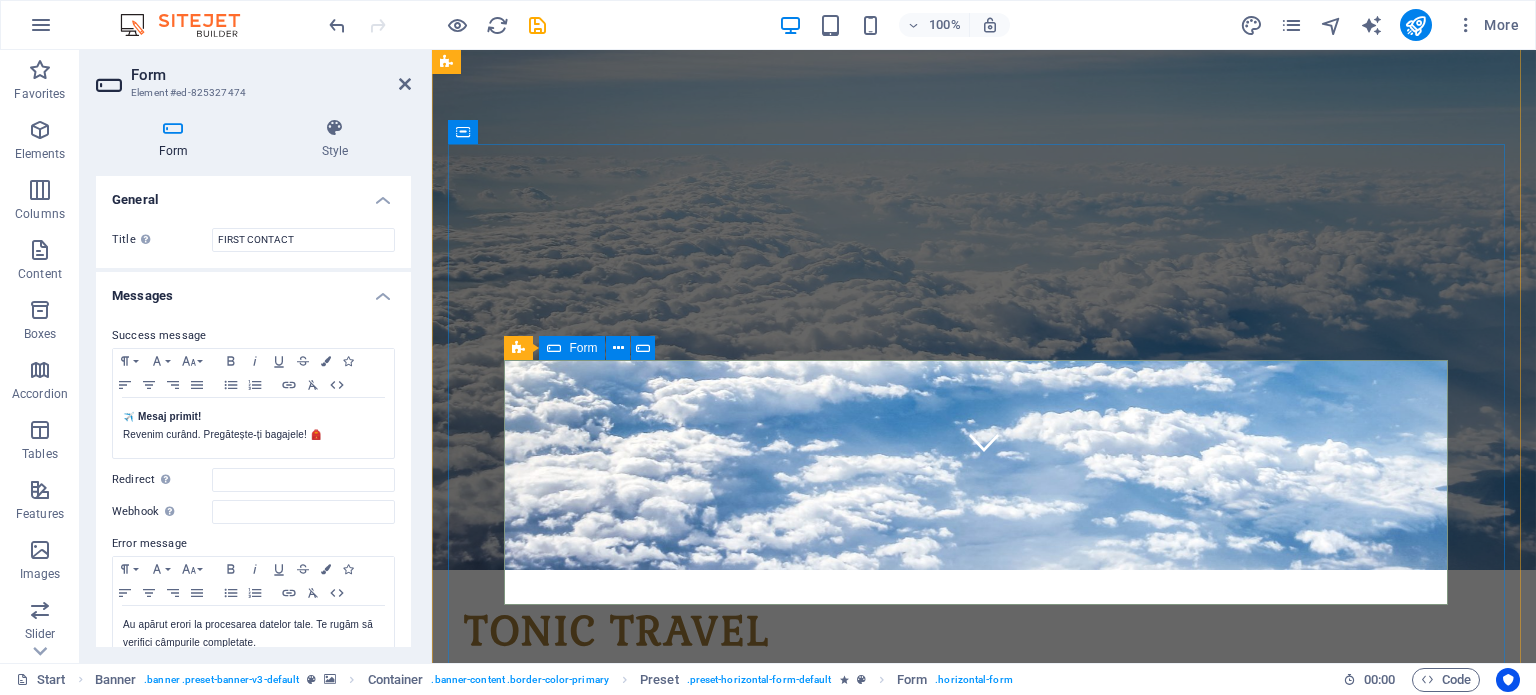 scroll, scrollTop: 200, scrollLeft: 0, axis: vertical 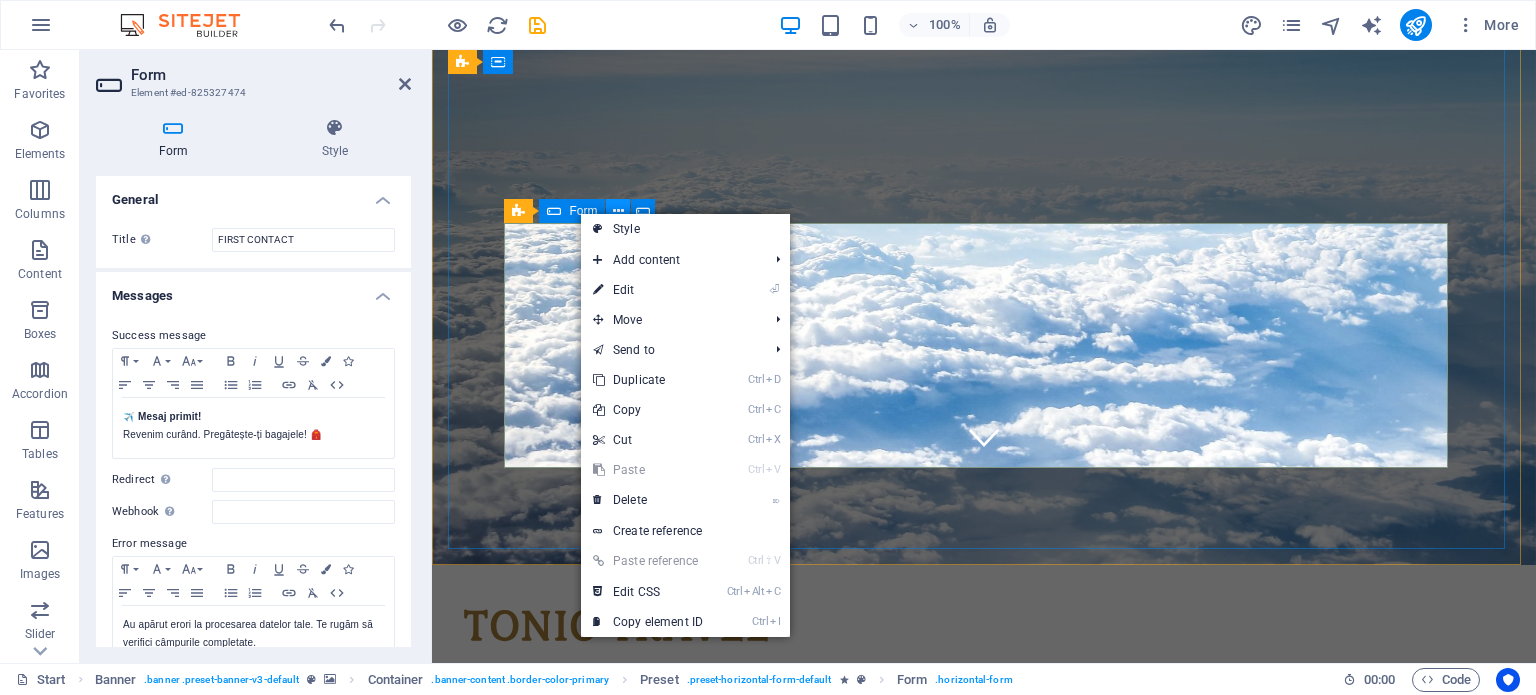 click at bounding box center [618, 211] 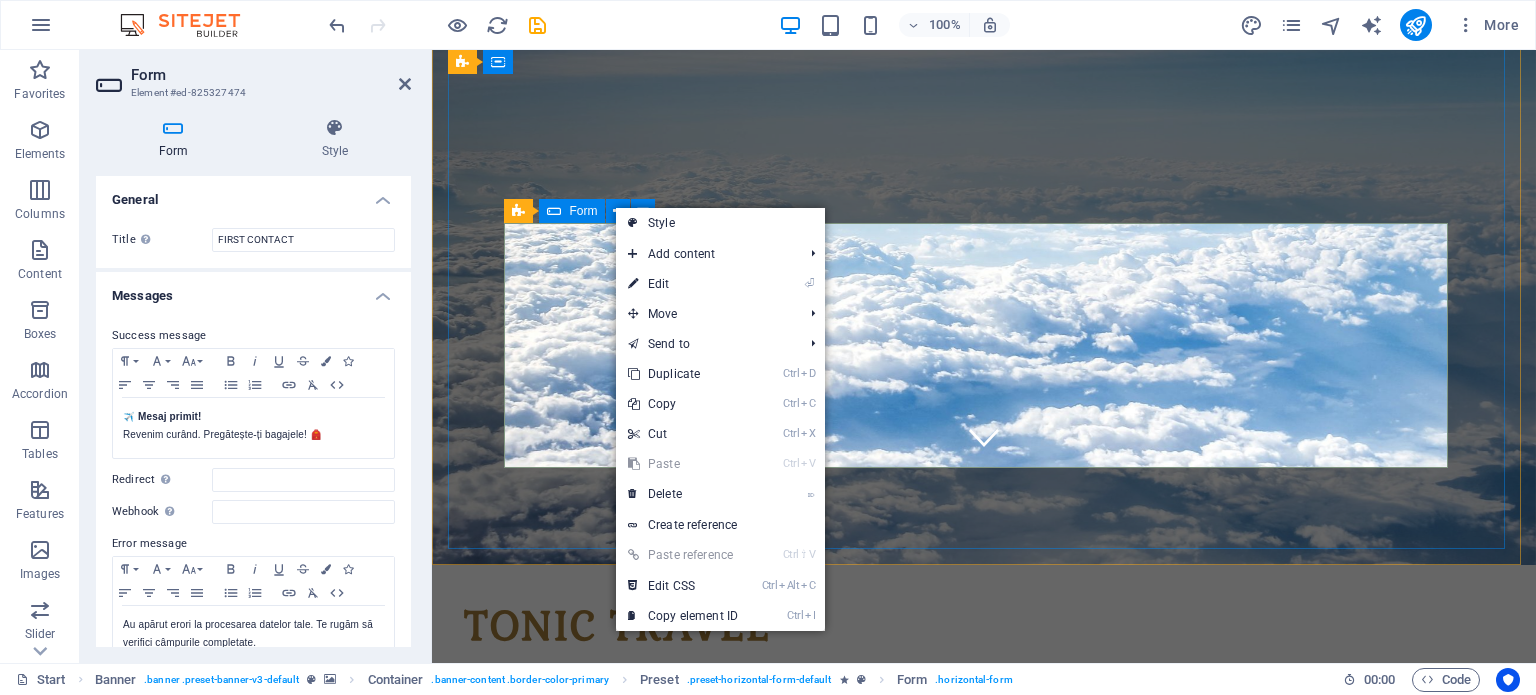 click on "Destination
Maldives
Antarctica
China
Submit   I have read and understand the privacy policy. Unreadable? Load new" 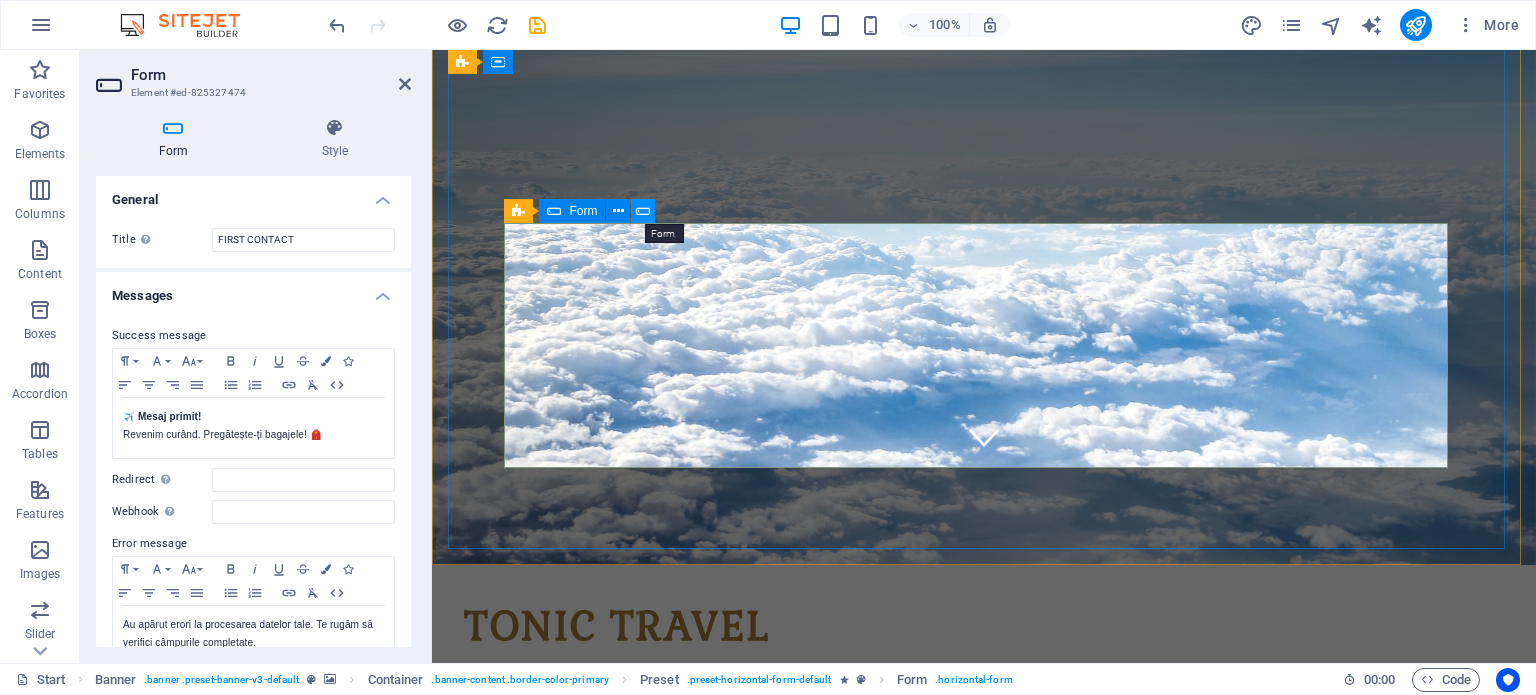 click at bounding box center [643, 211] 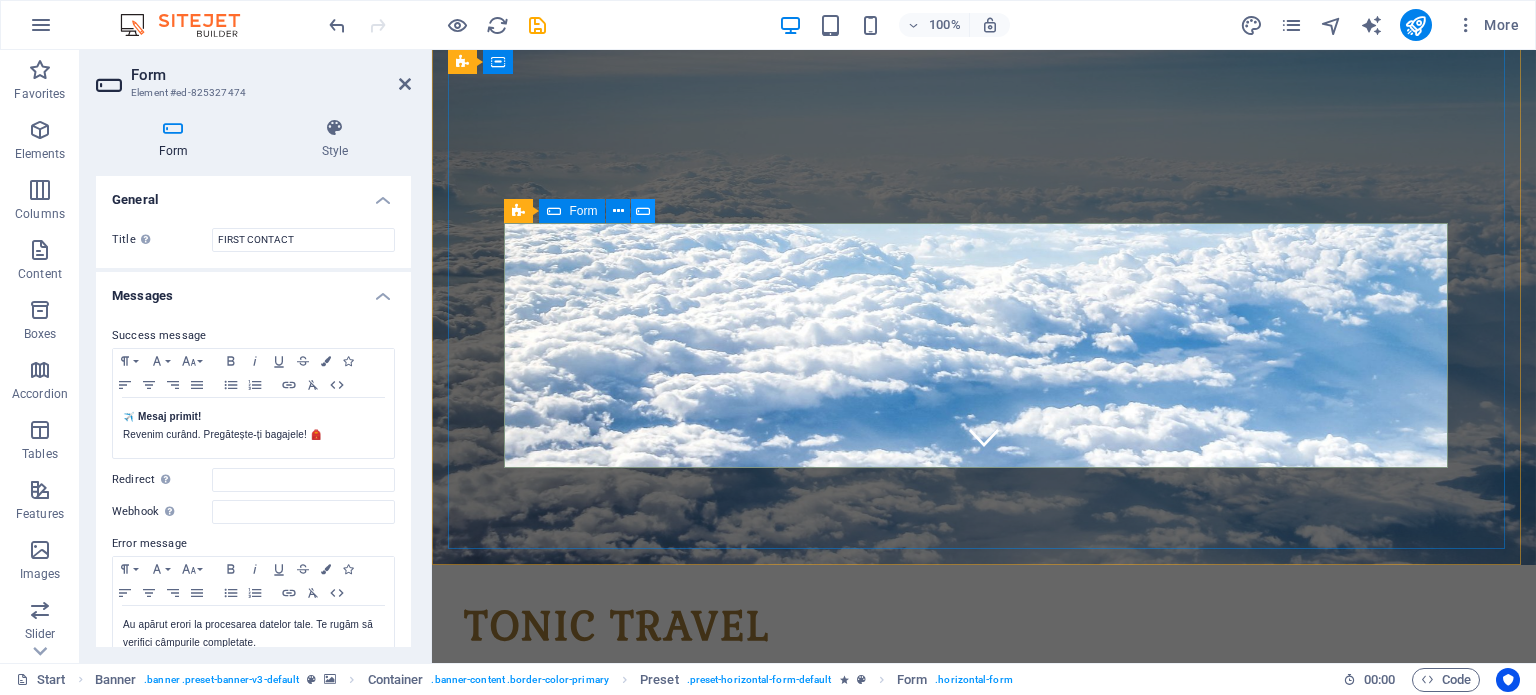 click at bounding box center (643, 211) 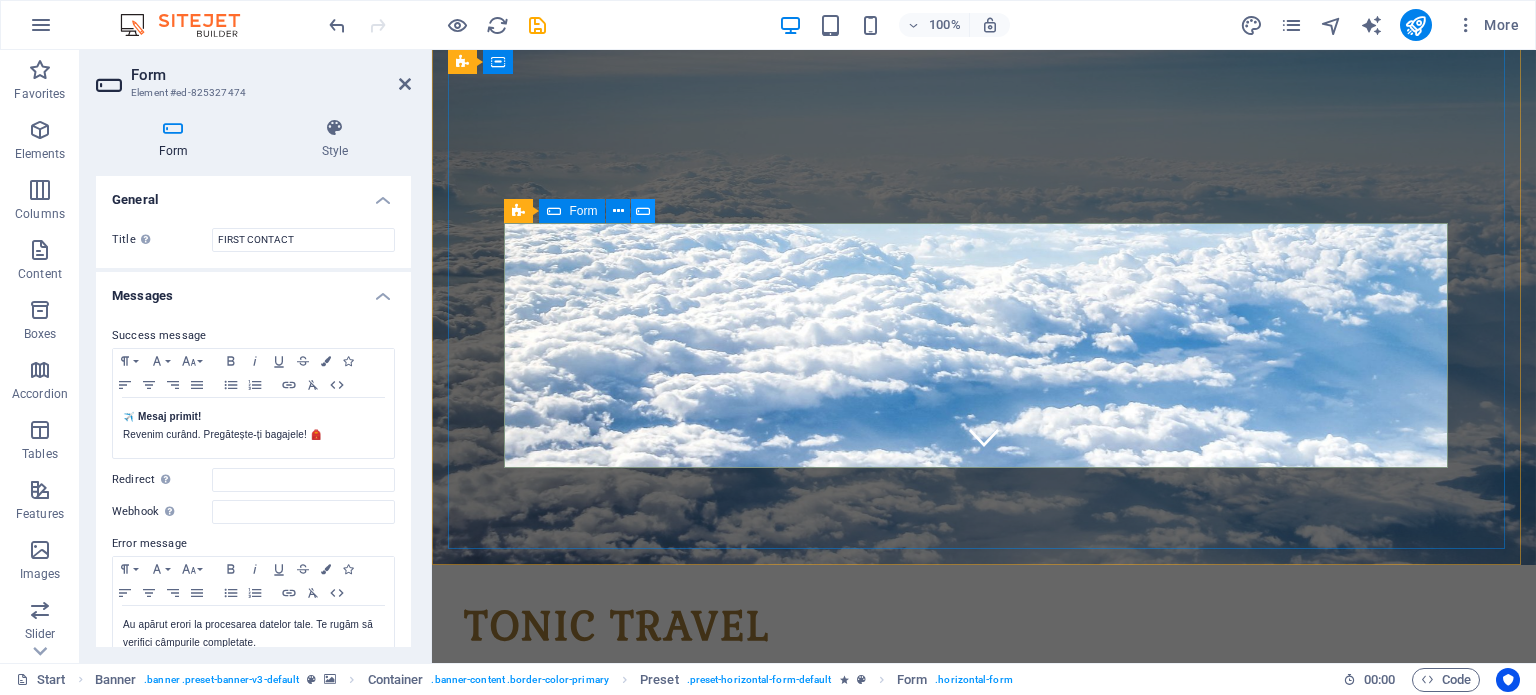 click at bounding box center (643, 211) 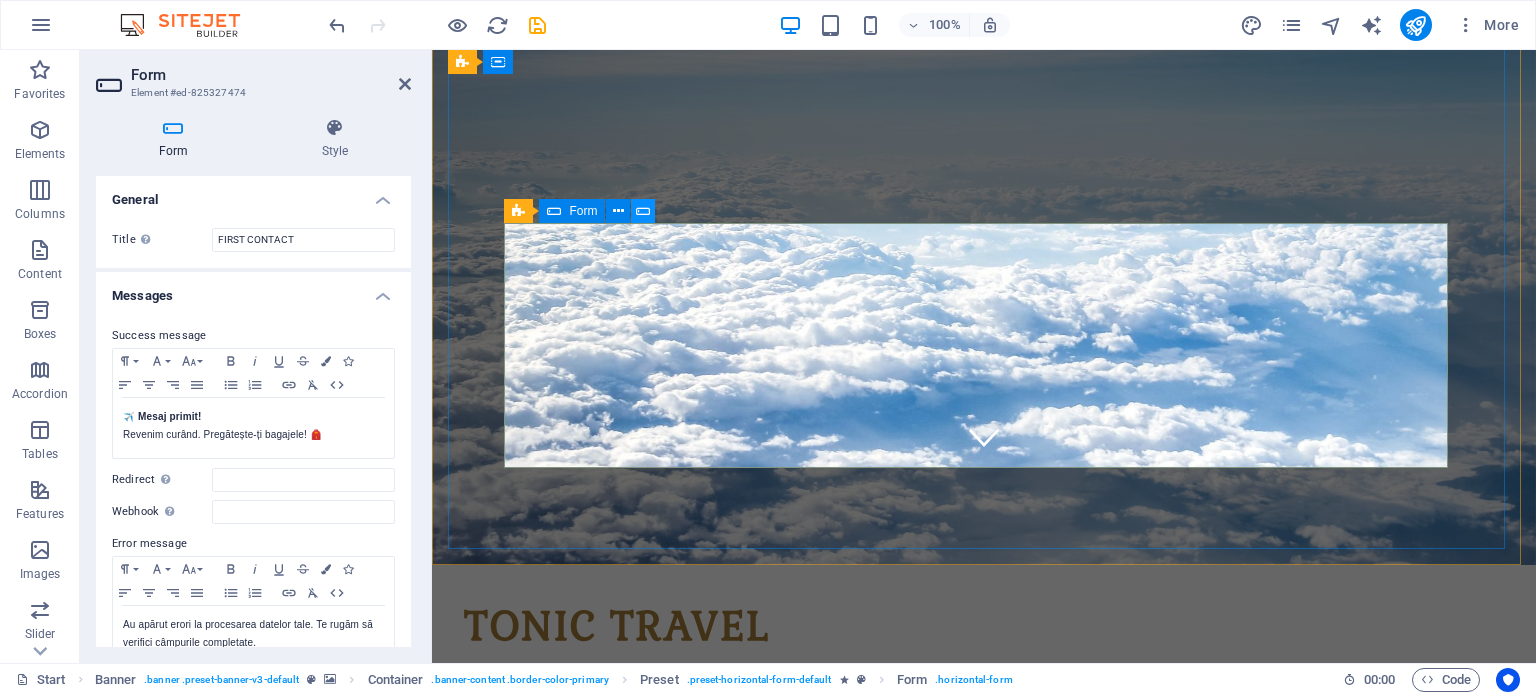 click at bounding box center [643, 211] 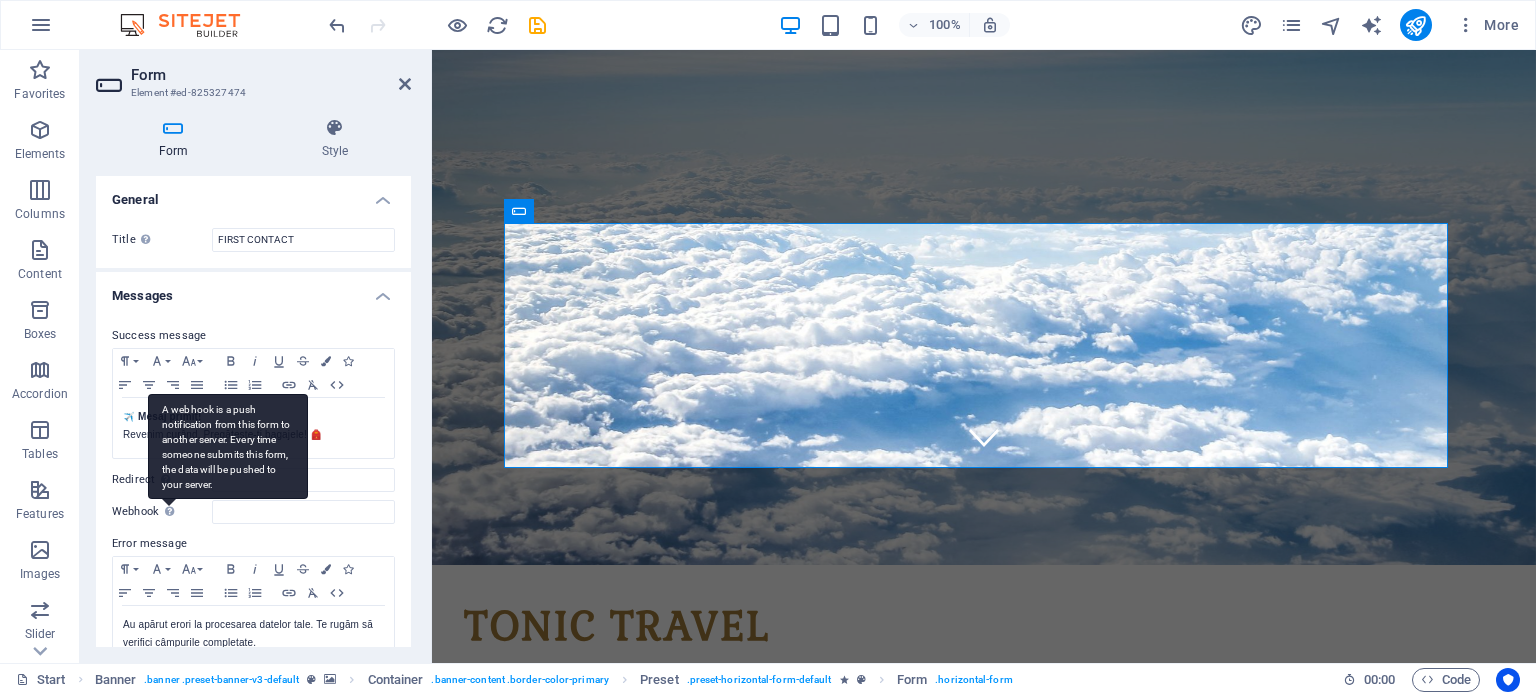 click on "A webhook is a push notification from this form to another server. Every time someone submits this form, the data will be pushed to your server." at bounding box center [228, 446] 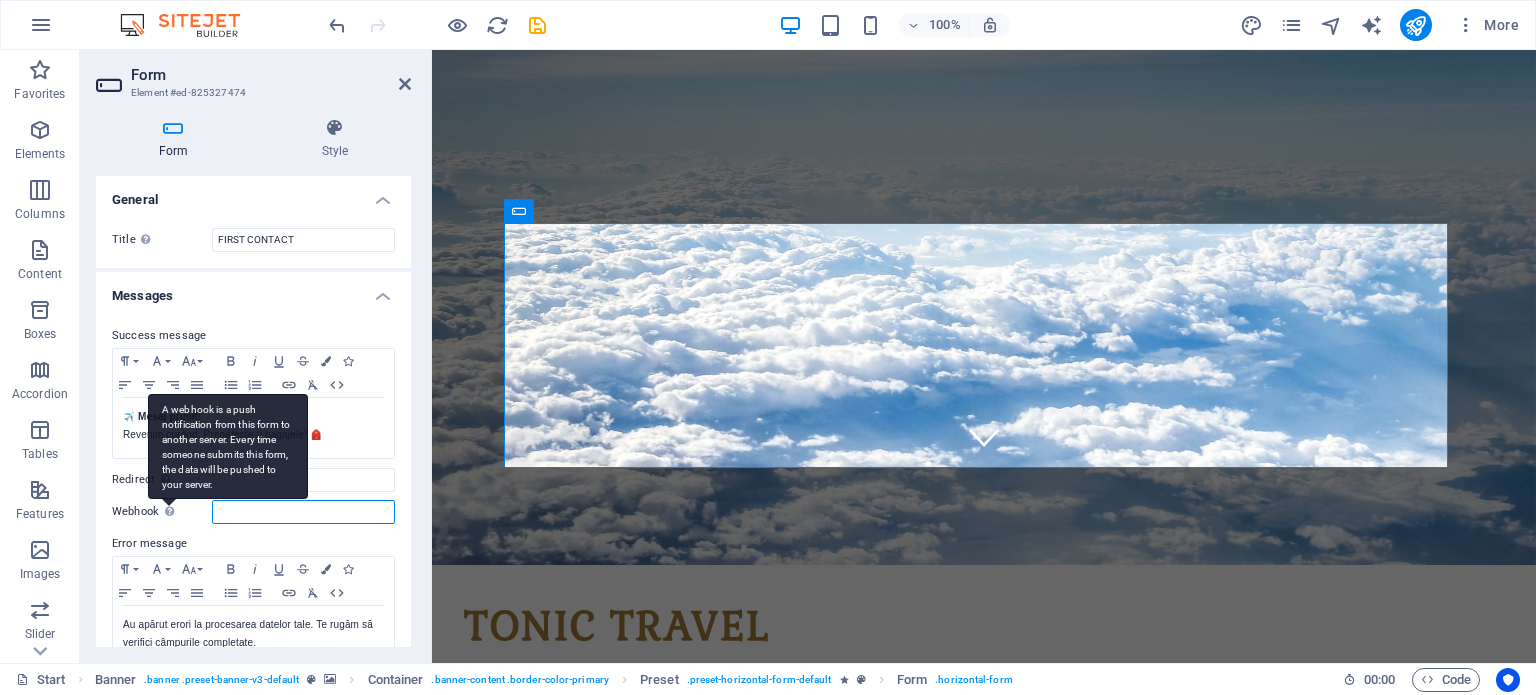 click on "Webhook A webhook is a push notification from this form to another server. Every time someone submits this form, the data will be pushed to your server." at bounding box center (303, 512) 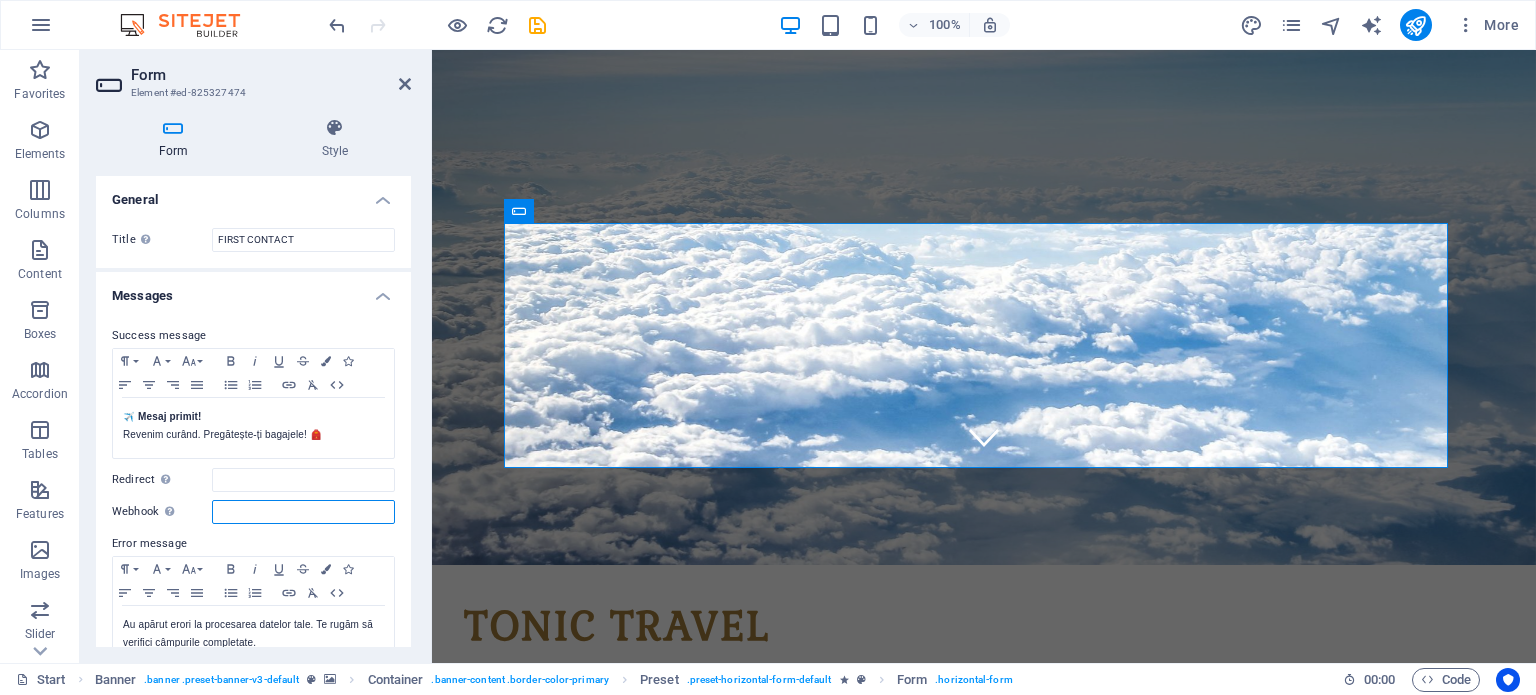 click on "Webhook A webhook is a push notification from this form to another server. Every time someone submits this form, the data will be pushed to your server." at bounding box center (303, 512) 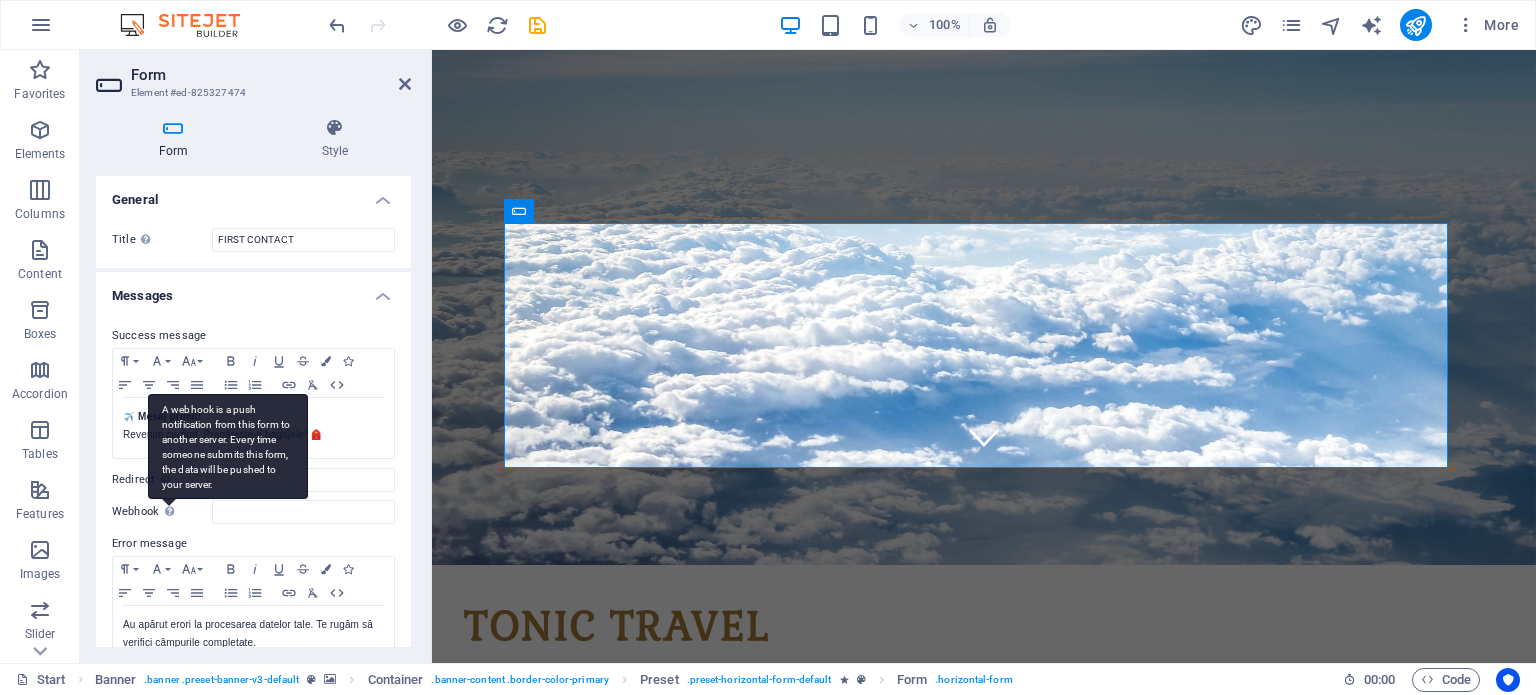click on "A webhook is a push notification from this form to another server. Every time someone submits this form, the data will be pushed to your server." at bounding box center (228, 446) 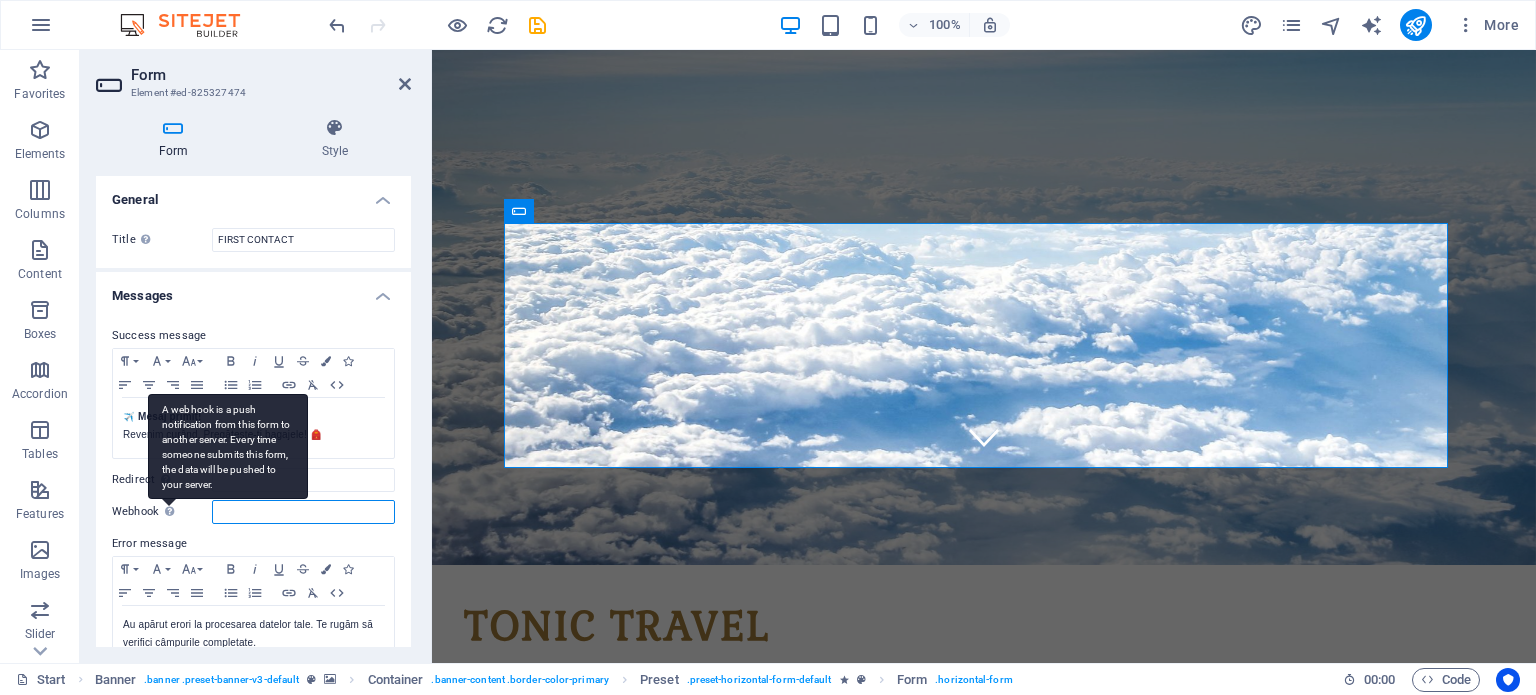 click on "Webhook A webhook is a push notification from this form to another server. Every time someone submits this form, the data will be pushed to your server." at bounding box center [303, 512] 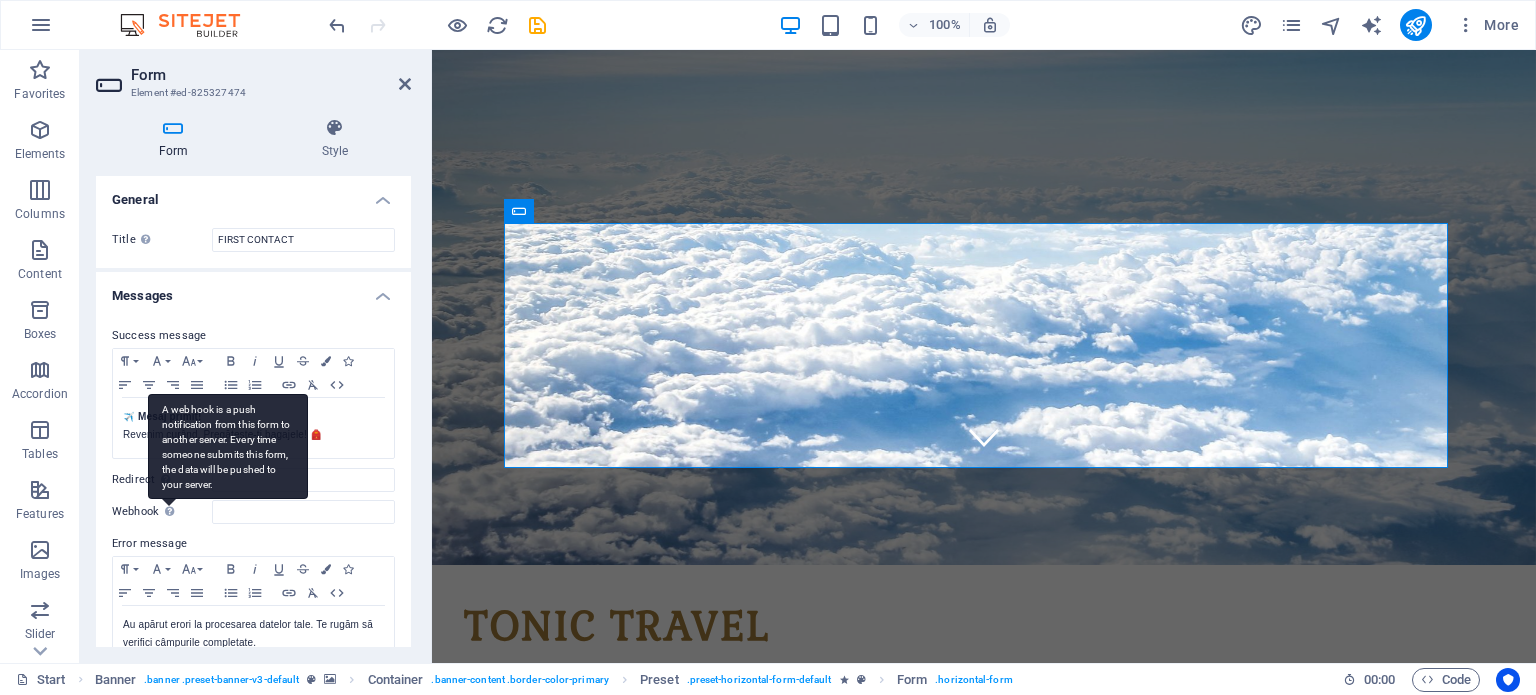 click on "A webhook is a push notification from this form to another server. Every time someone submits this form, the data will be pushed to your server." at bounding box center (228, 446) 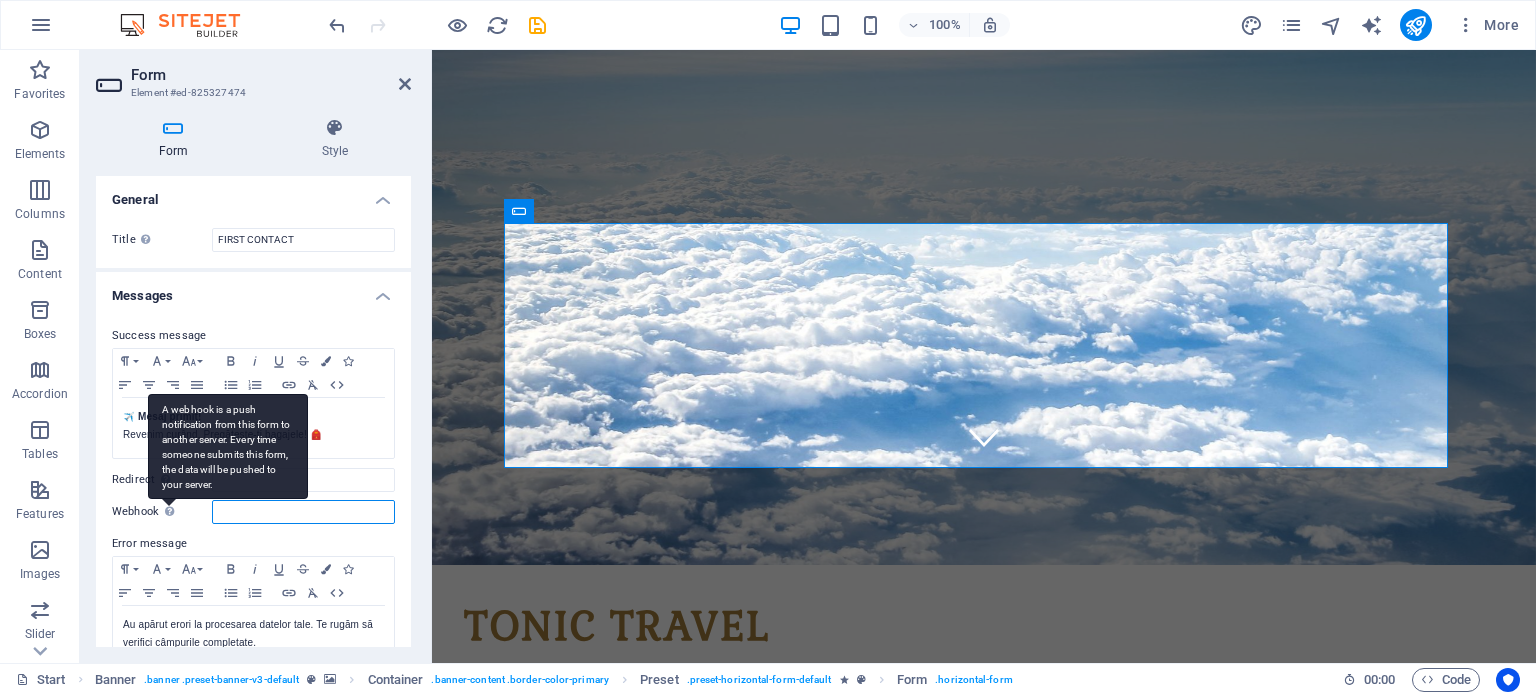 click on "Webhook A webhook is a push notification from this form to another server. Every time someone submits this form, the data will be pushed to your server." at bounding box center (303, 512) 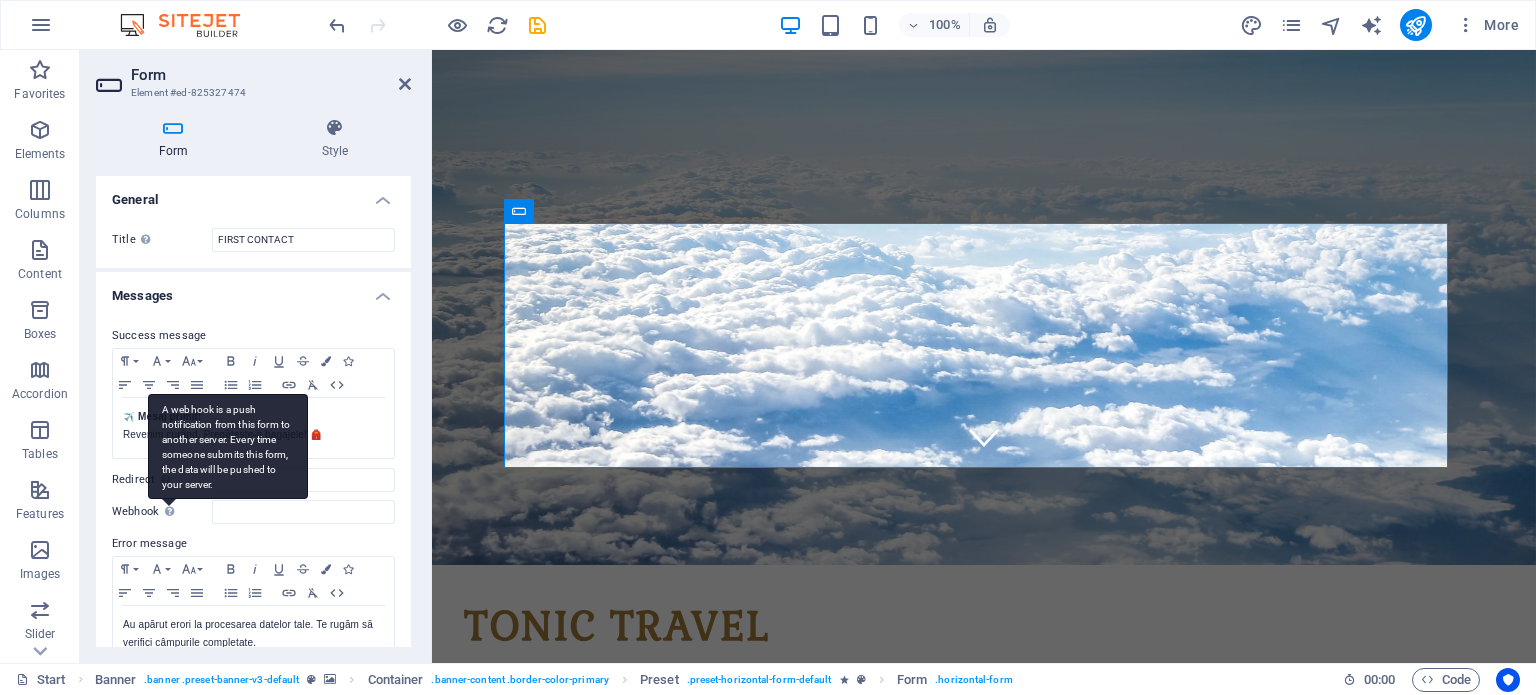 click on "A webhook is a push notification from this form to another server. Every time someone submits this form, the data will be pushed to your server." at bounding box center [228, 446] 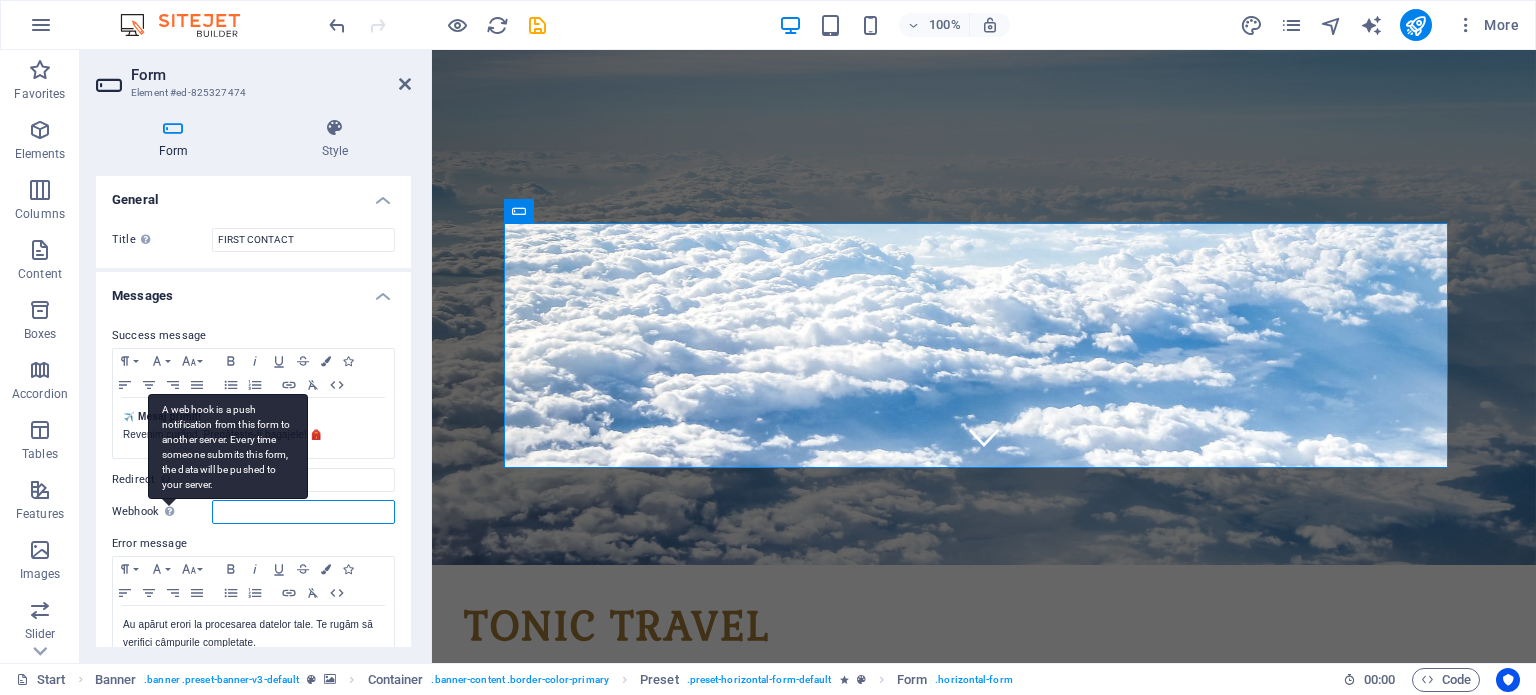 click on "Webhook A webhook is a push notification from this form to another server. Every time someone submits this form, the data will be pushed to your server." at bounding box center [303, 512] 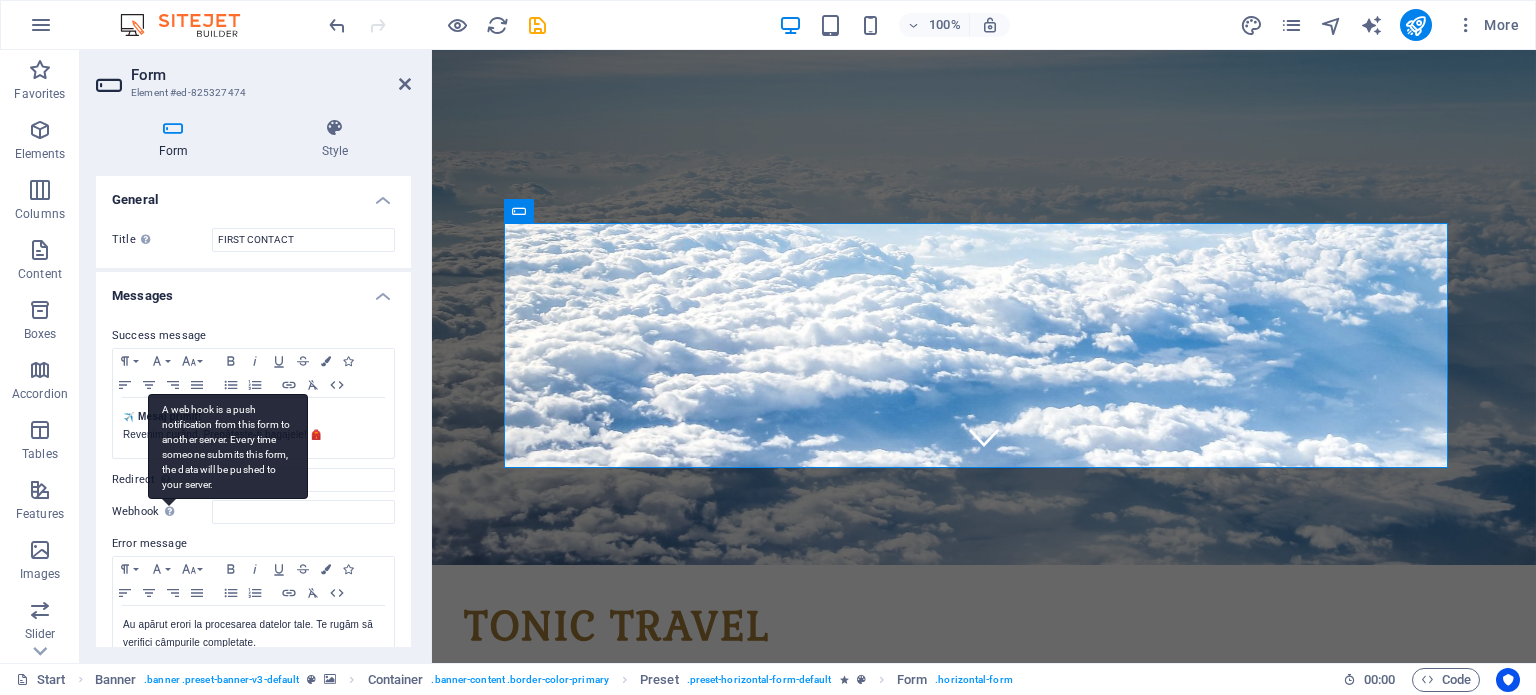 click on "A webhook is a push notification from this form to another server. Every time someone submits this form, the data will be pushed to your server." at bounding box center [228, 446] 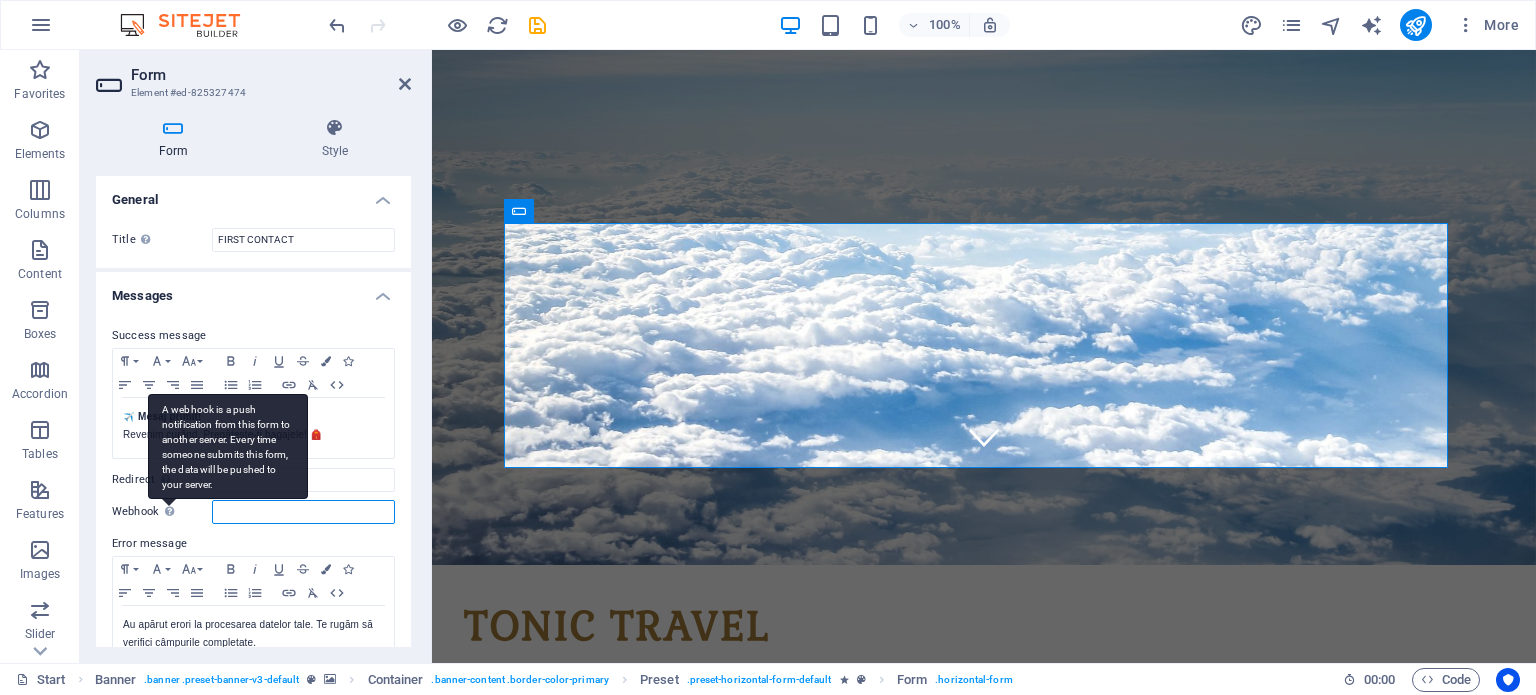 click on "Webhook A webhook is a push notification from this form to another server. Every time someone submits this form, the data will be pushed to your server." at bounding box center [303, 512] 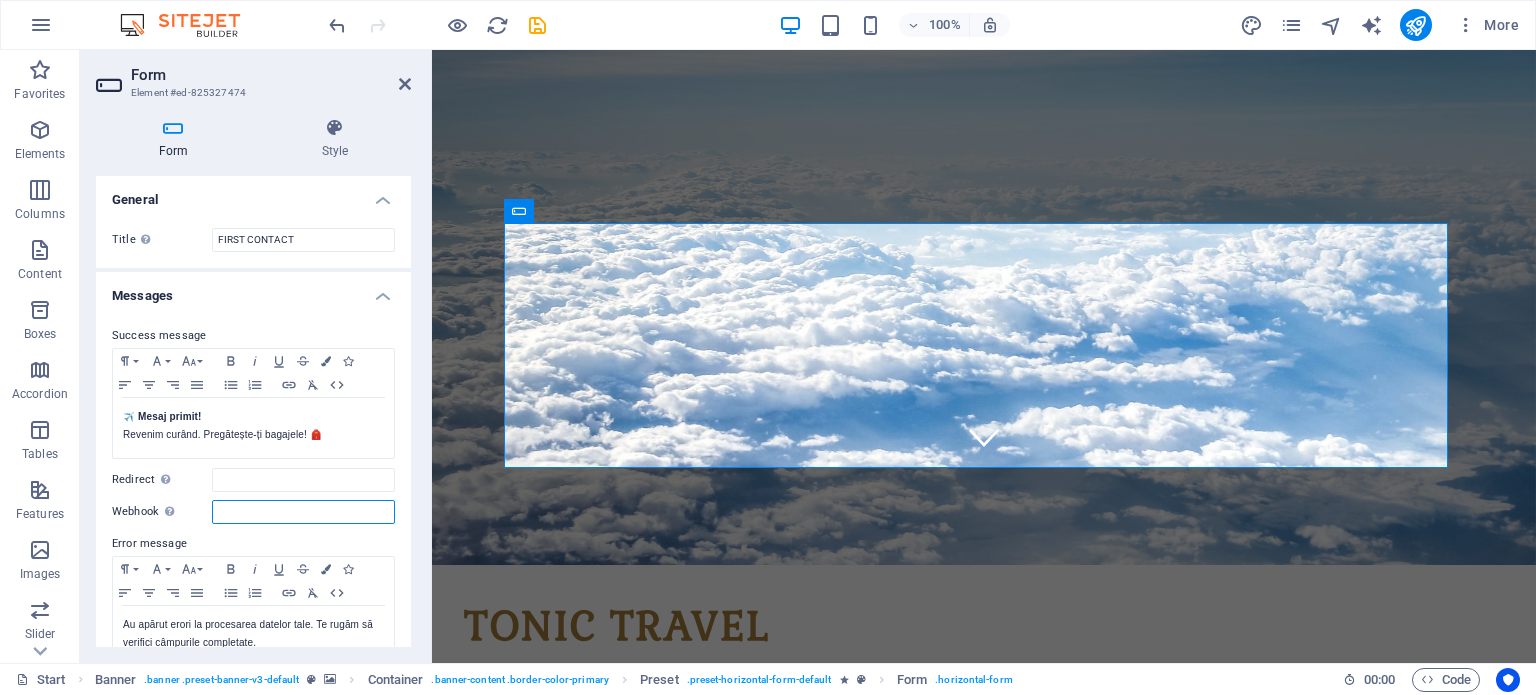 click on "Webhook A webhook is a push notification from this form to another server. Every time someone submits this form, the data will be pushed to your server." at bounding box center (303, 512) 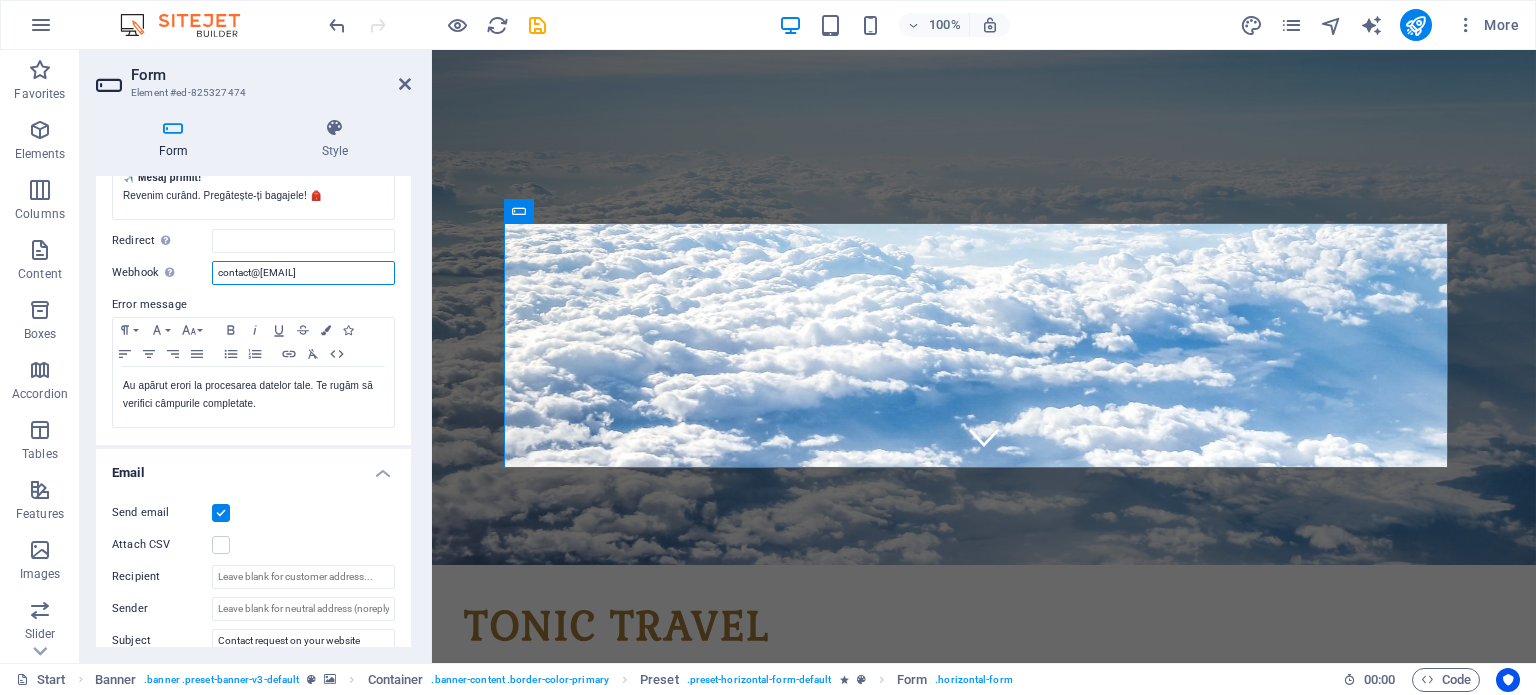 scroll, scrollTop: 300, scrollLeft: 0, axis: vertical 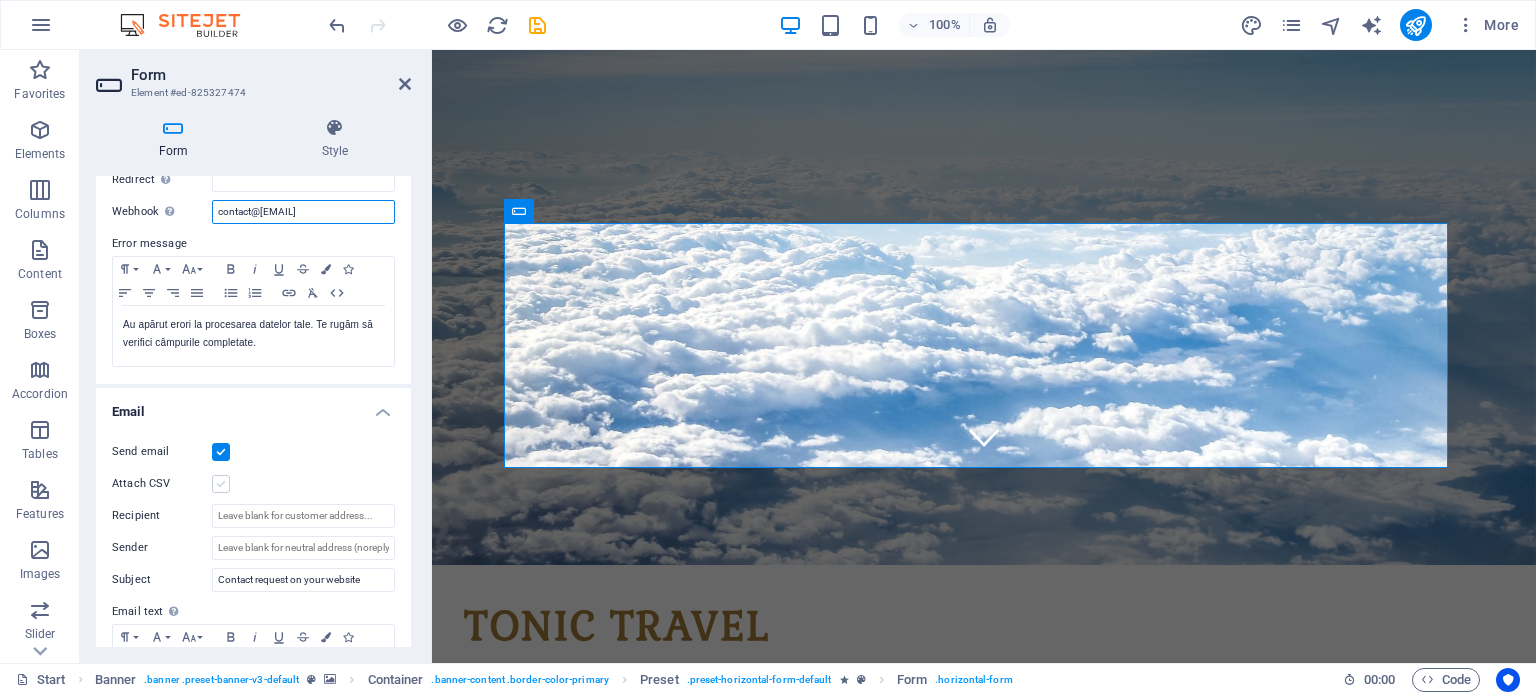 type on "contact@[EXAMPLE.COM]" 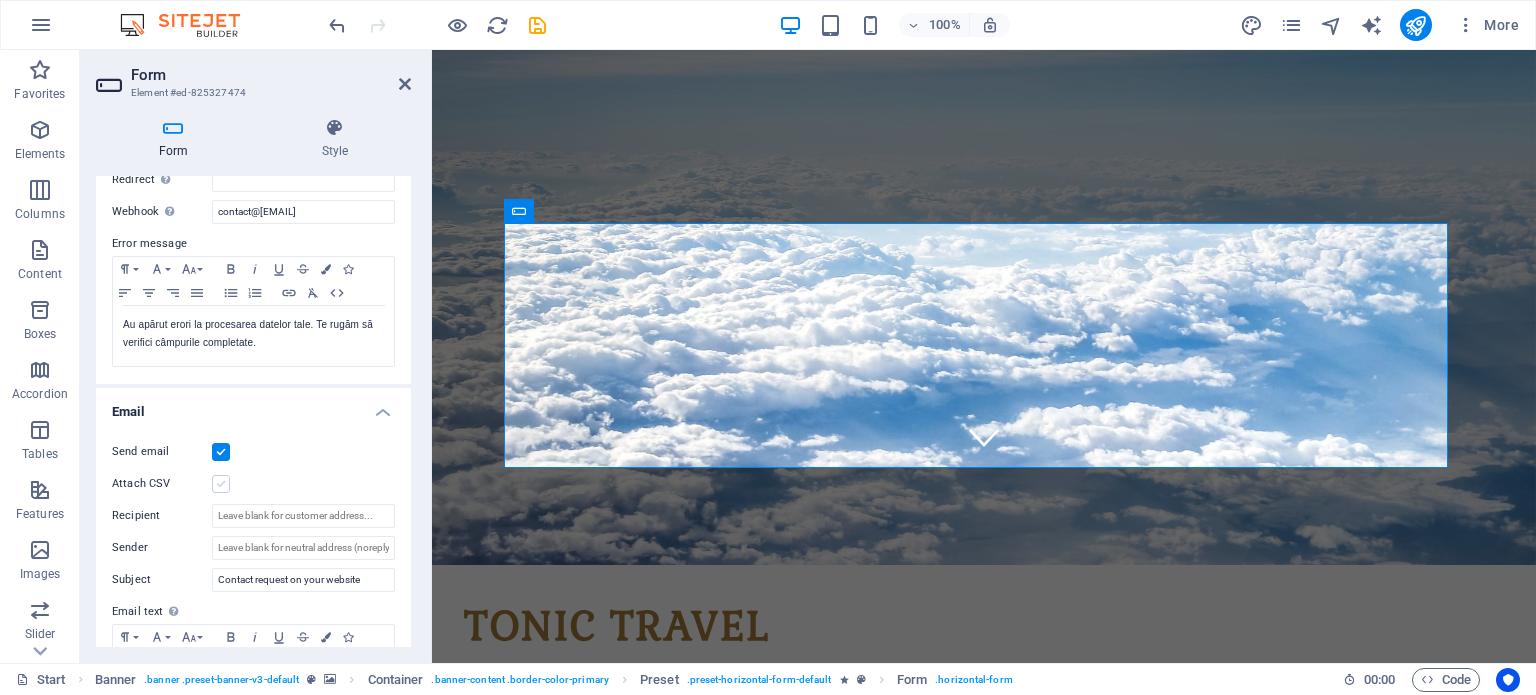 click at bounding box center (221, 484) 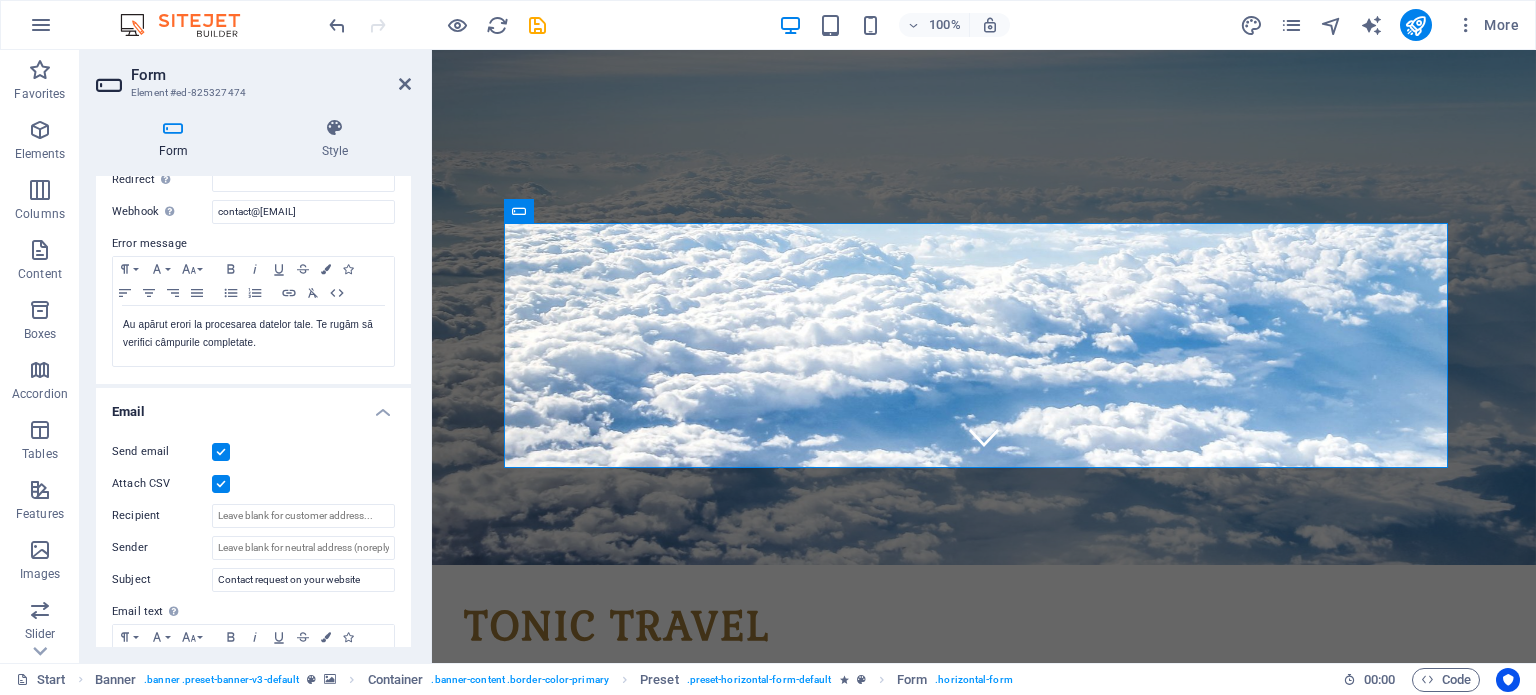 click at bounding box center [221, 452] 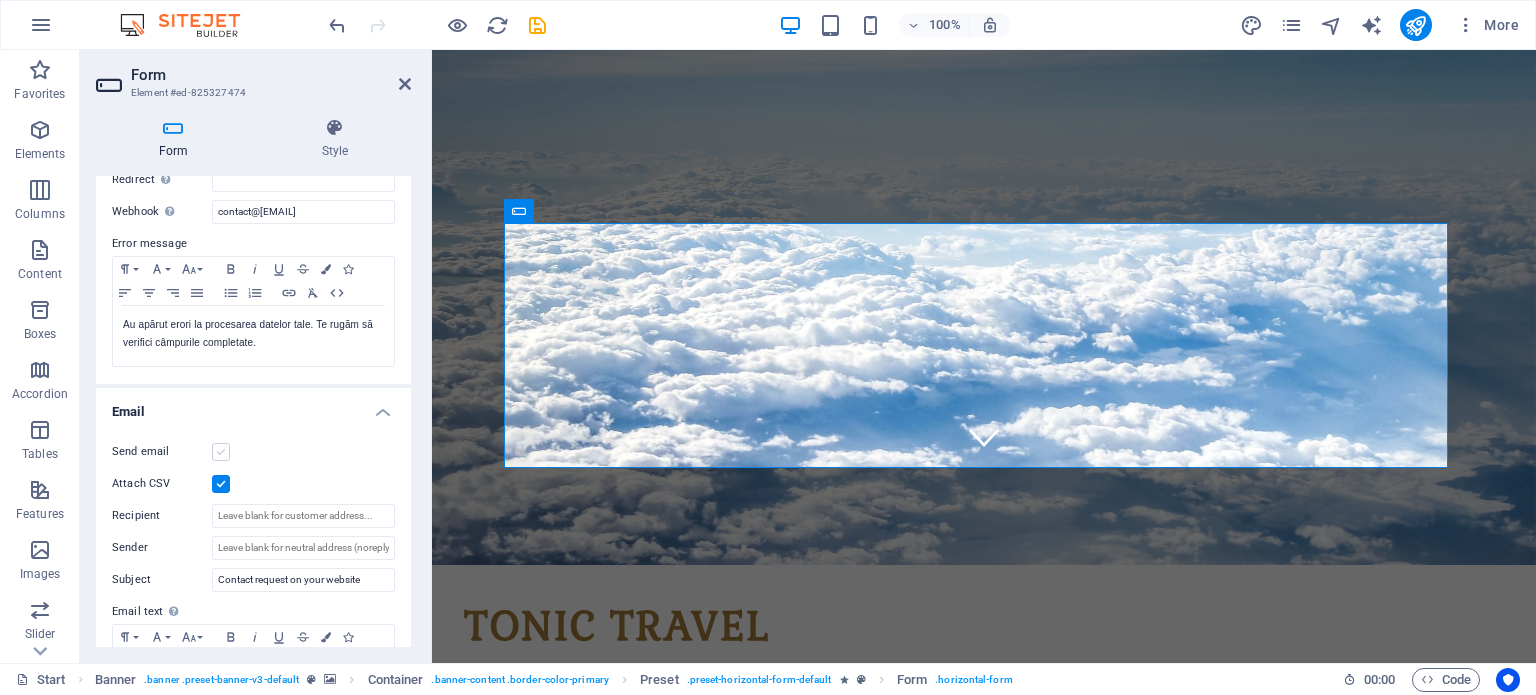 click at bounding box center [221, 452] 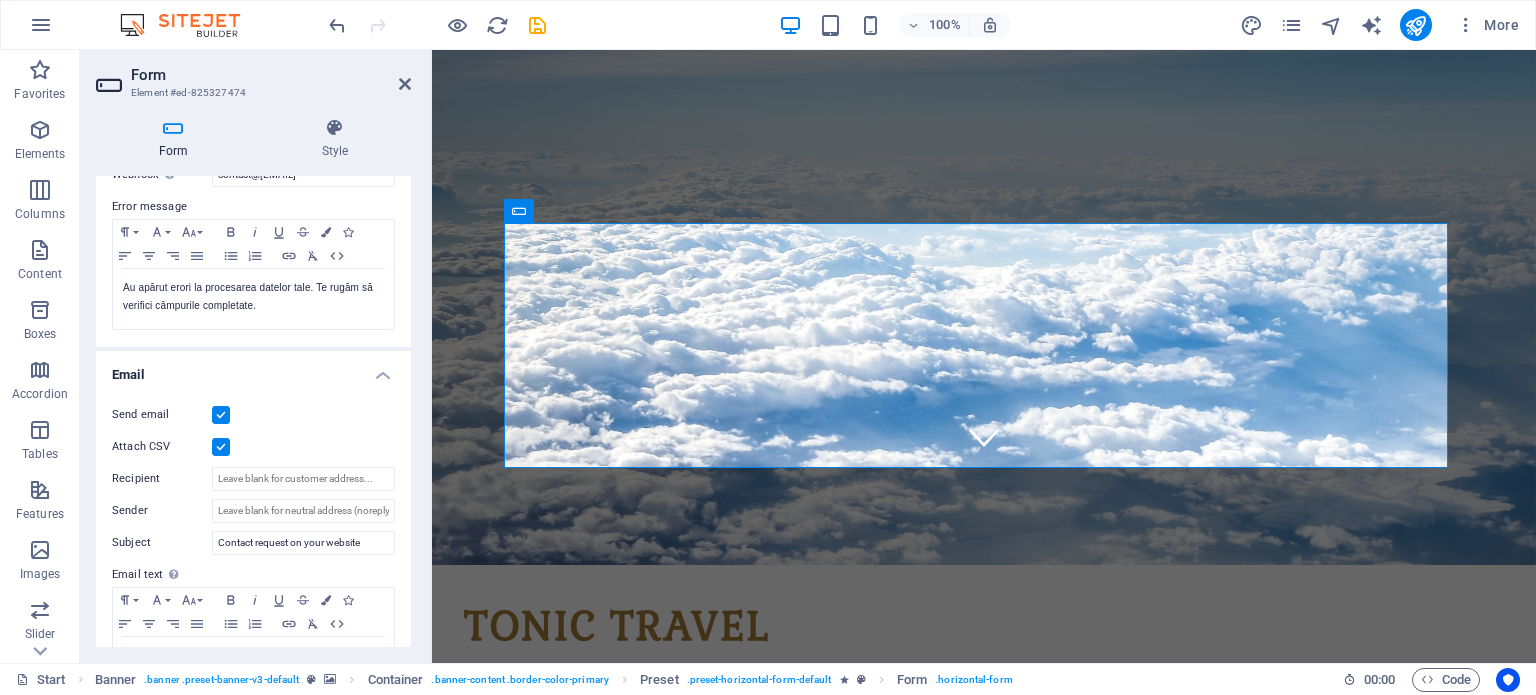 scroll, scrollTop: 400, scrollLeft: 0, axis: vertical 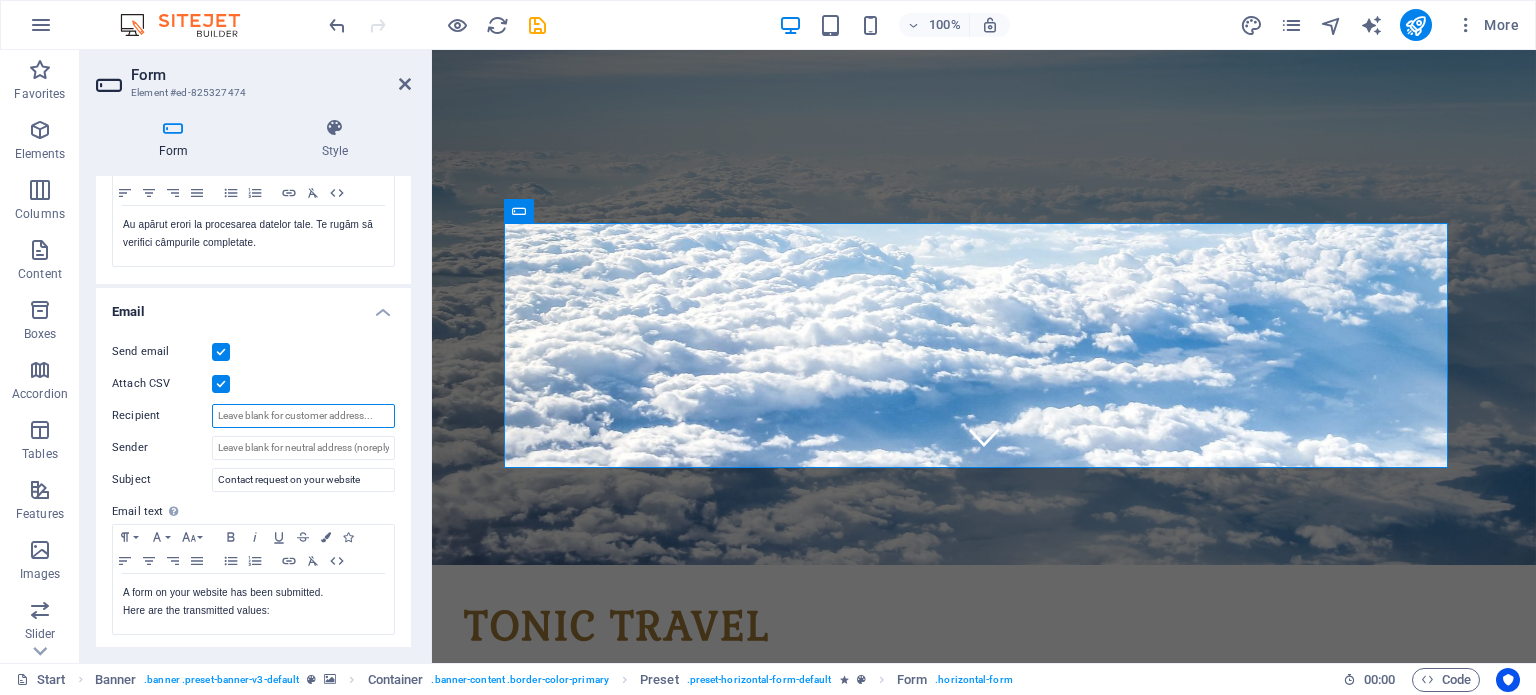 click on "Recipient" at bounding box center (303, 416) 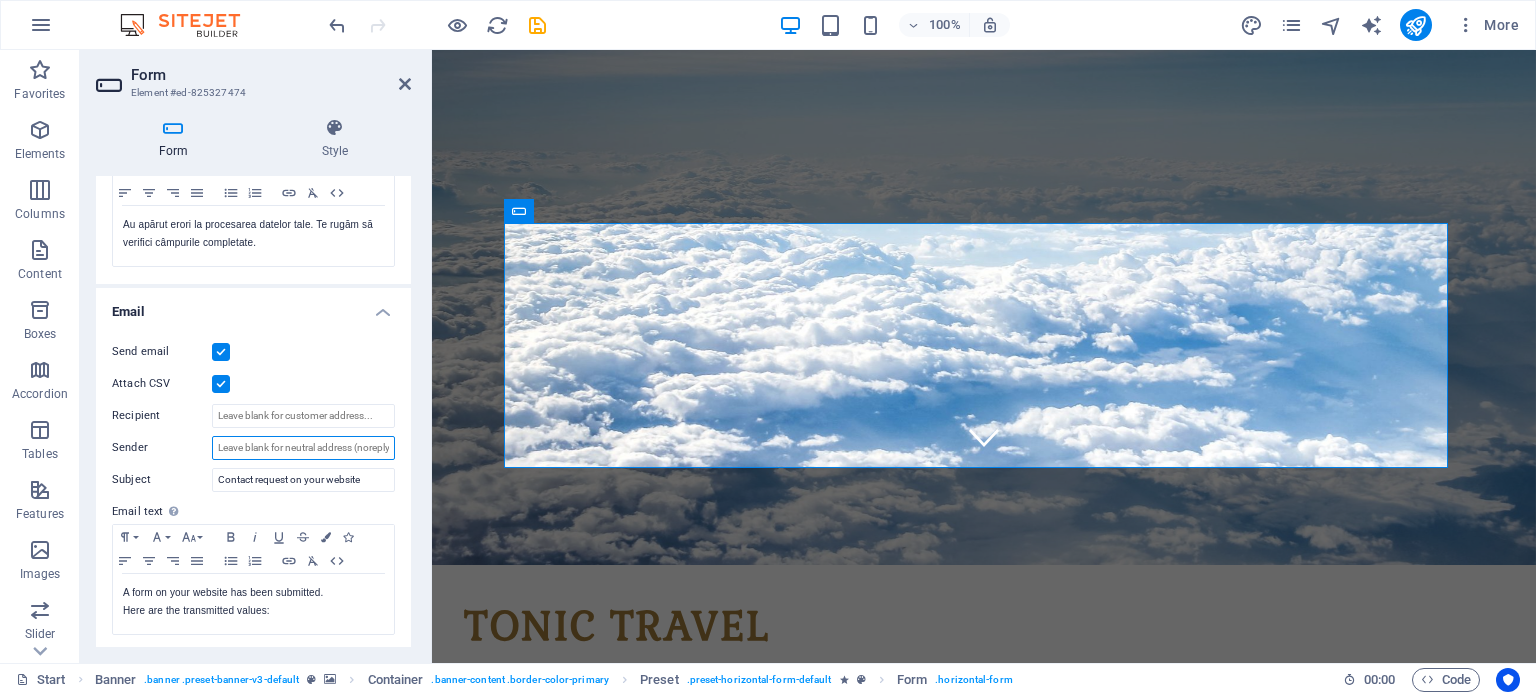 click on "Sender" at bounding box center [303, 448] 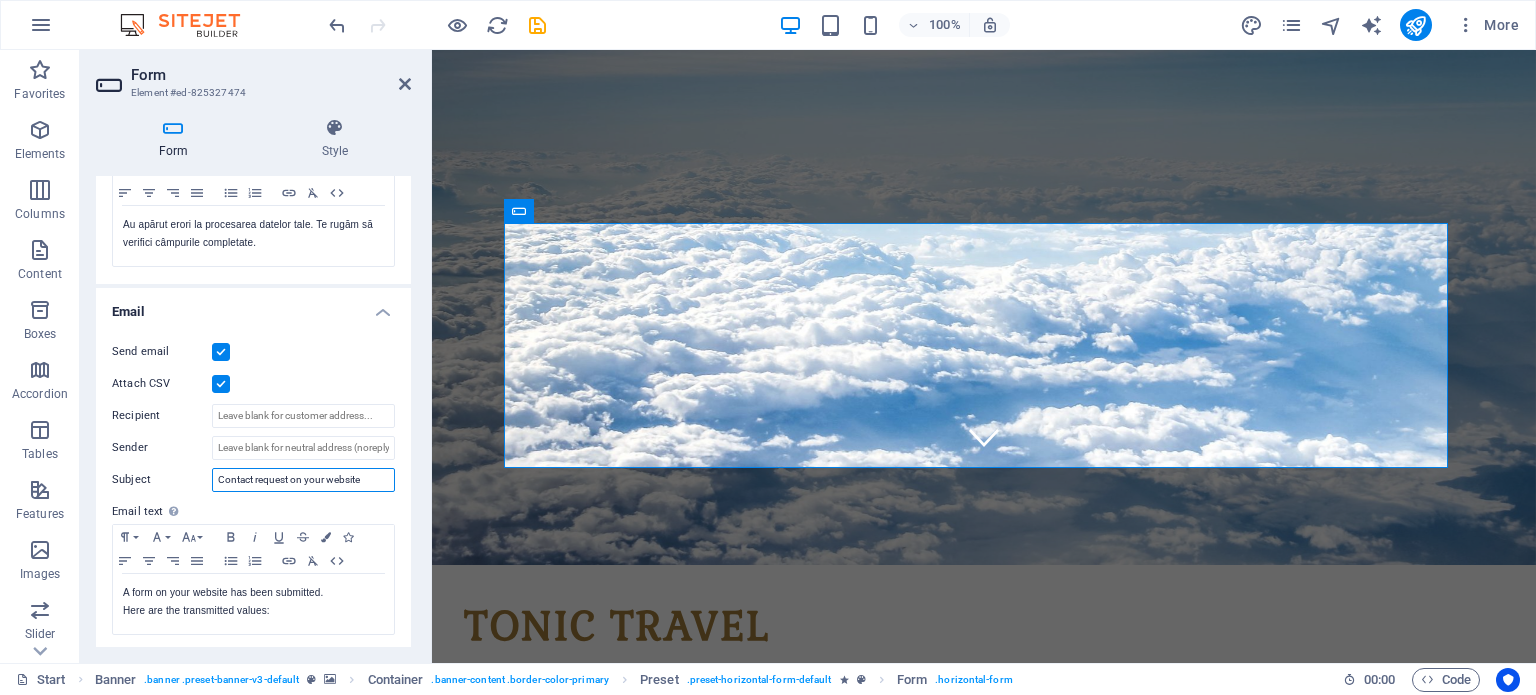 click on "Contact request on your website" at bounding box center (303, 480) 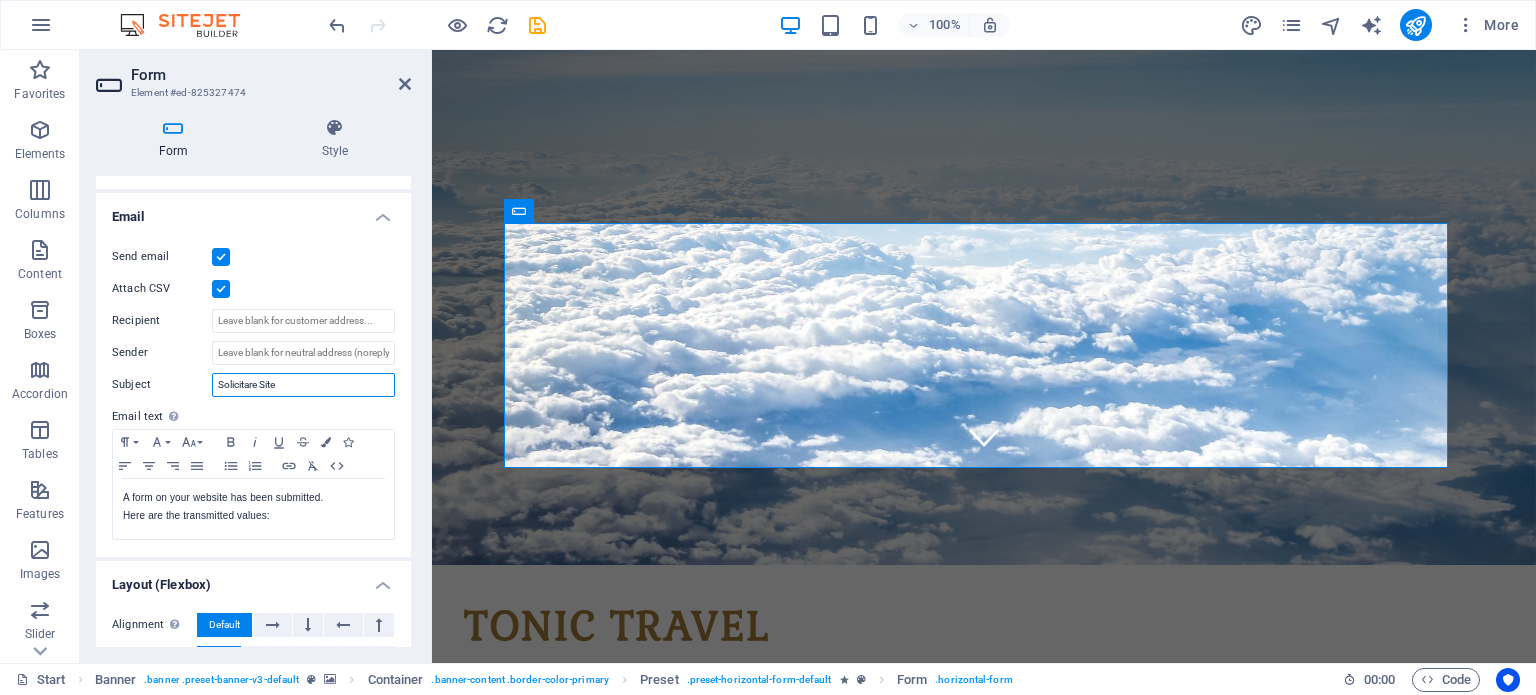 scroll, scrollTop: 500, scrollLeft: 0, axis: vertical 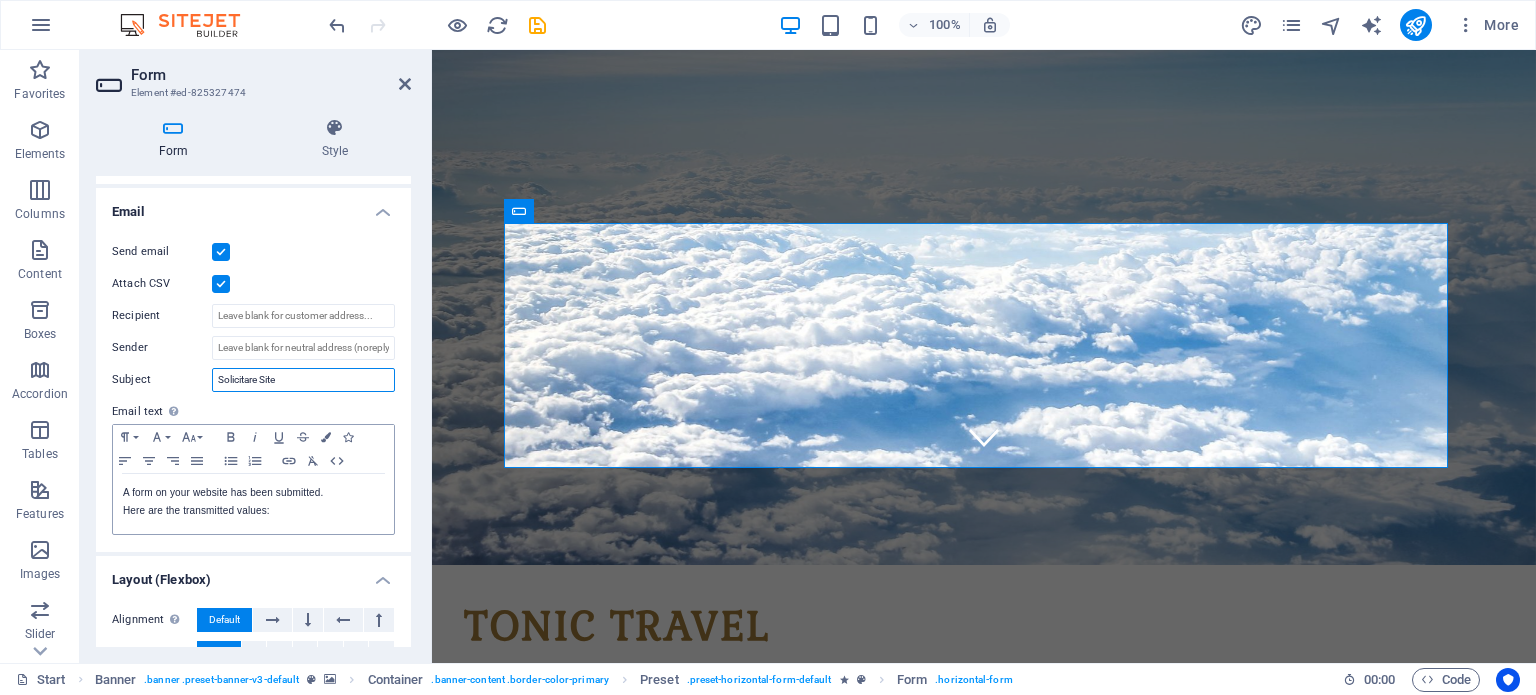type on "Solicitare Site" 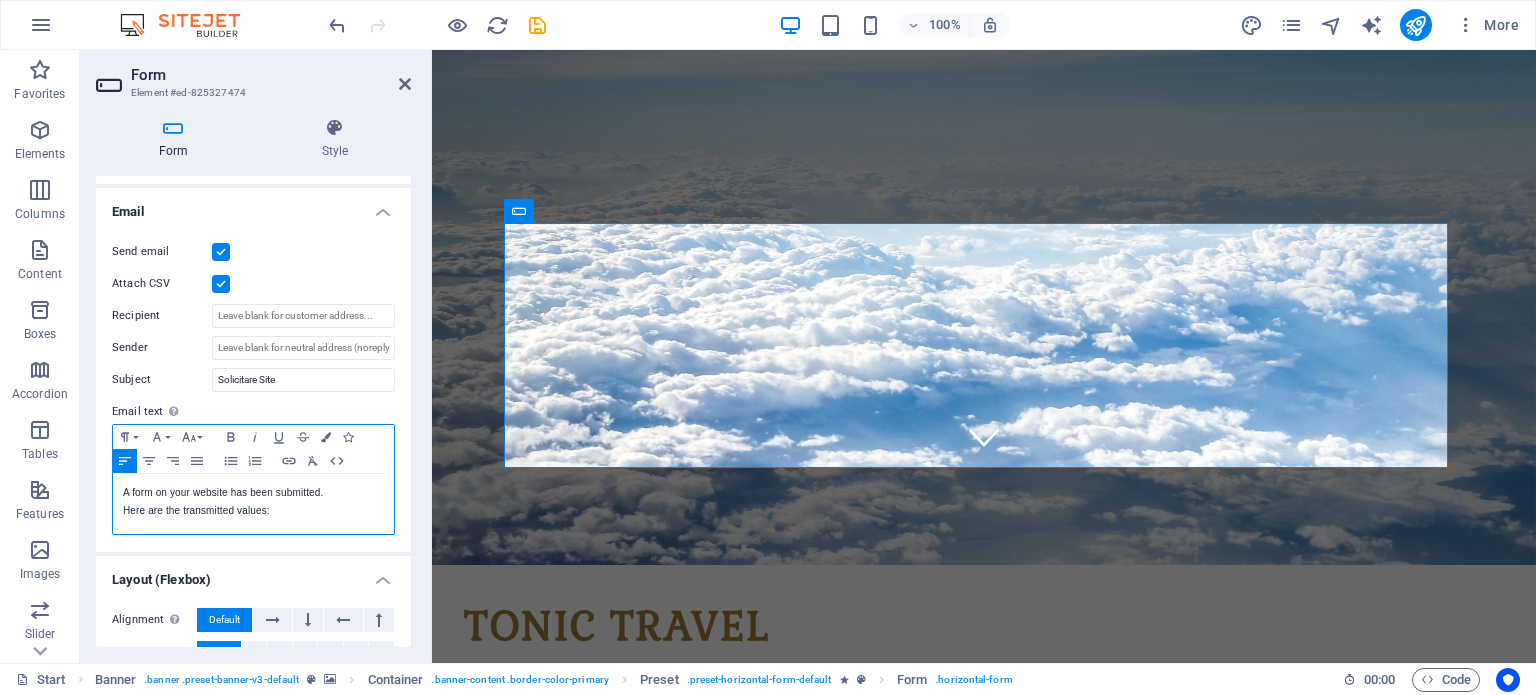 drag, startPoint x: 340, startPoint y: 492, endPoint x: 120, endPoint y: 482, distance: 220.22716 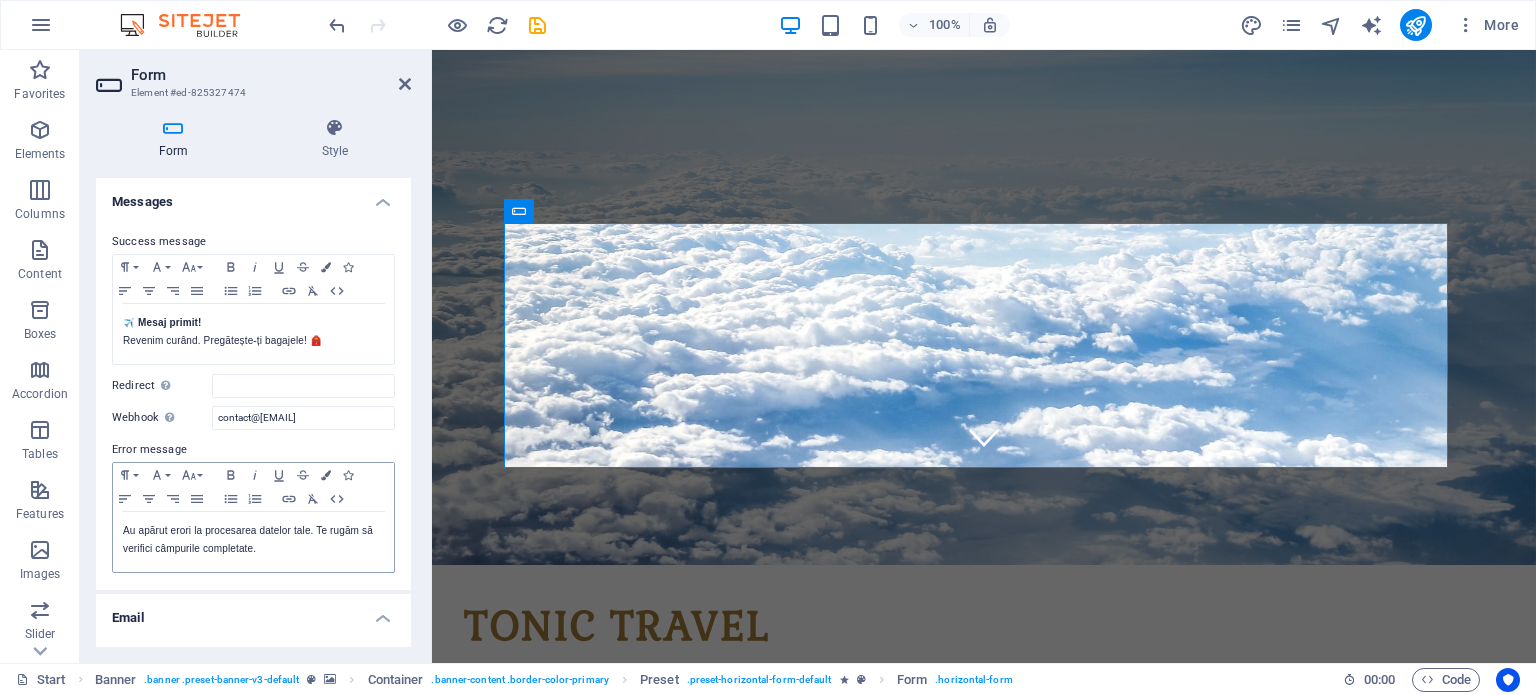 scroll, scrollTop: 100, scrollLeft: 0, axis: vertical 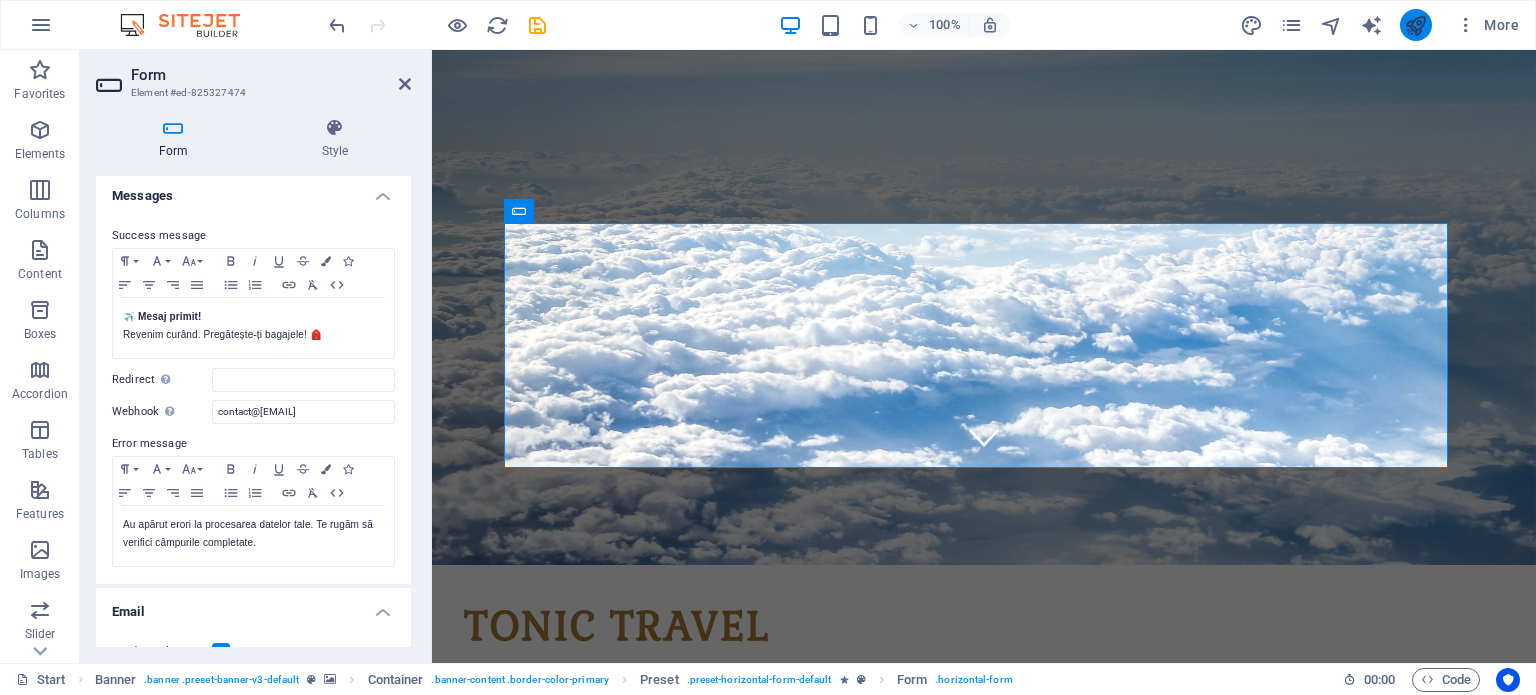 click at bounding box center [1416, 25] 